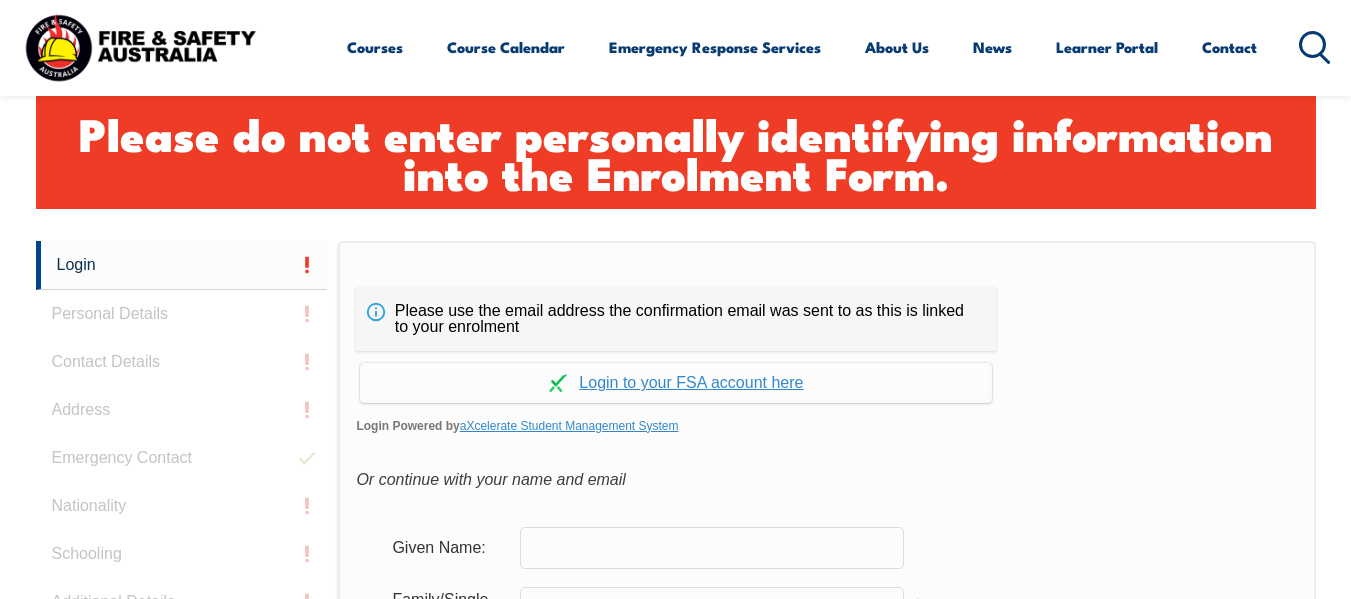 scroll, scrollTop: 584, scrollLeft: 0, axis: vertical 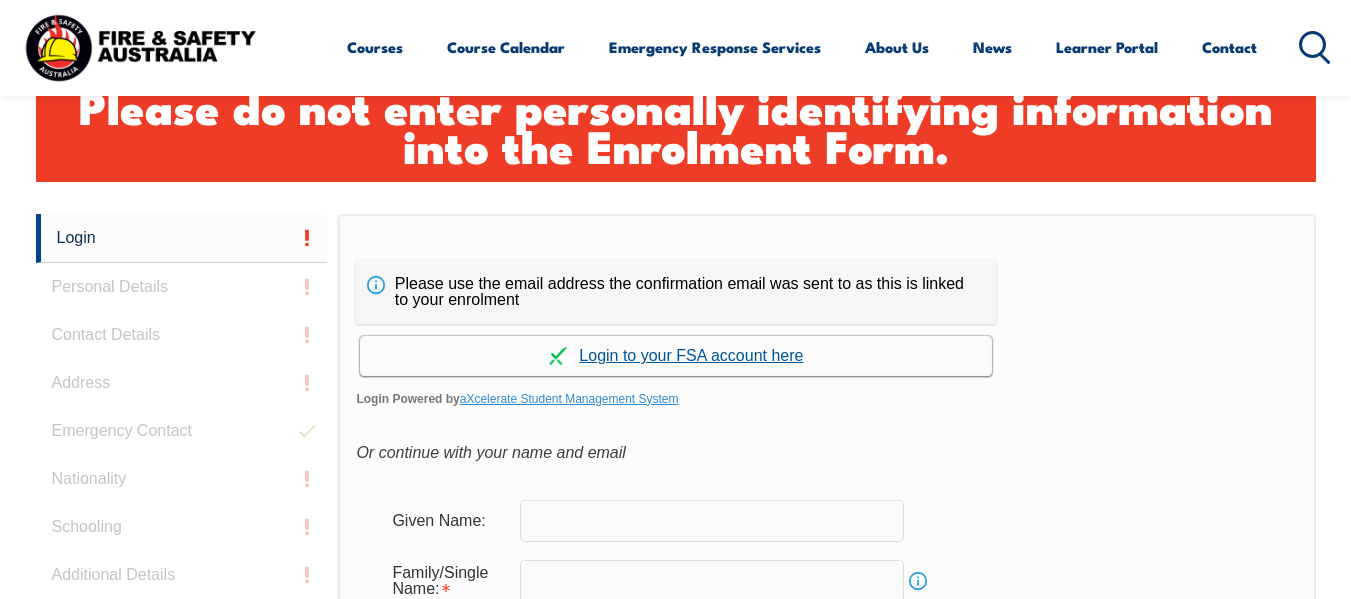 click on "Continue with aXcelerate" at bounding box center [676, 355] 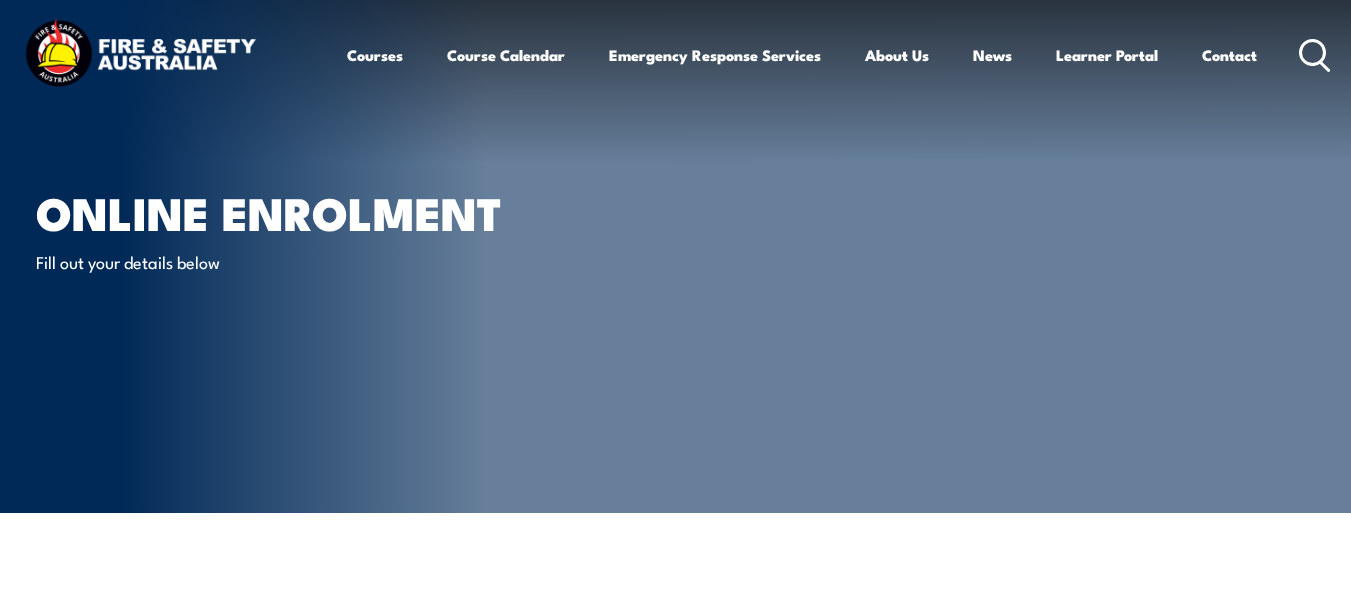 scroll, scrollTop: 0, scrollLeft: 0, axis: both 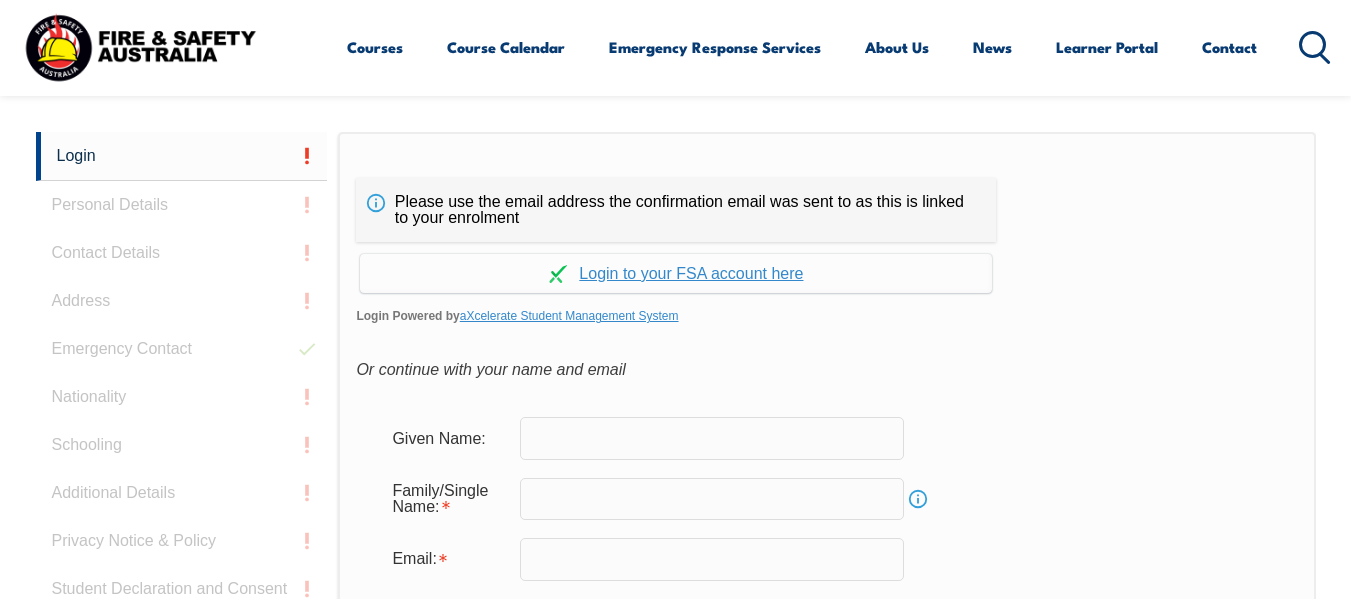 click at bounding box center (712, 438) 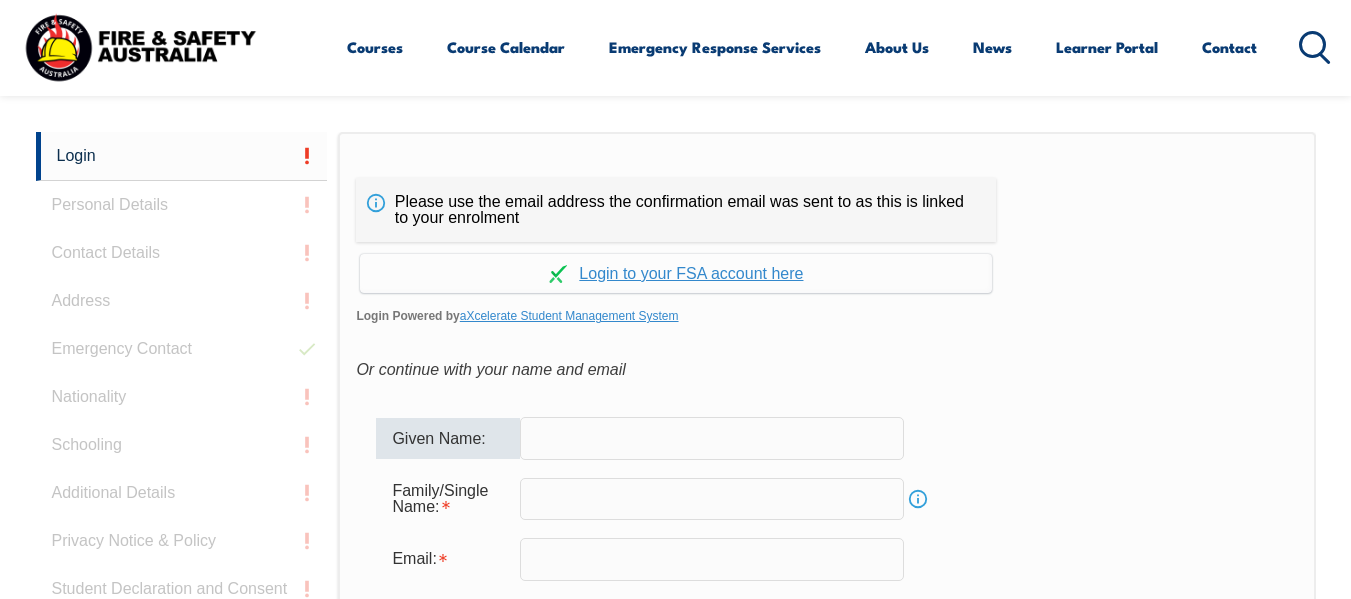 type on "[FIRST]" 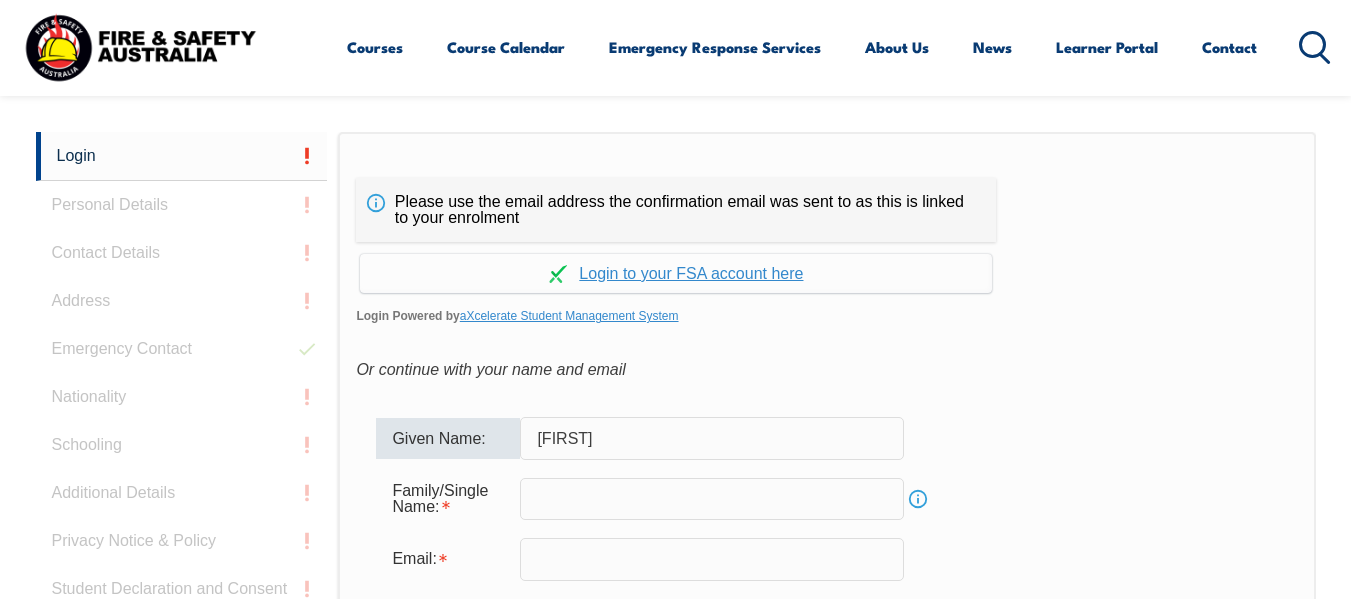type on "[LAST]" 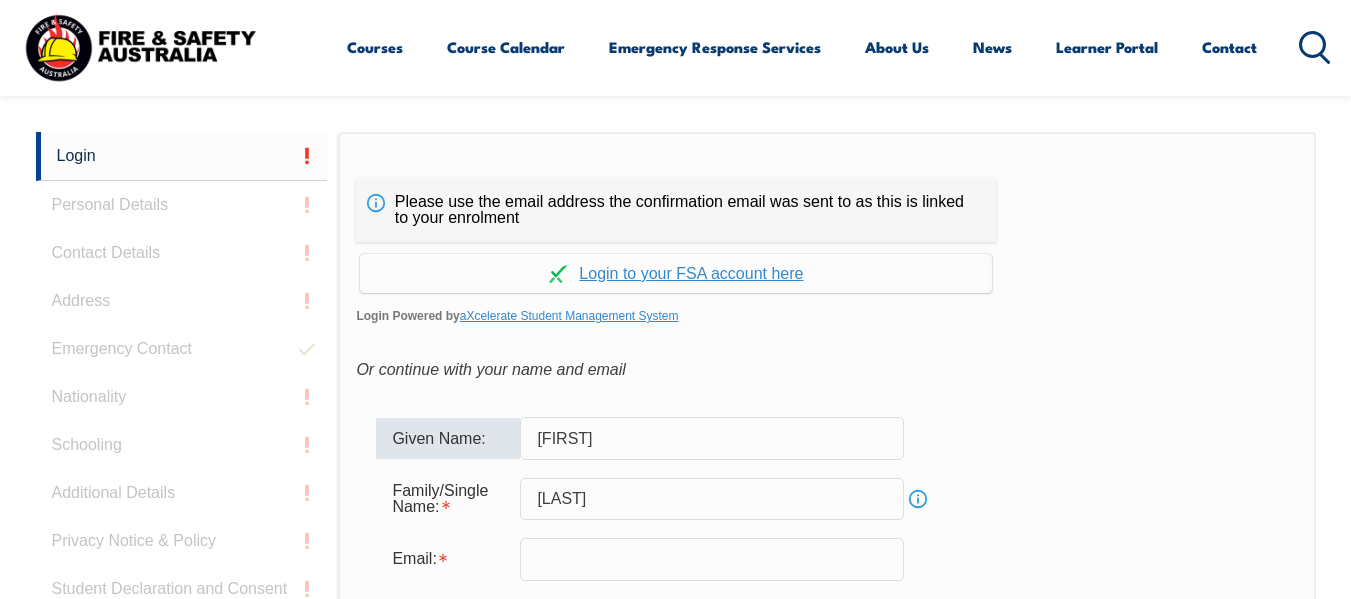 type on "[EMAIL]" 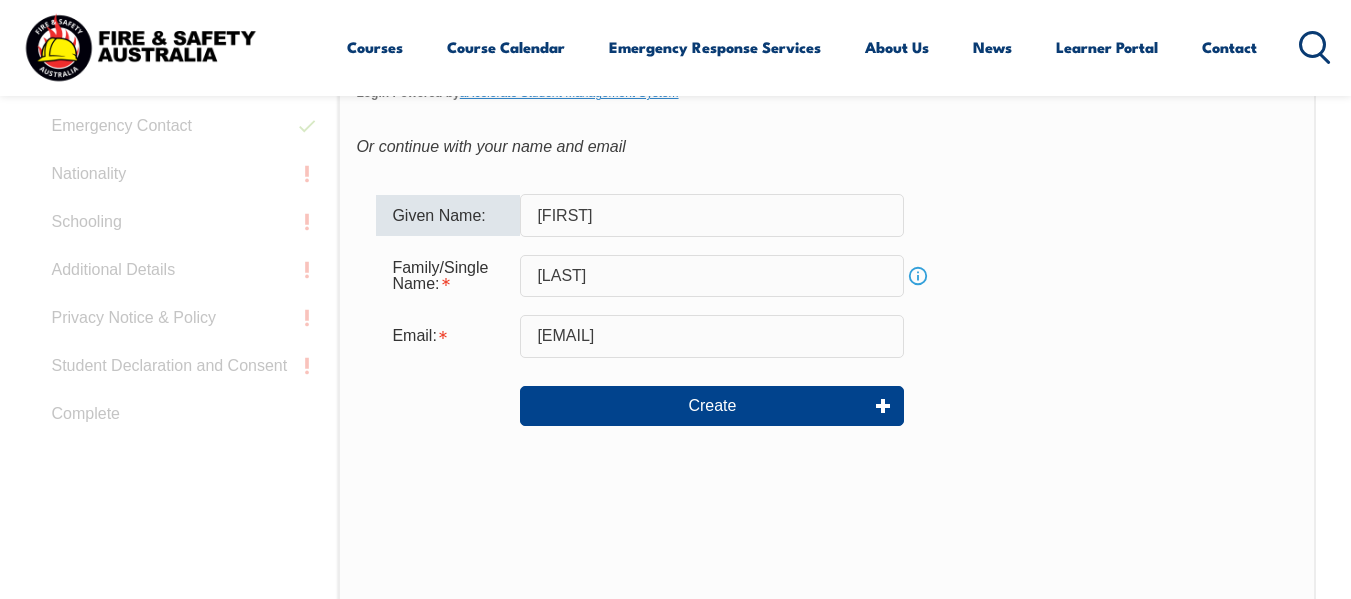 scroll, scrollTop: 694, scrollLeft: 0, axis: vertical 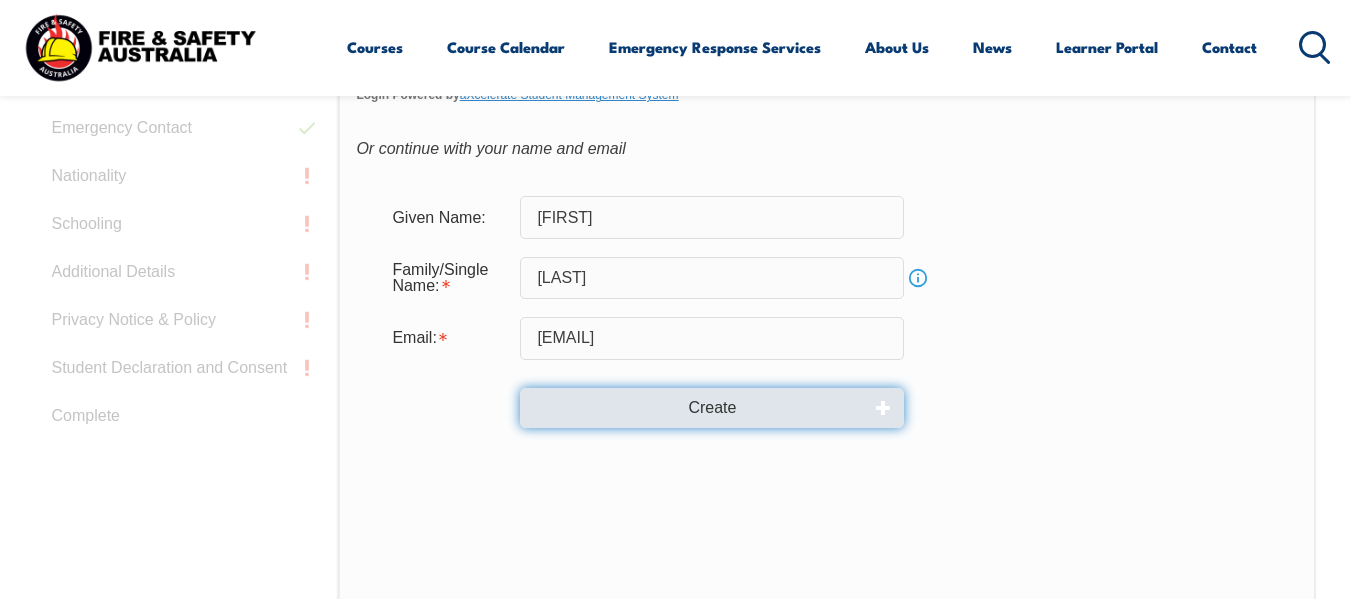 click on "Create" at bounding box center [712, 408] 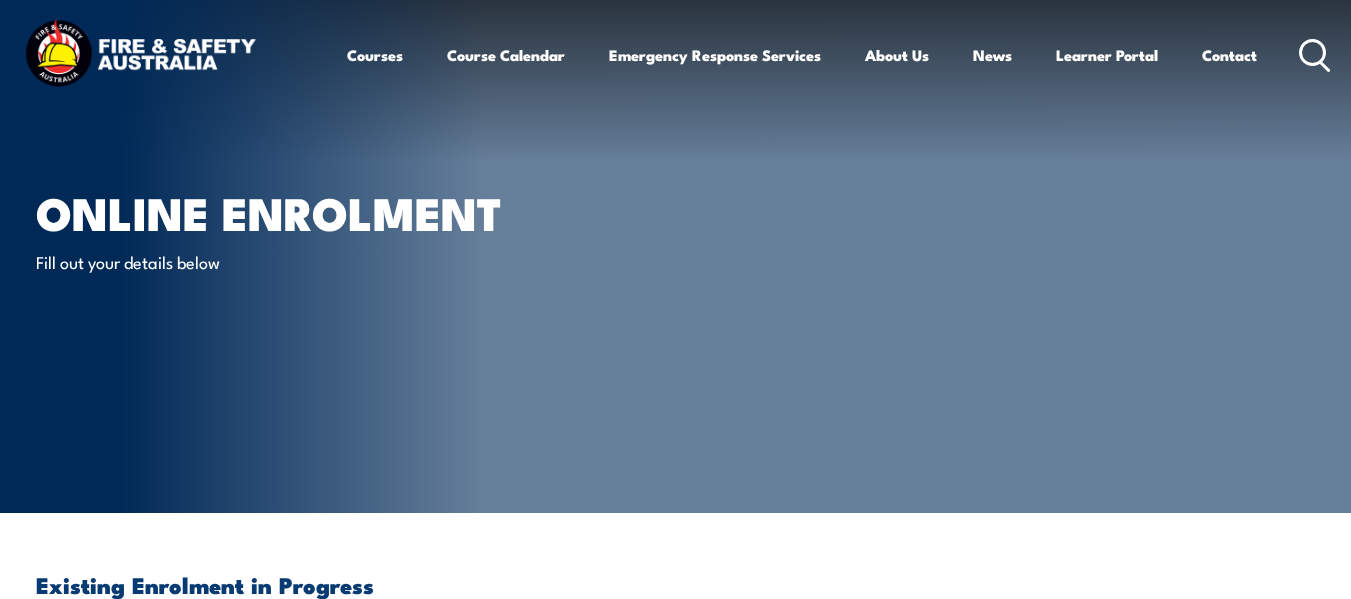 scroll, scrollTop: 0, scrollLeft: 0, axis: both 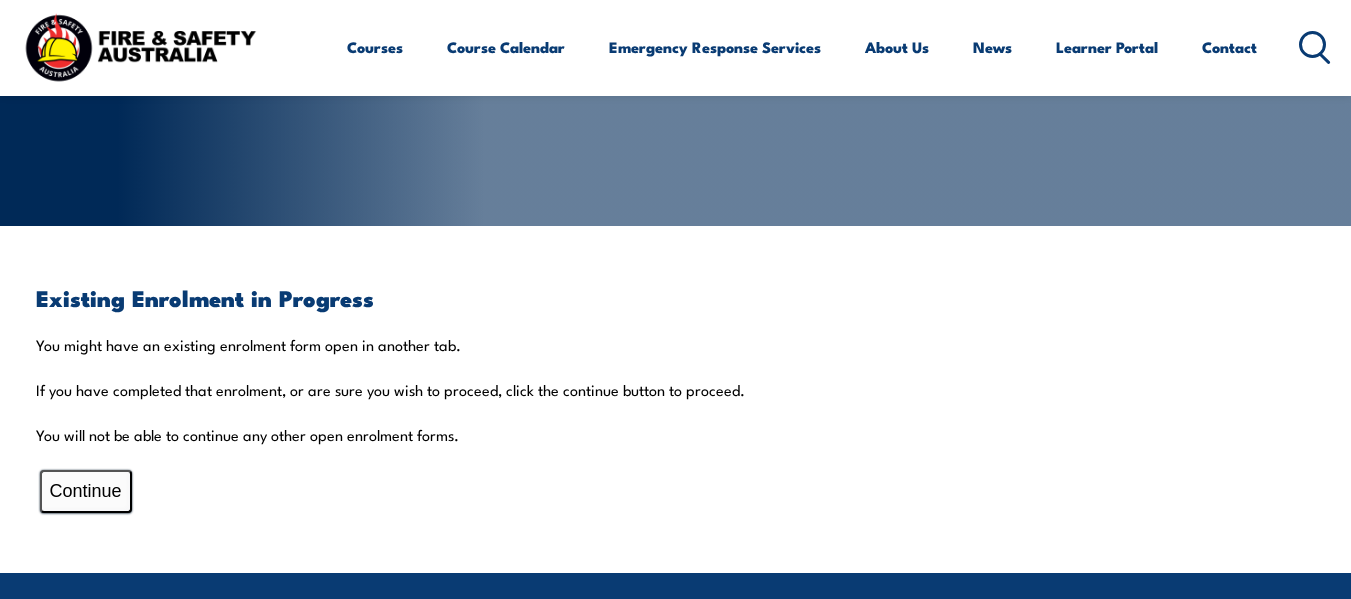 click on "Continue" at bounding box center [86, 491] 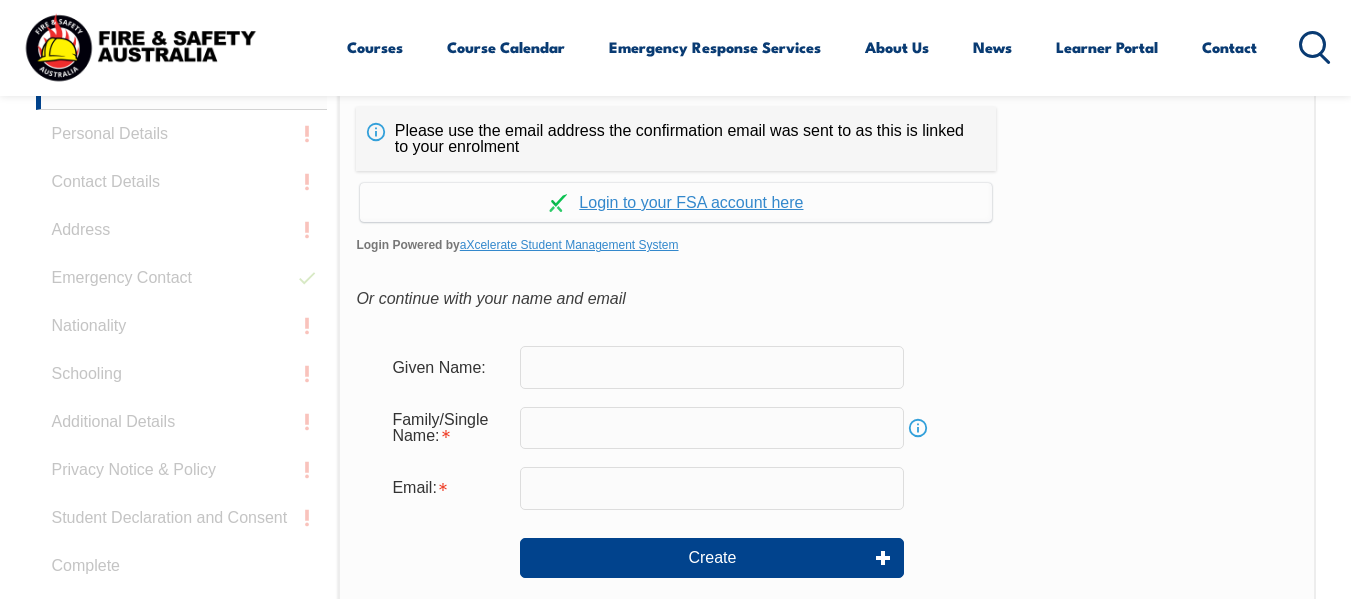 scroll, scrollTop: 543, scrollLeft: 0, axis: vertical 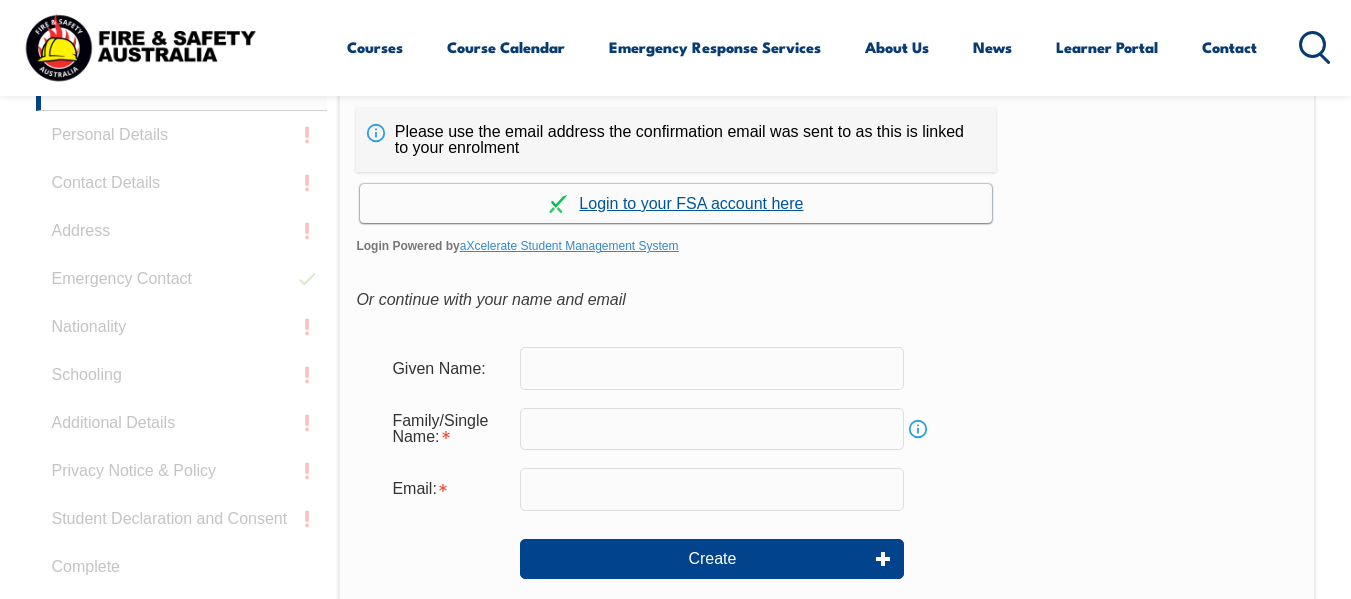 click on "Continue with aXcelerate" at bounding box center (676, 203) 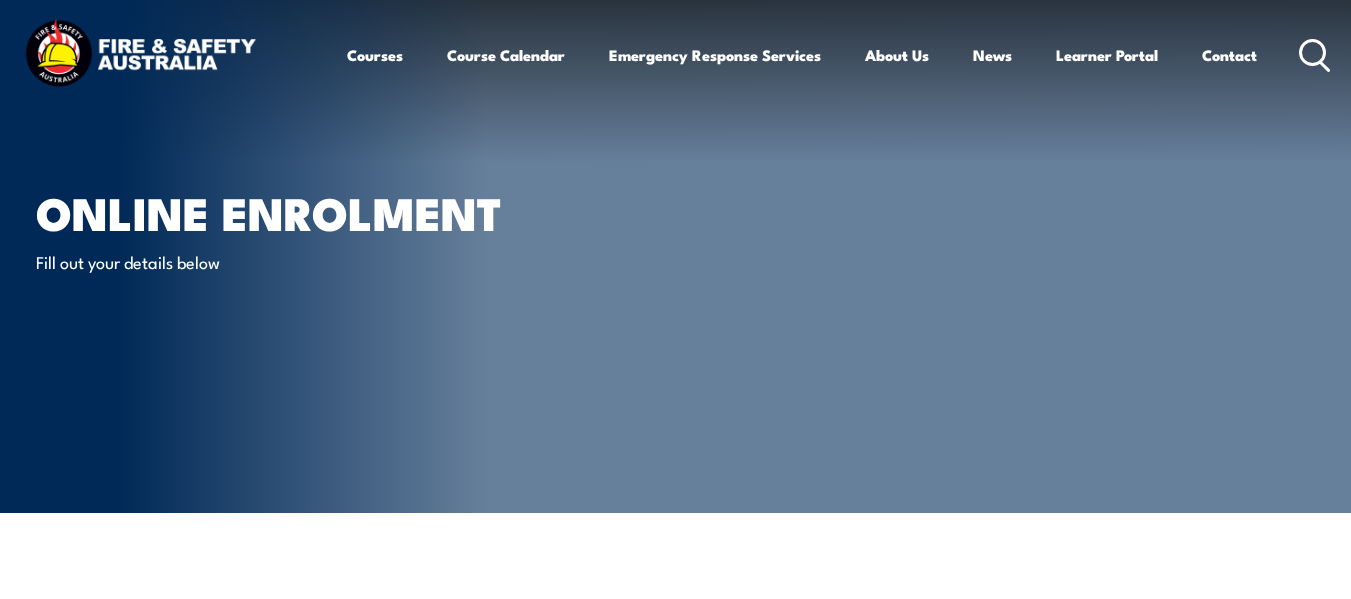 scroll, scrollTop: 0, scrollLeft: 0, axis: both 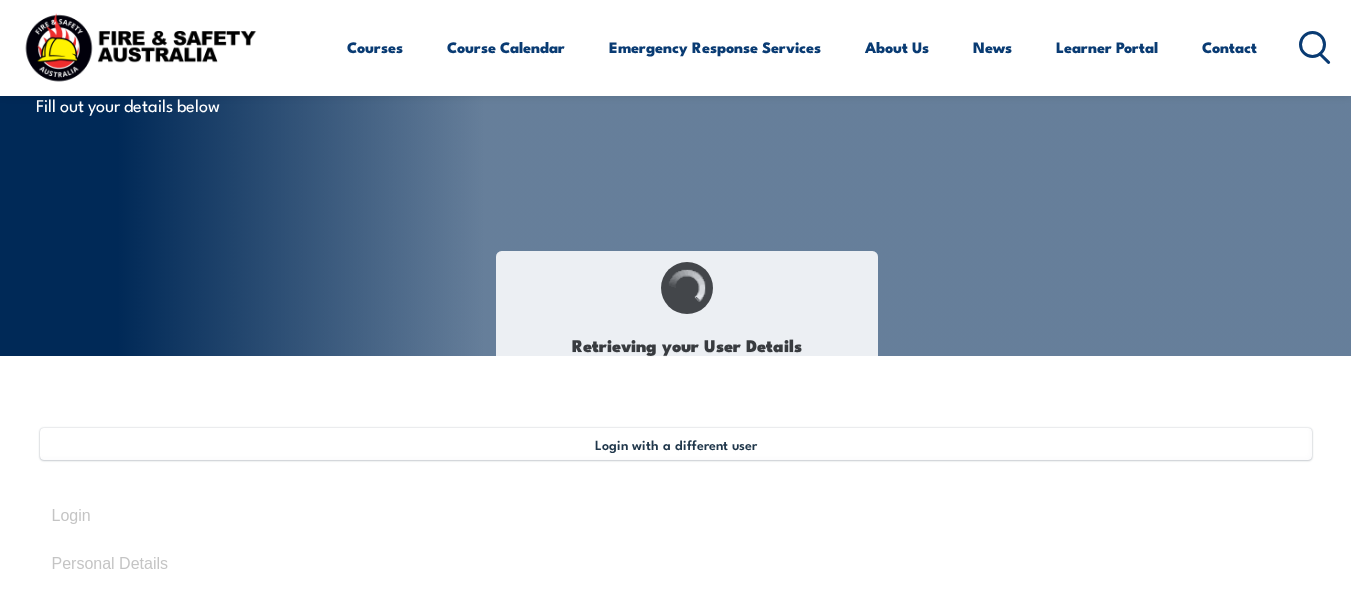 type on "[FIRST]" 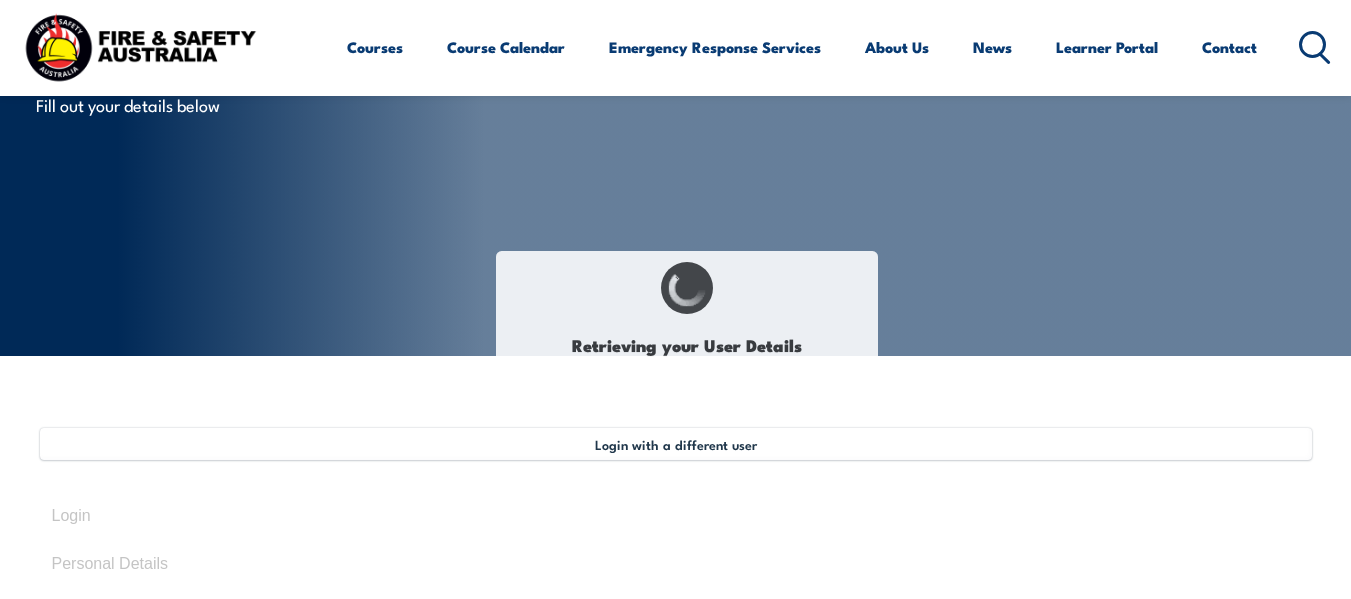 type on "[LAST]" 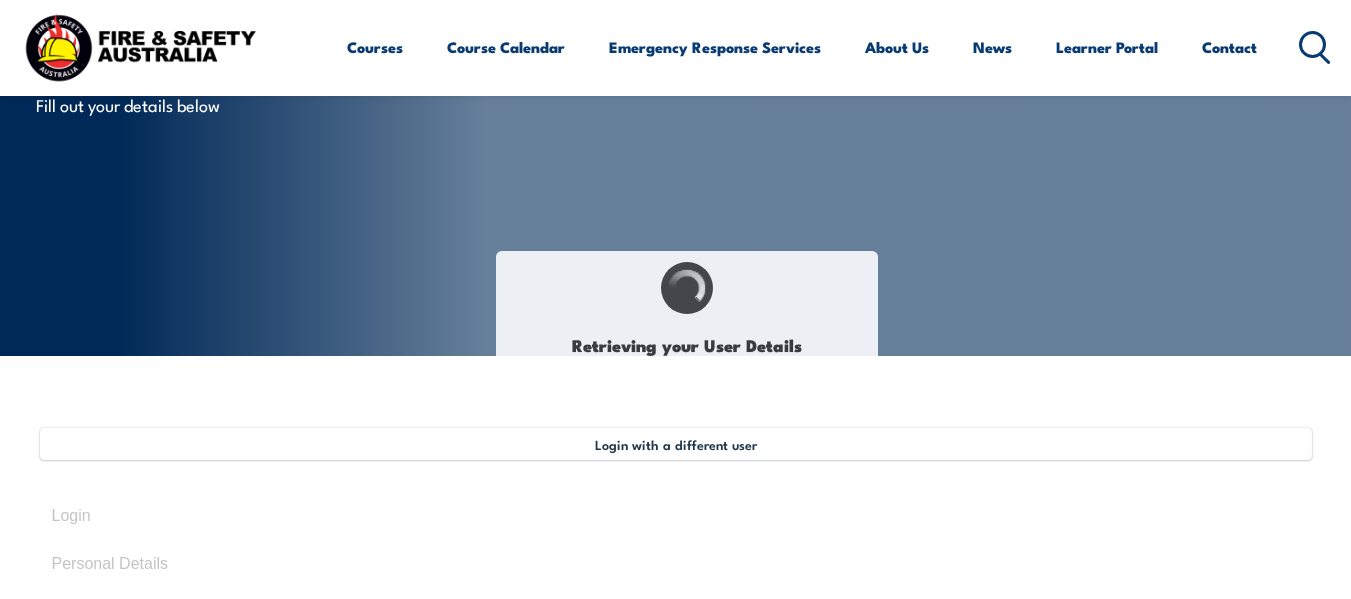type on "[DATE]" 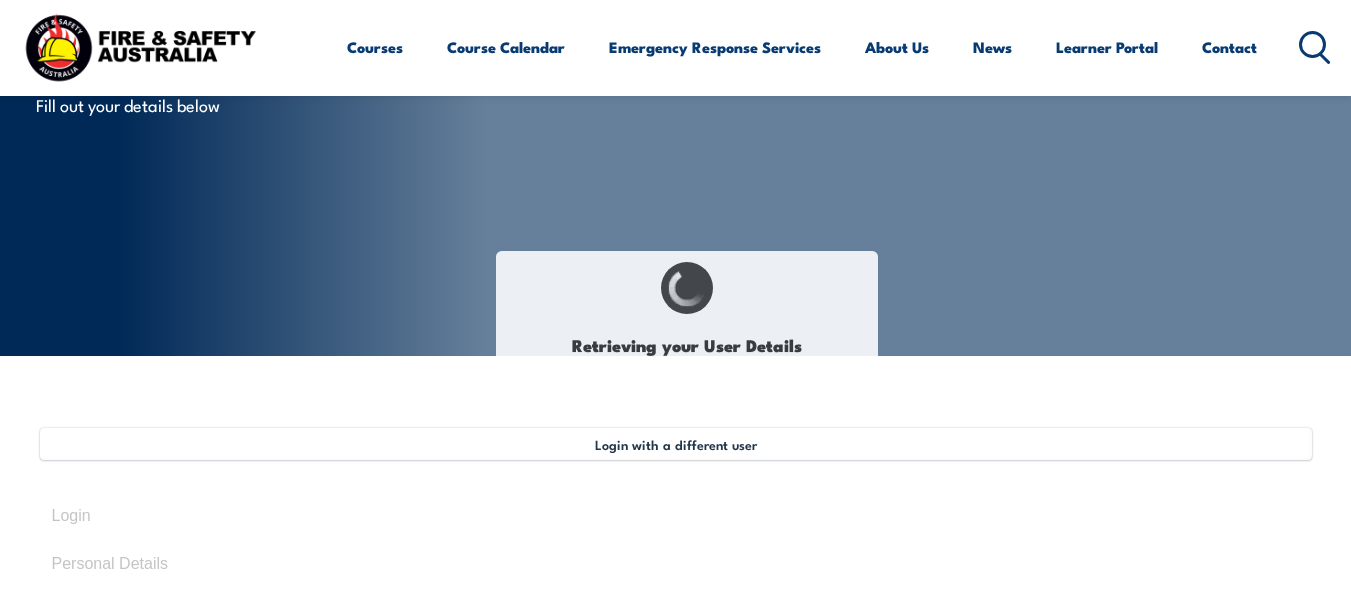 type on "[ID_NUMBER]" 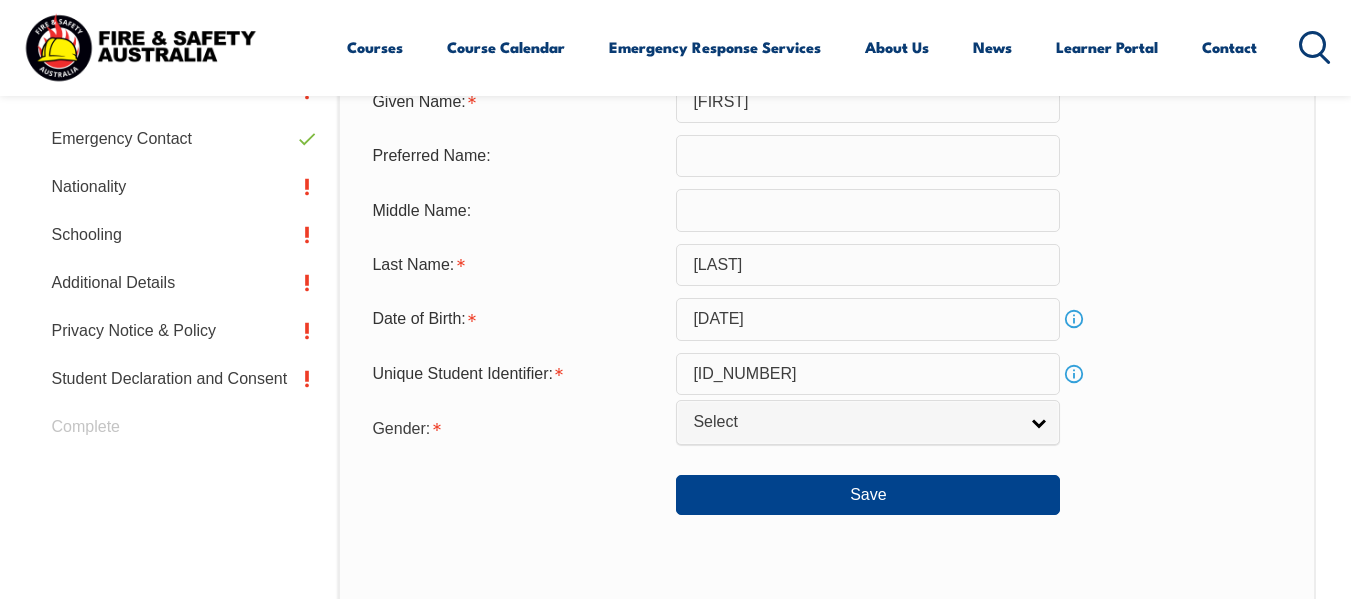 scroll, scrollTop: 728, scrollLeft: 0, axis: vertical 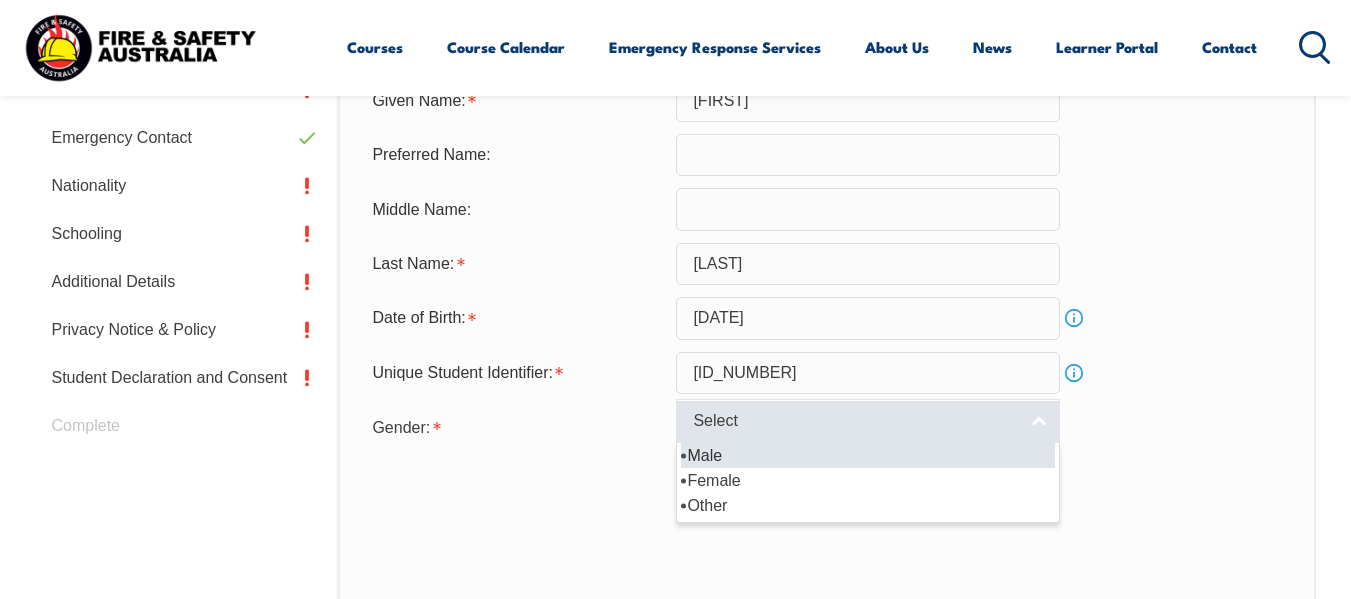 click on "Select" at bounding box center (868, 421) 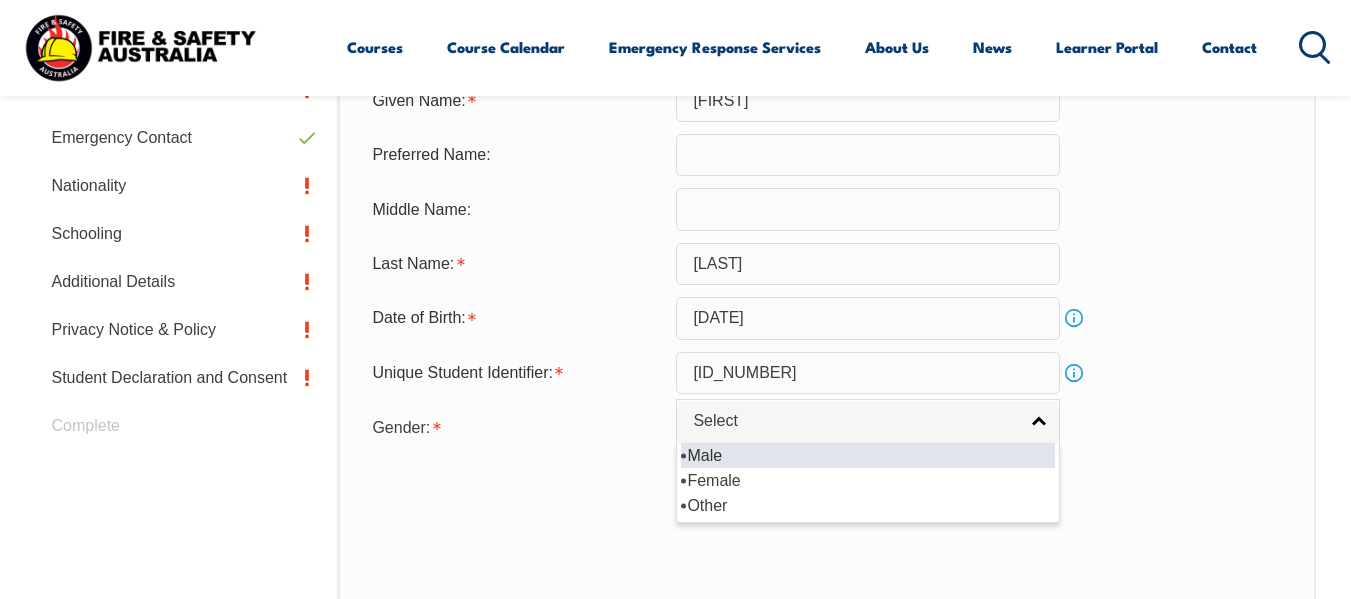 click on "Male" at bounding box center (868, 455) 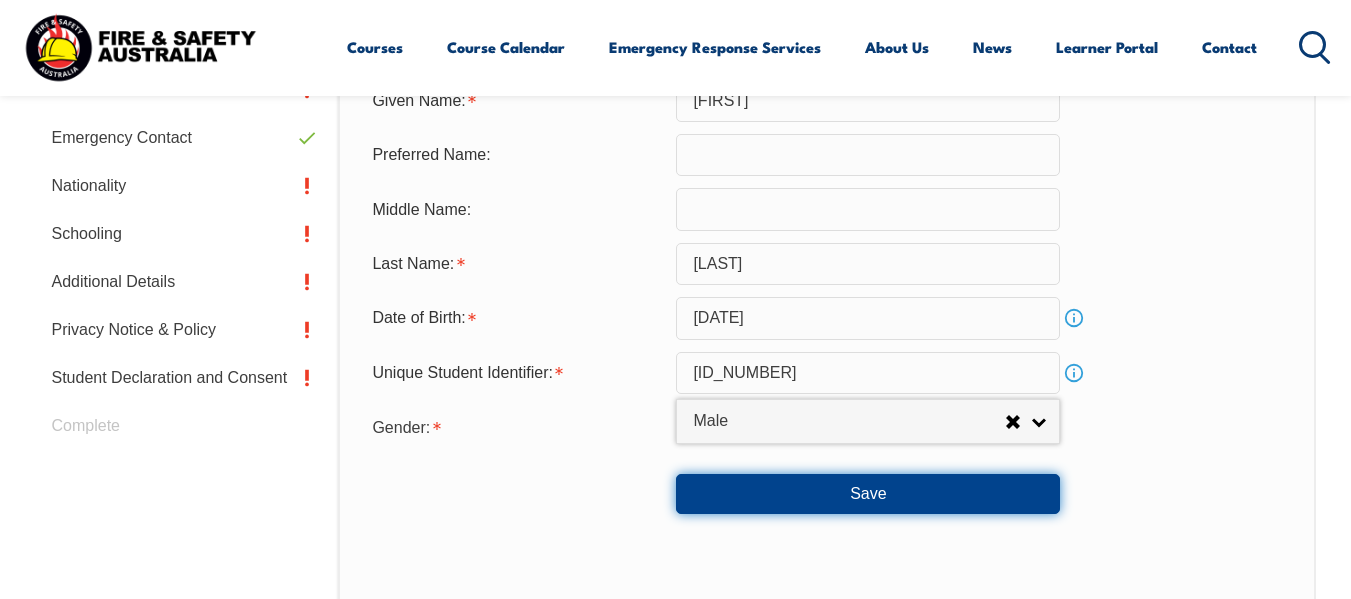 click on "Save" at bounding box center (868, 494) 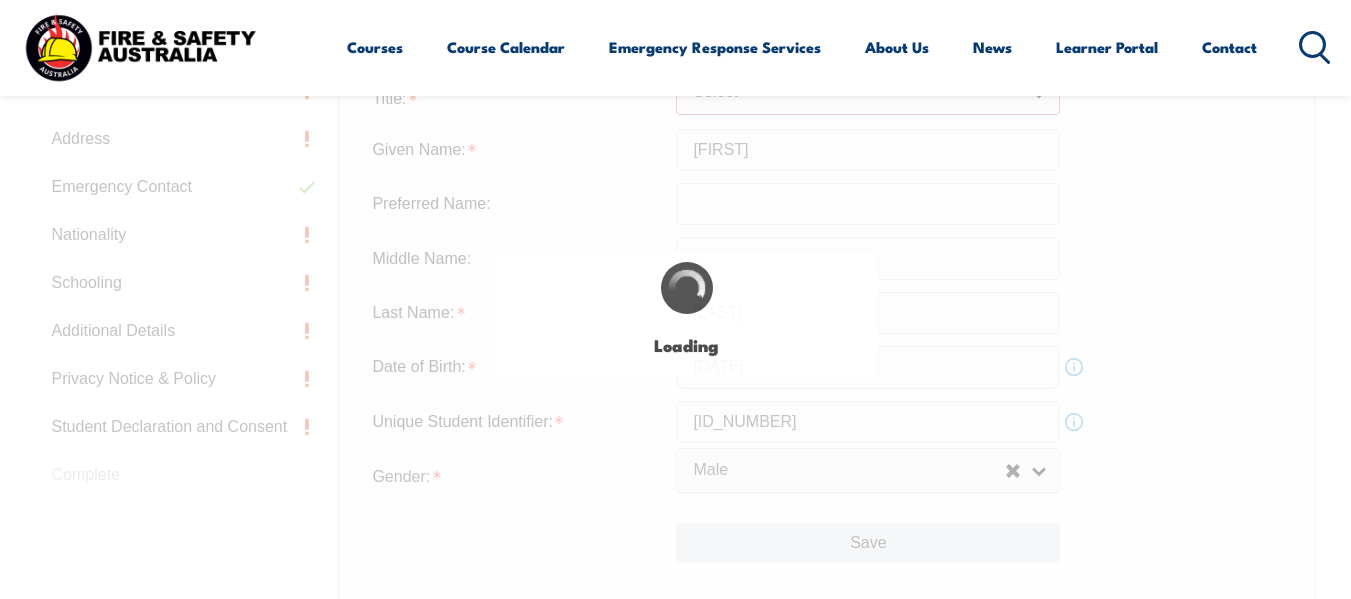 scroll, scrollTop: 647, scrollLeft: 0, axis: vertical 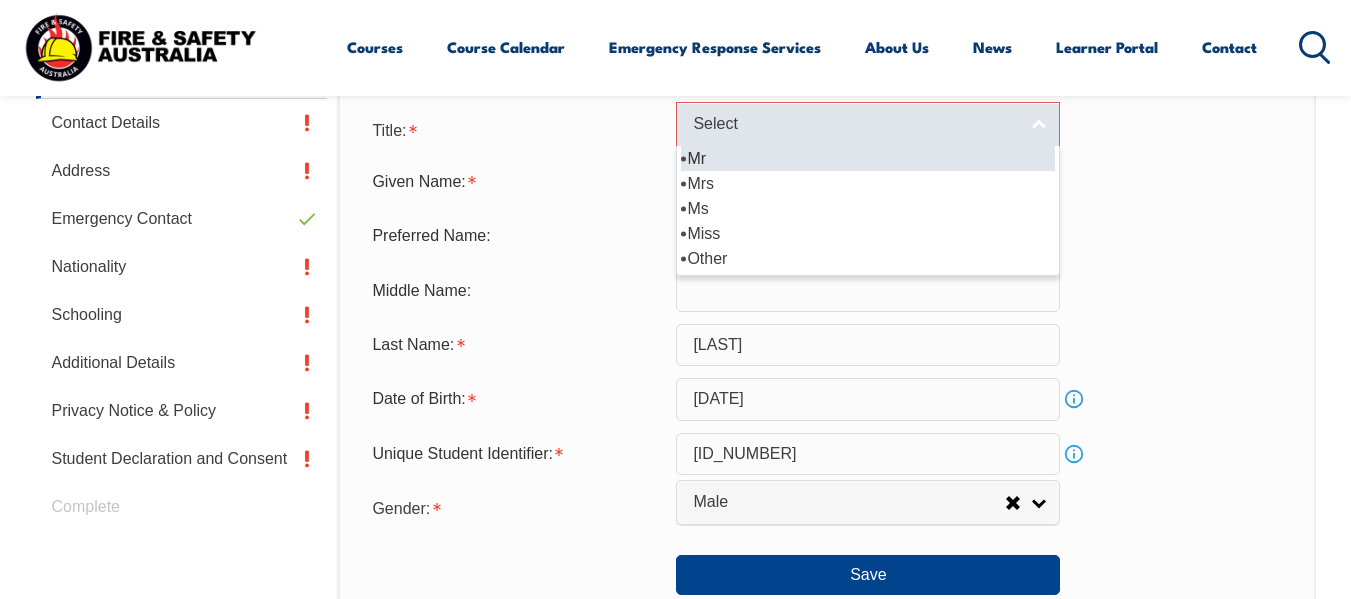 click on "Select" at bounding box center [868, 124] 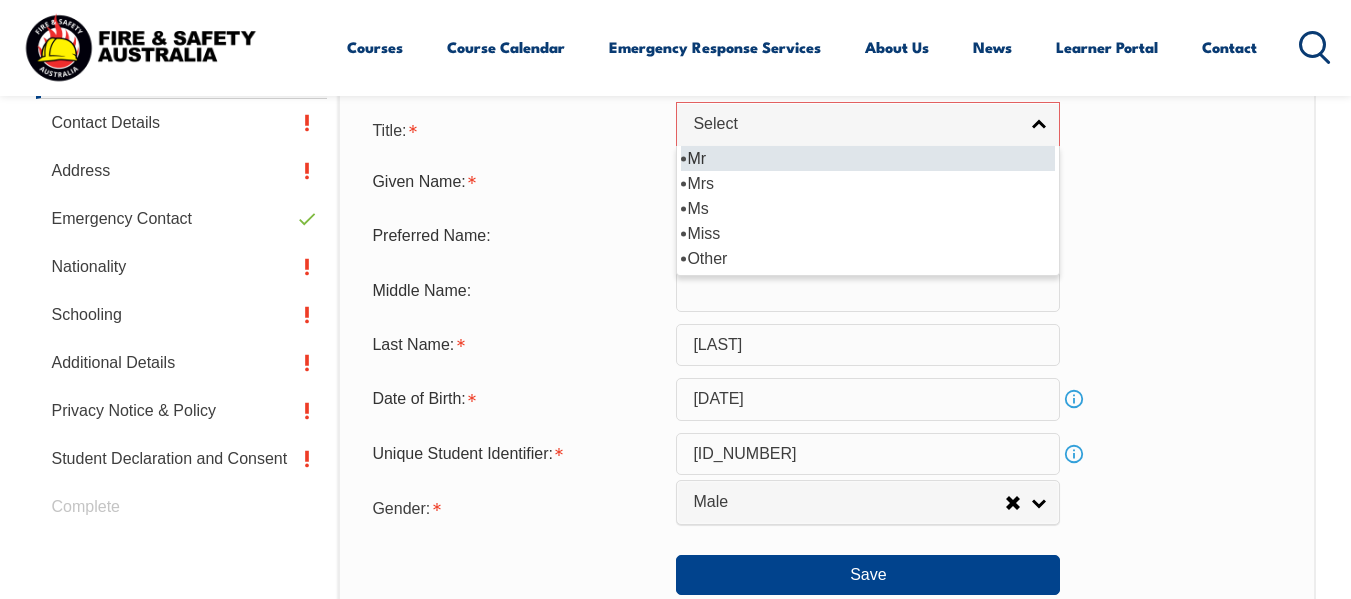 click on "Mr" at bounding box center [868, 158] 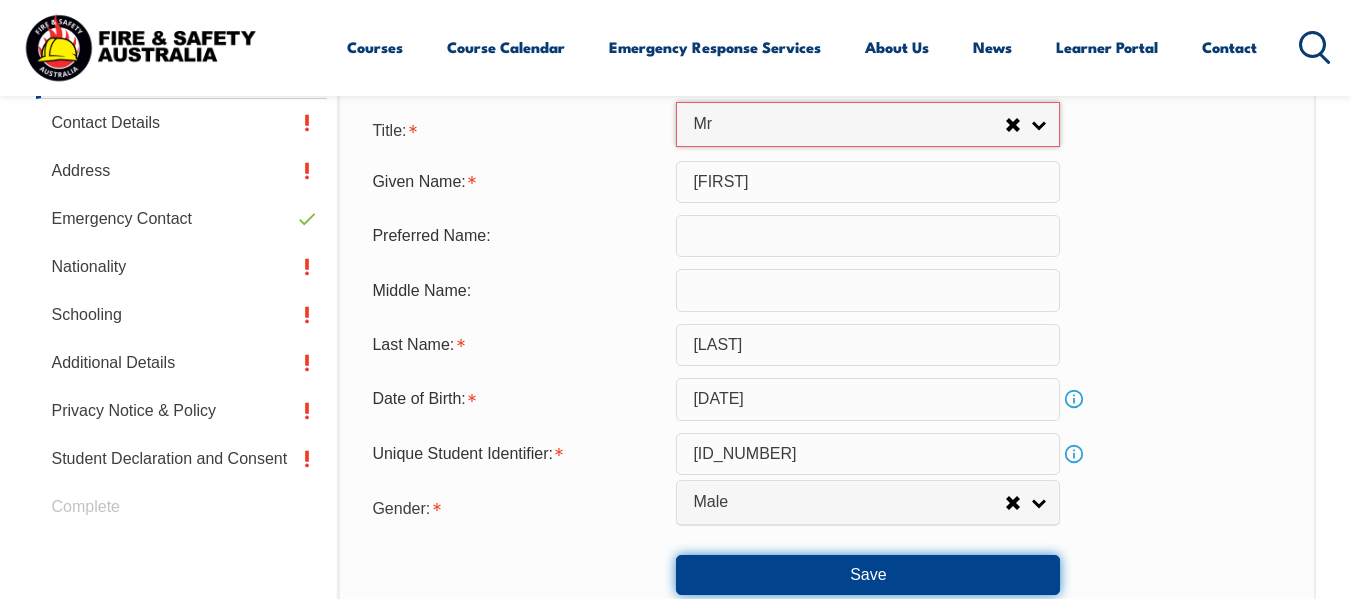 click on "Save" at bounding box center (868, 575) 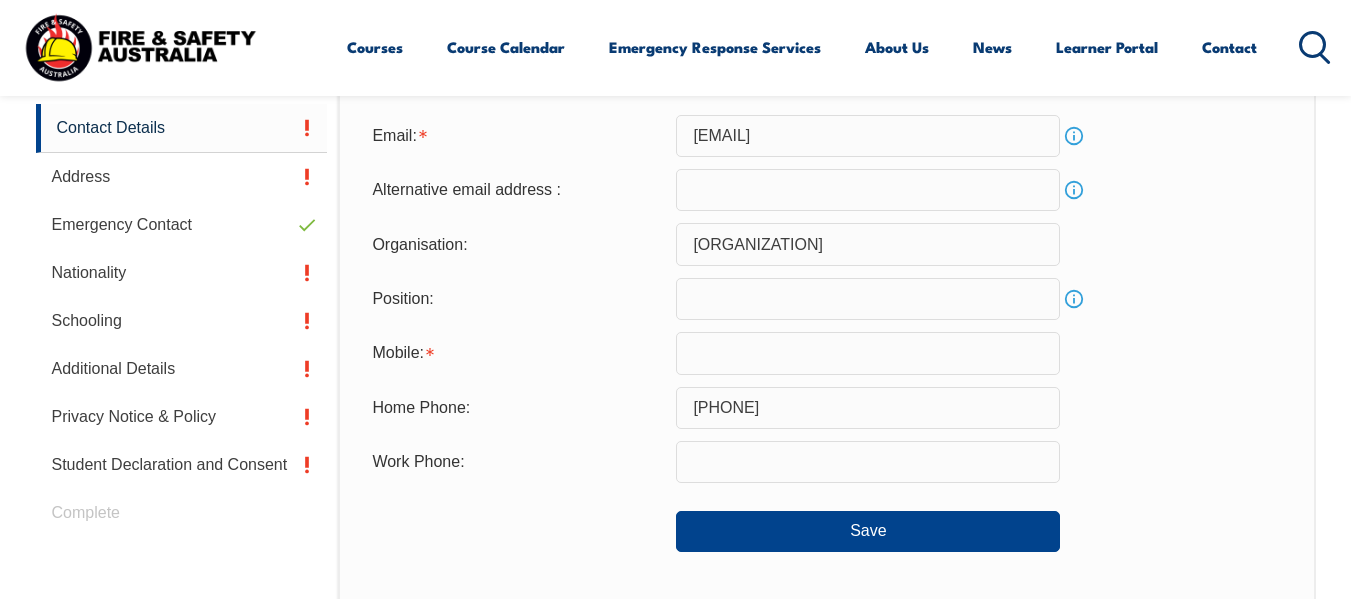 scroll, scrollTop: 642, scrollLeft: 0, axis: vertical 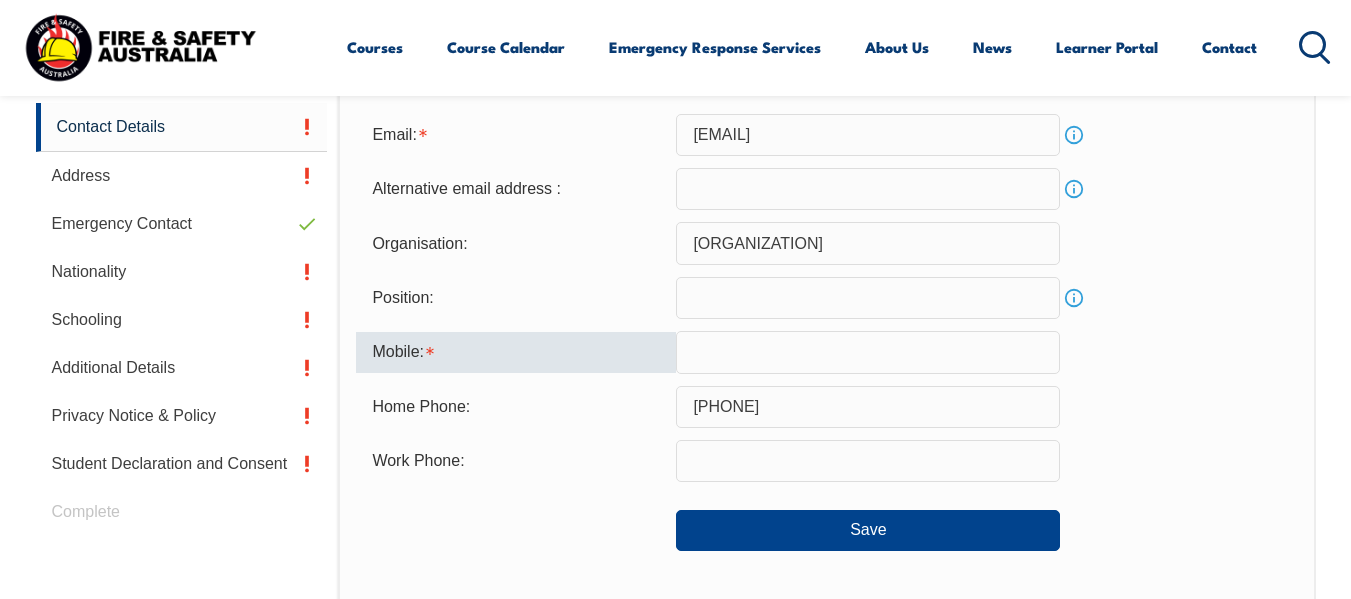 click at bounding box center (868, 352) 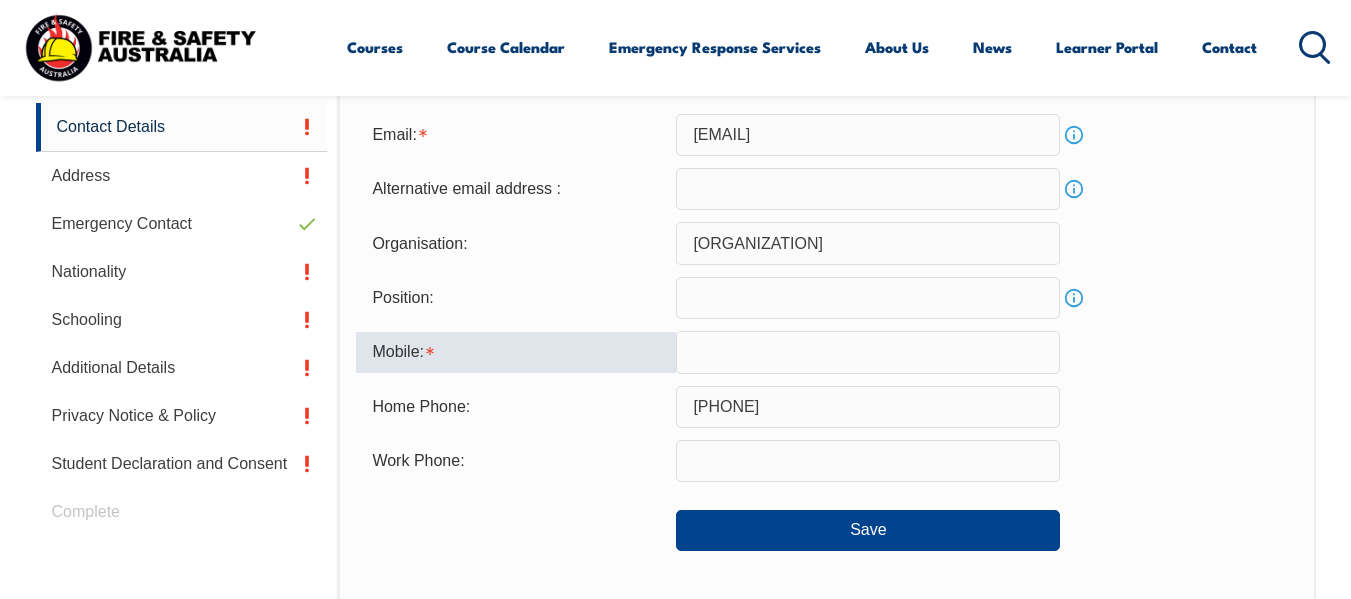 type on "[PHONE]" 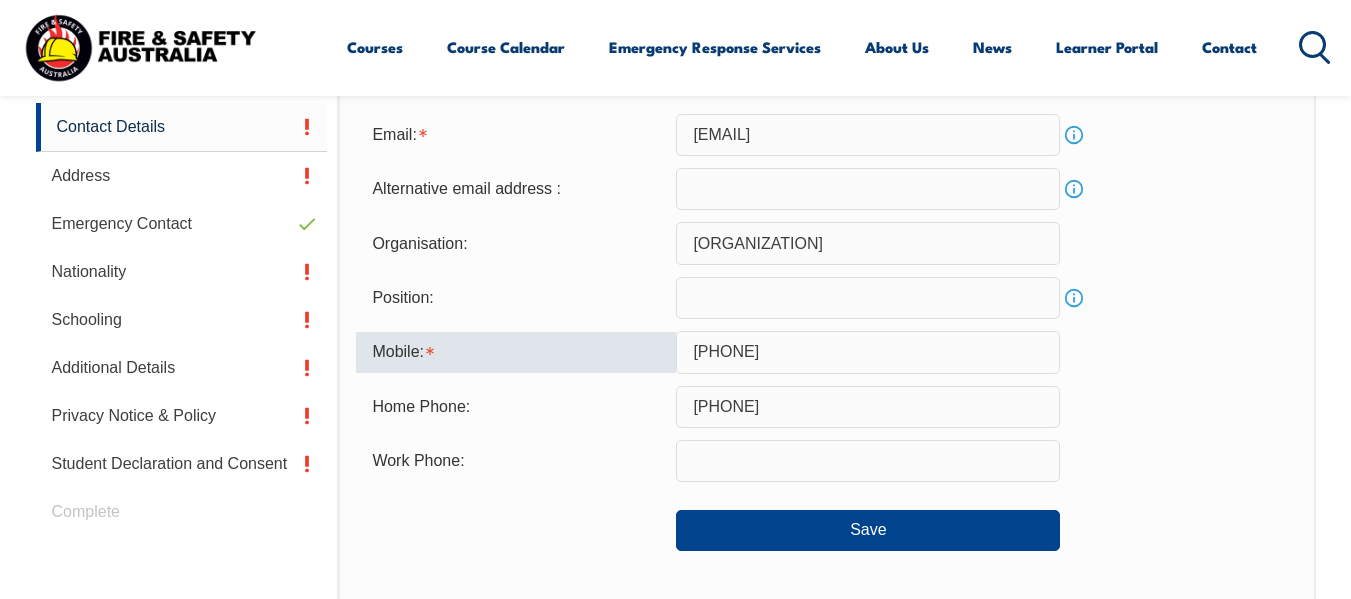 type on "[EMAIL]" 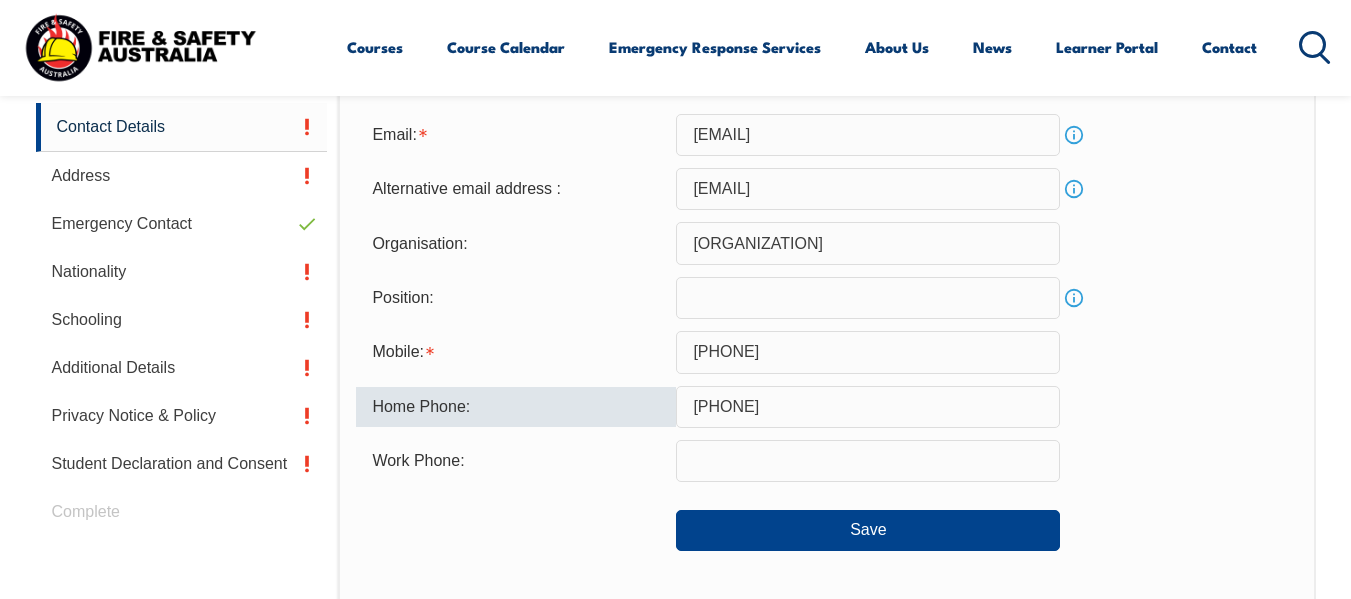 click on "[PHONE]" at bounding box center [868, 407] 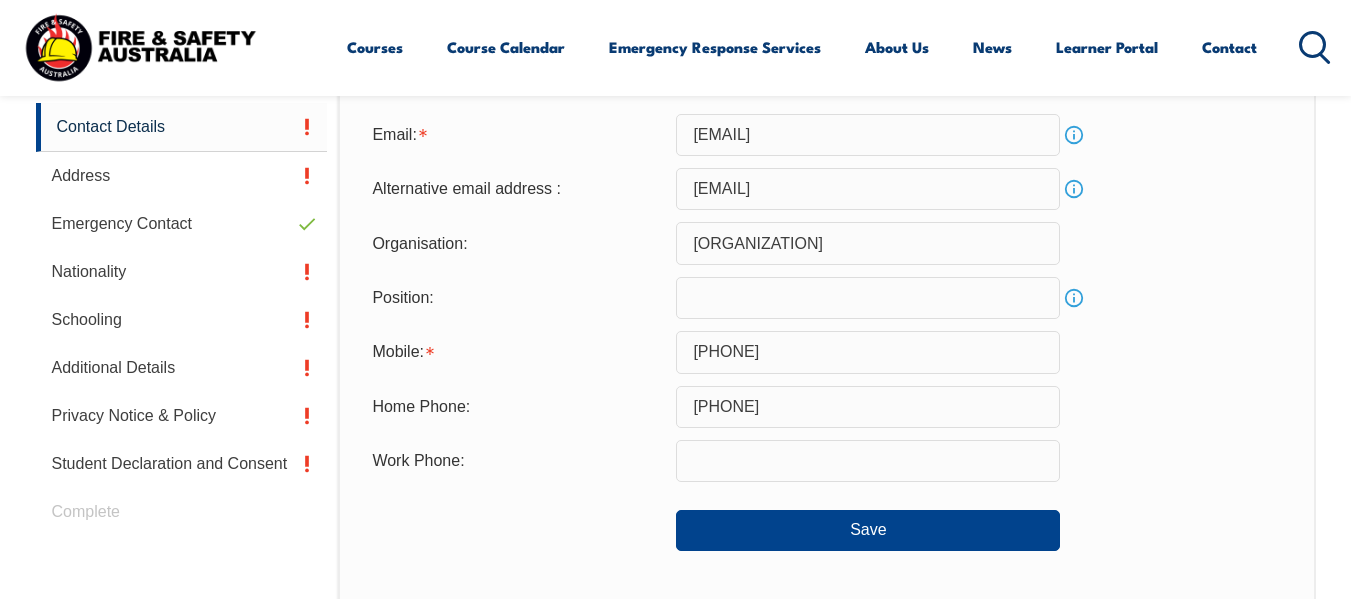 click on "Email: [EMAIL] Info Alternative email address : [EMAIL] Info Organisation: [ORGANIZATION] Position: Info Mobile: [PHONE] Home Phone: [PHONE] Work Phone: Save" at bounding box center (826, 332) 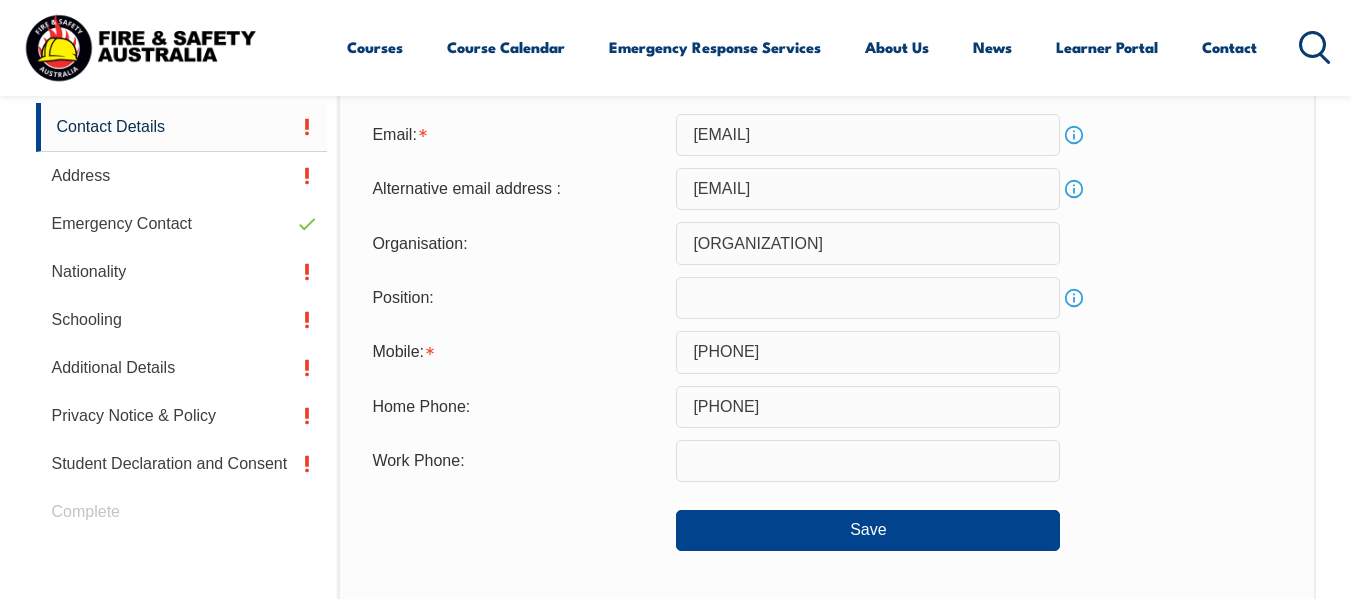 click on "[PHONE]" at bounding box center [868, 407] 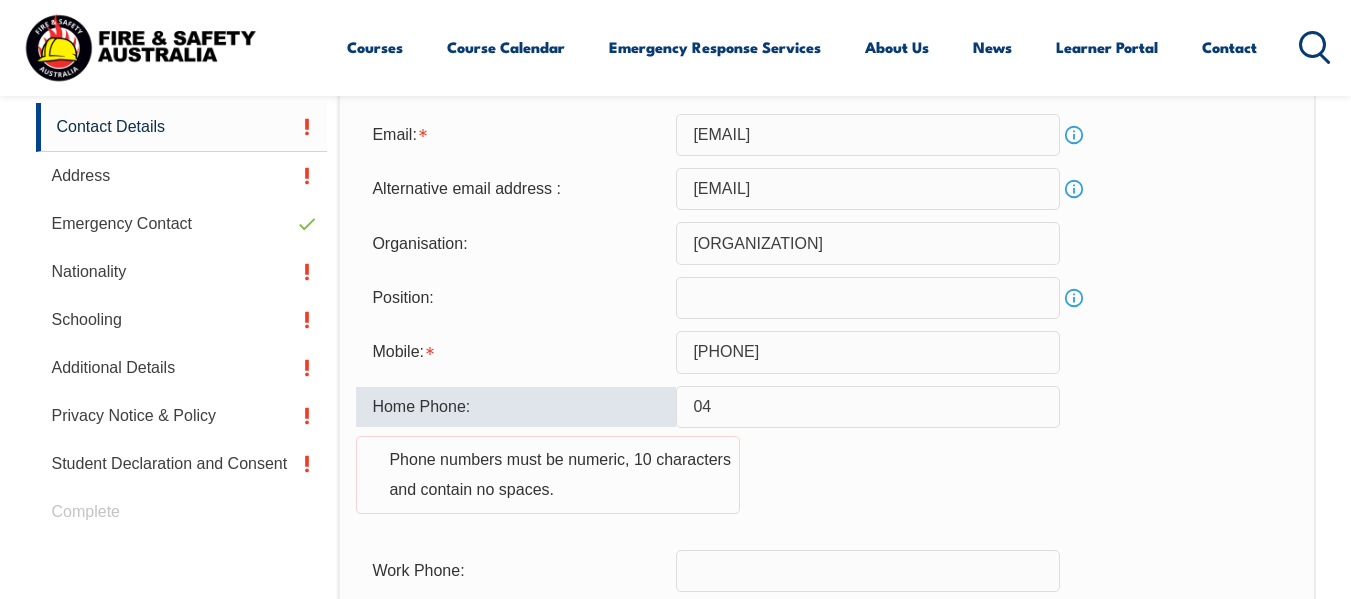 type on "0" 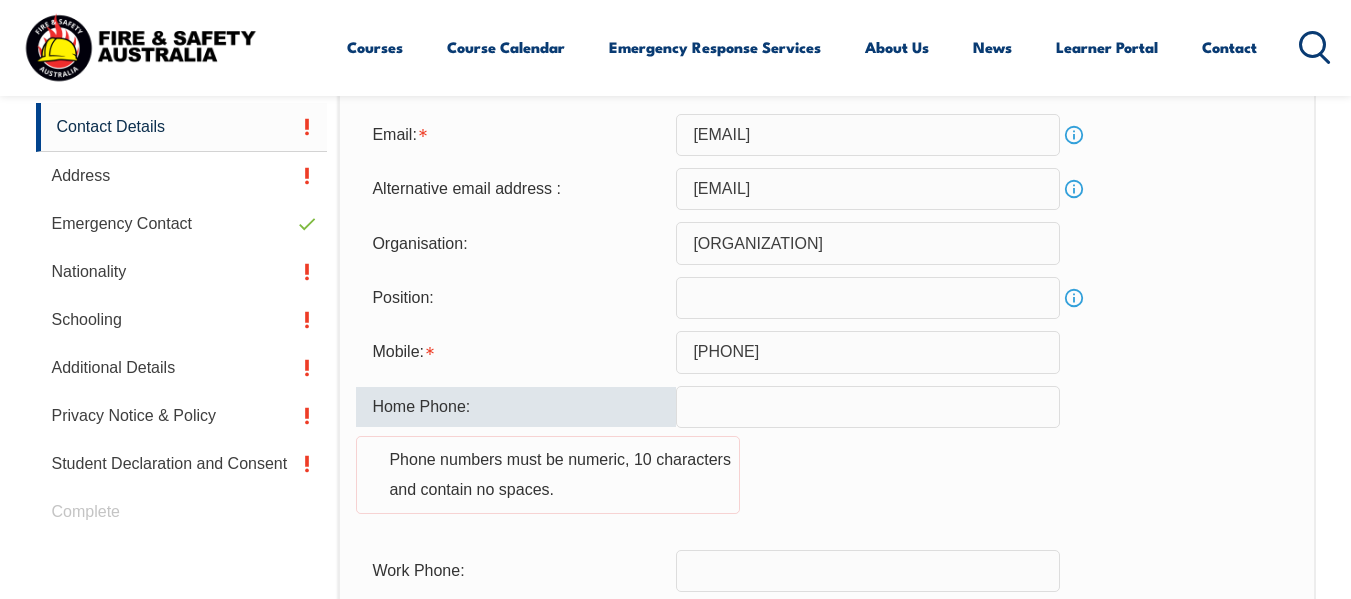 type 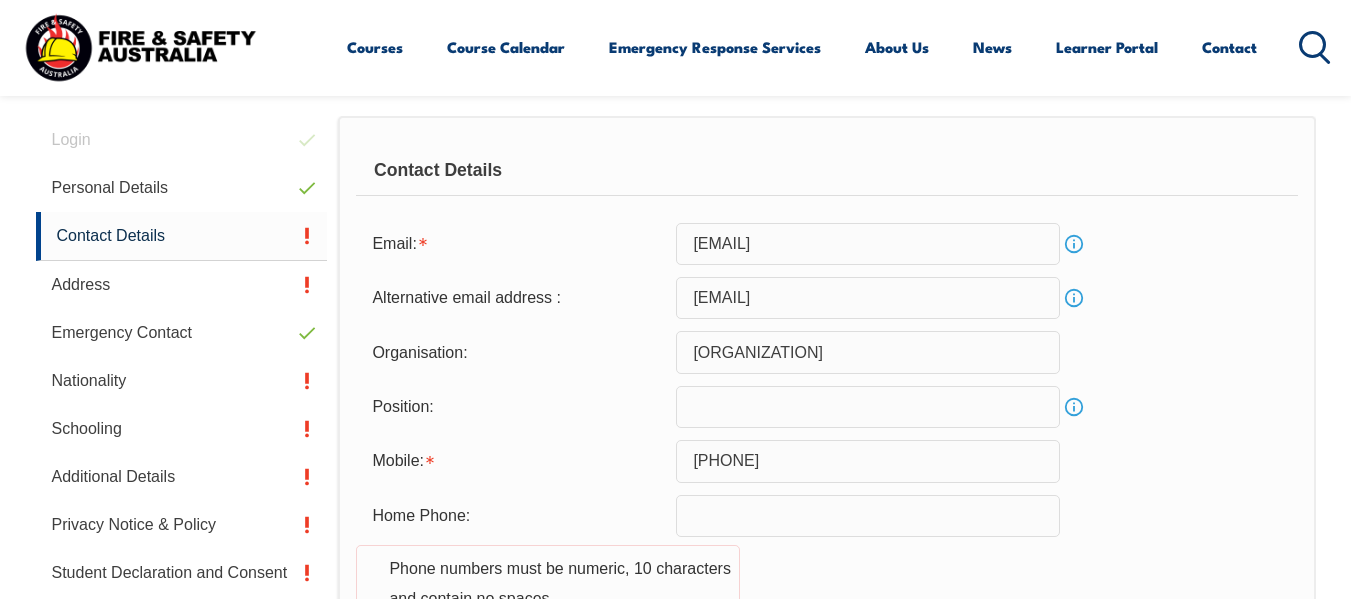 scroll, scrollTop: 534, scrollLeft: 0, axis: vertical 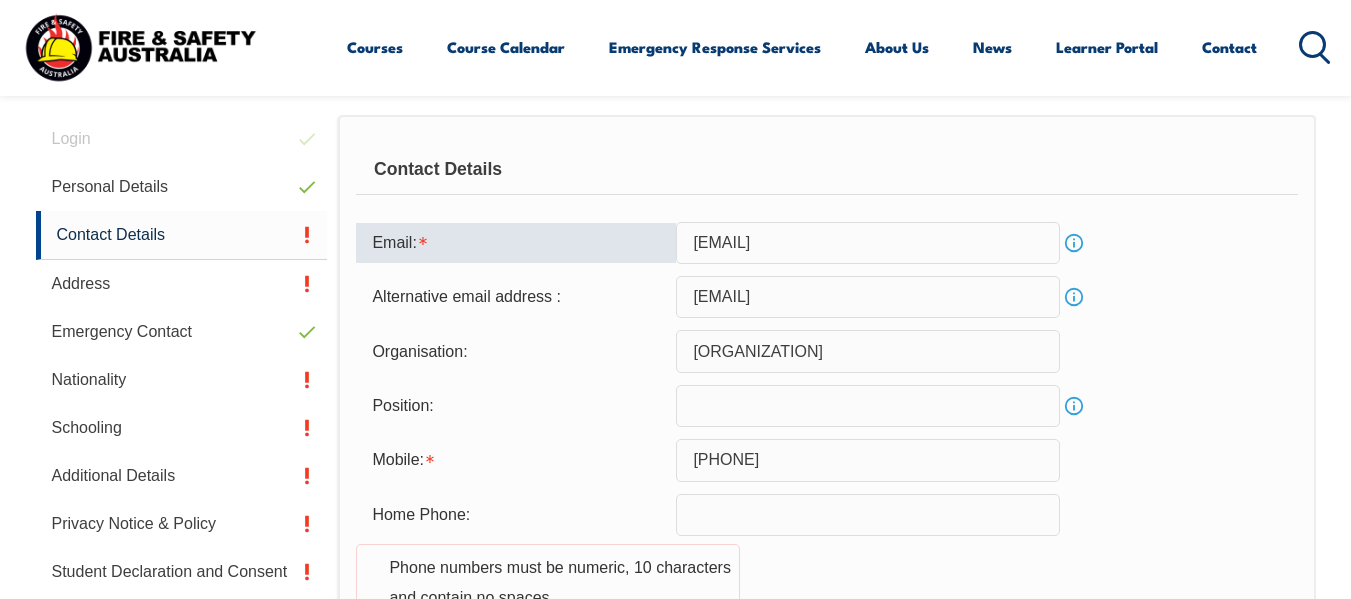 click on "[EMAIL]" at bounding box center (868, 243) 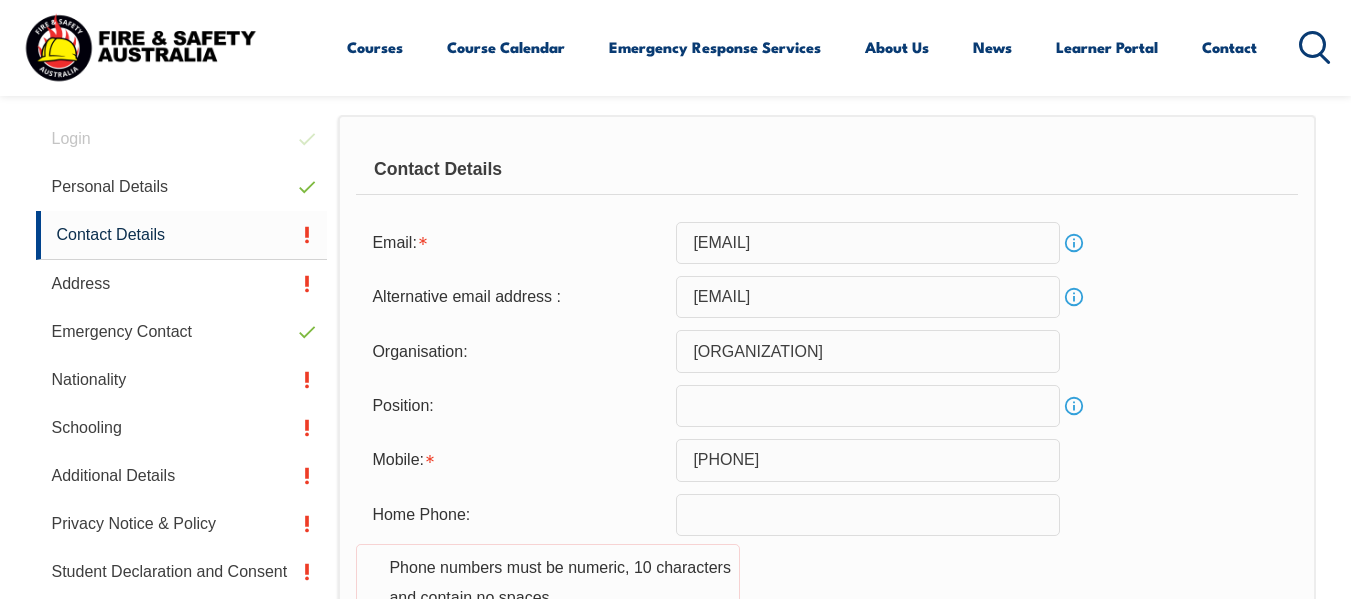click on "Alternative email address : [EMAIL] Info" at bounding box center [826, 297] 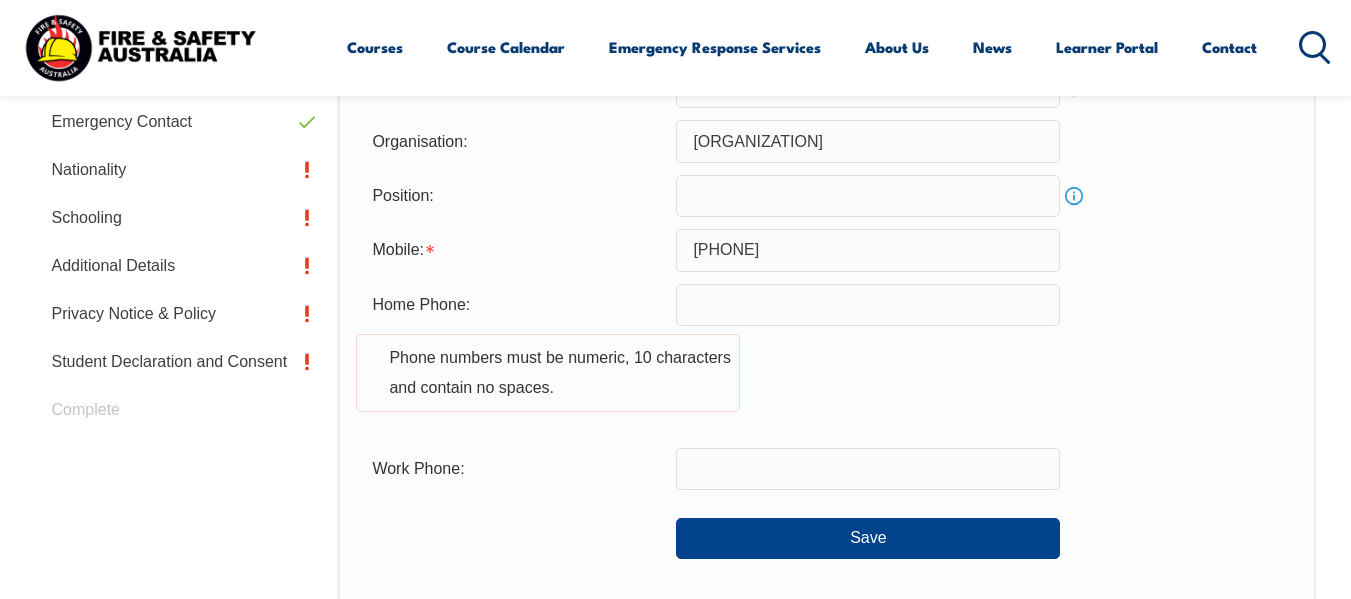 scroll, scrollTop: 775, scrollLeft: 0, axis: vertical 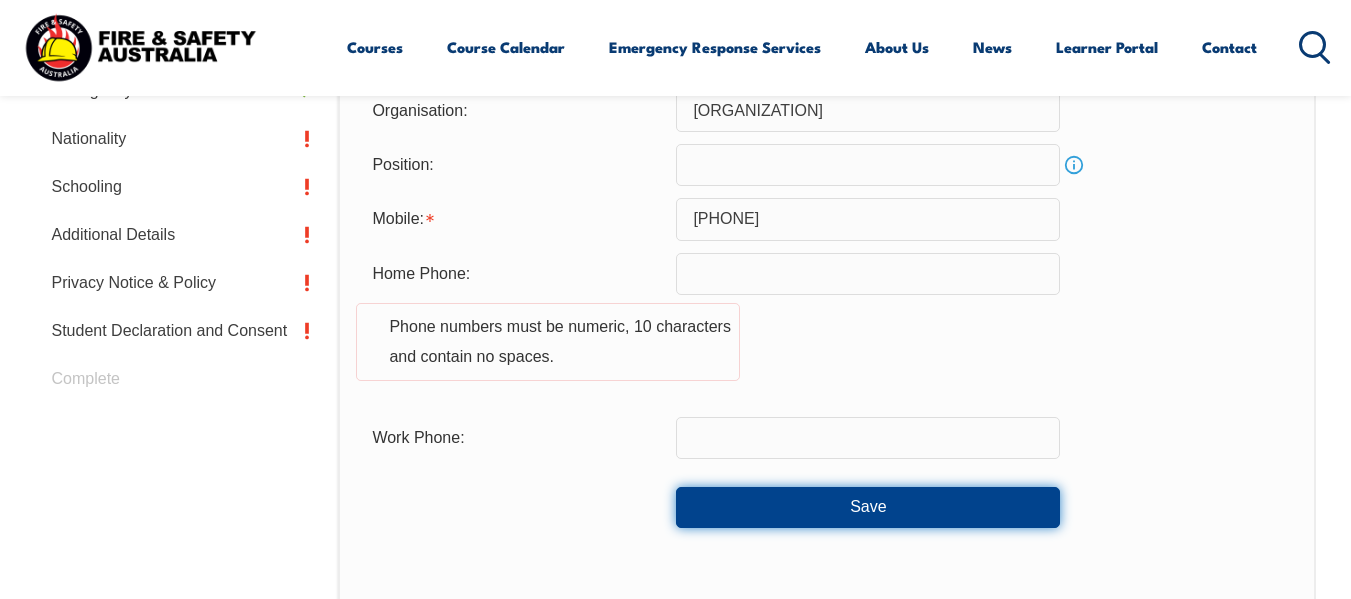 click on "Save" at bounding box center [868, 507] 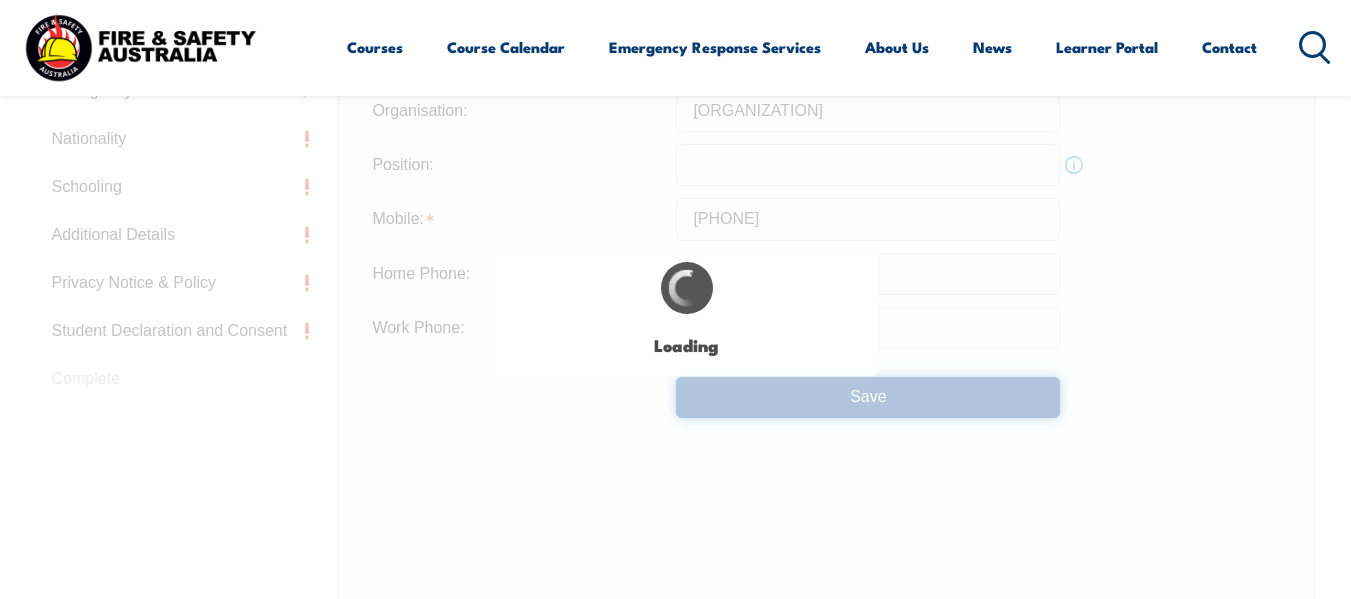 type on "[PHONE]" 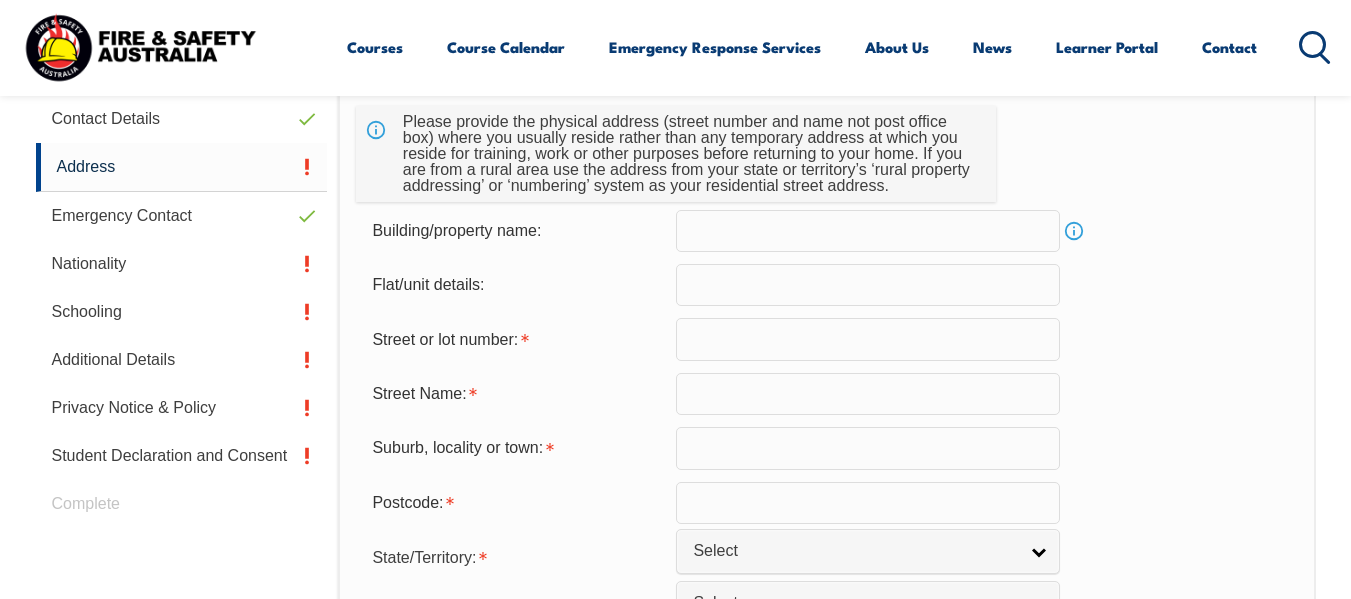scroll, scrollTop: 651, scrollLeft: 0, axis: vertical 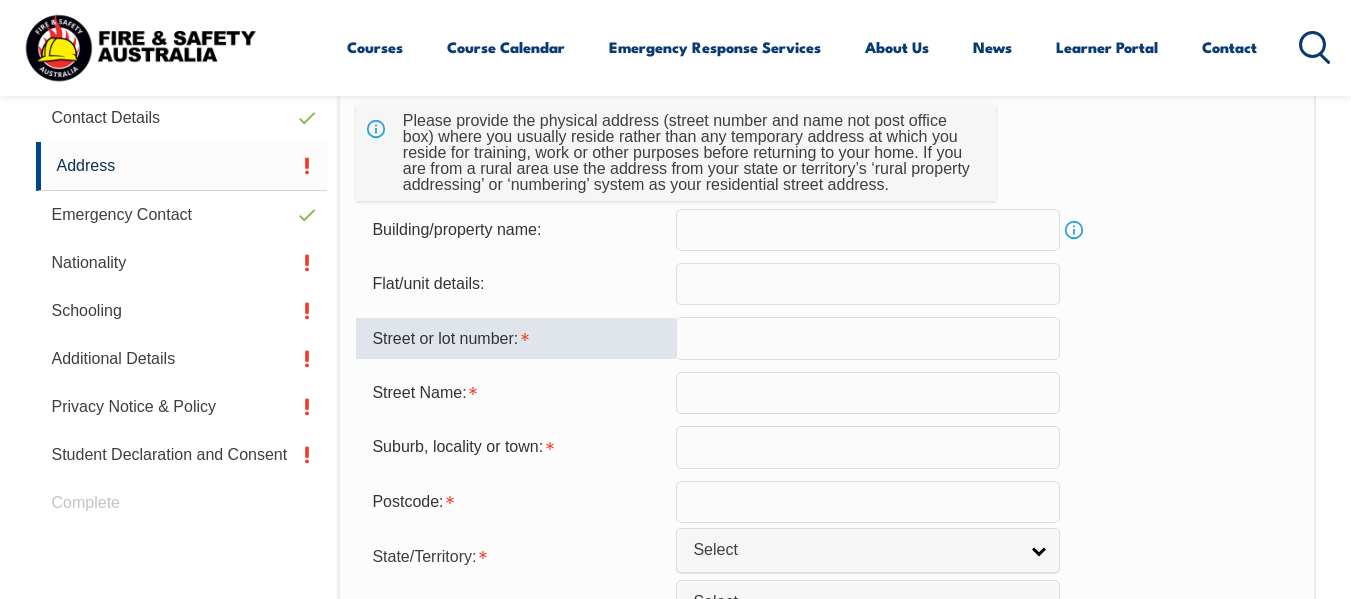 click at bounding box center (868, 338) 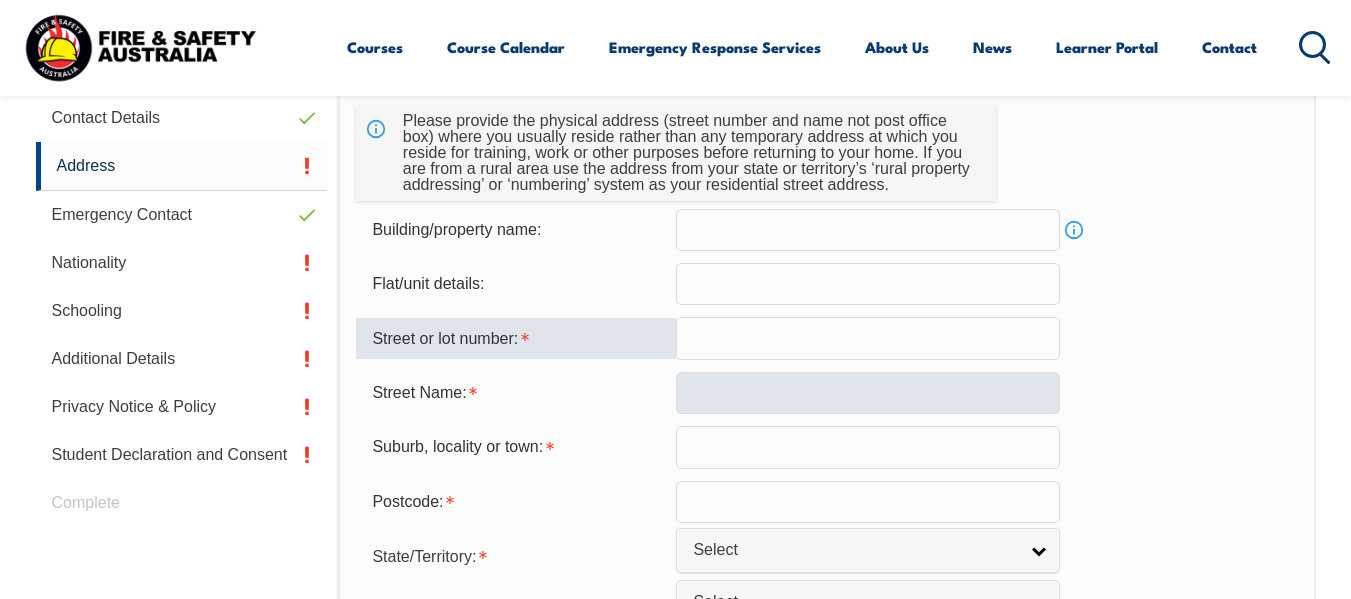 type on "24" 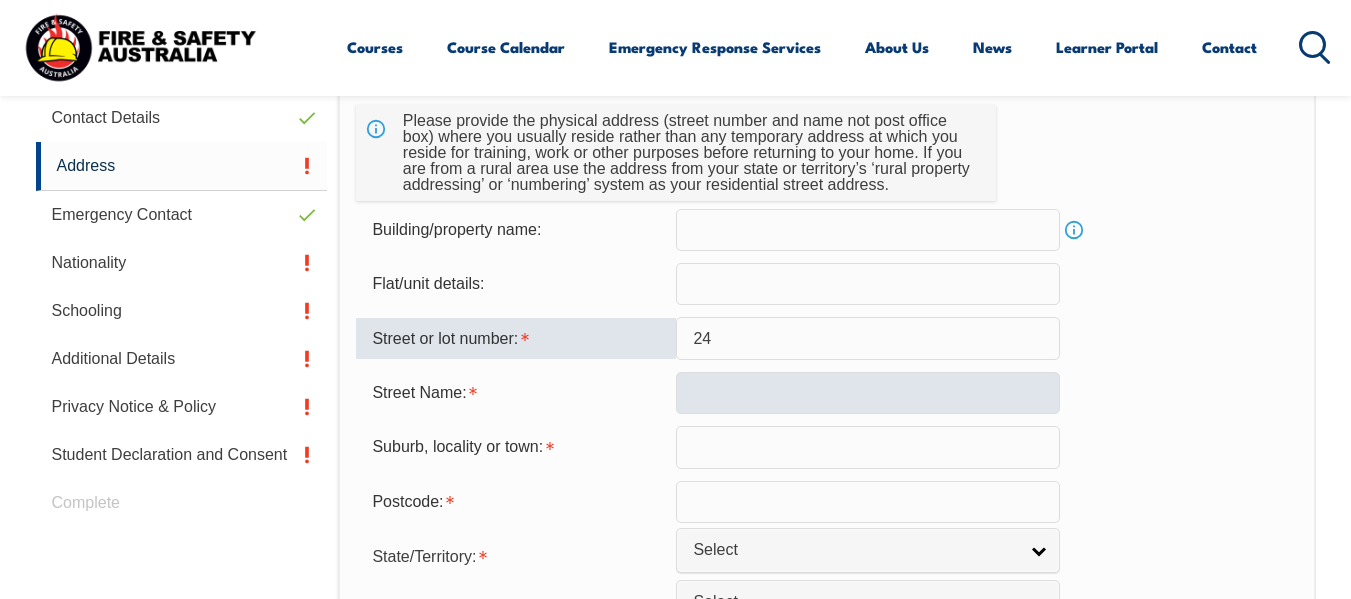 type on "[NUMBER] [STREET]" 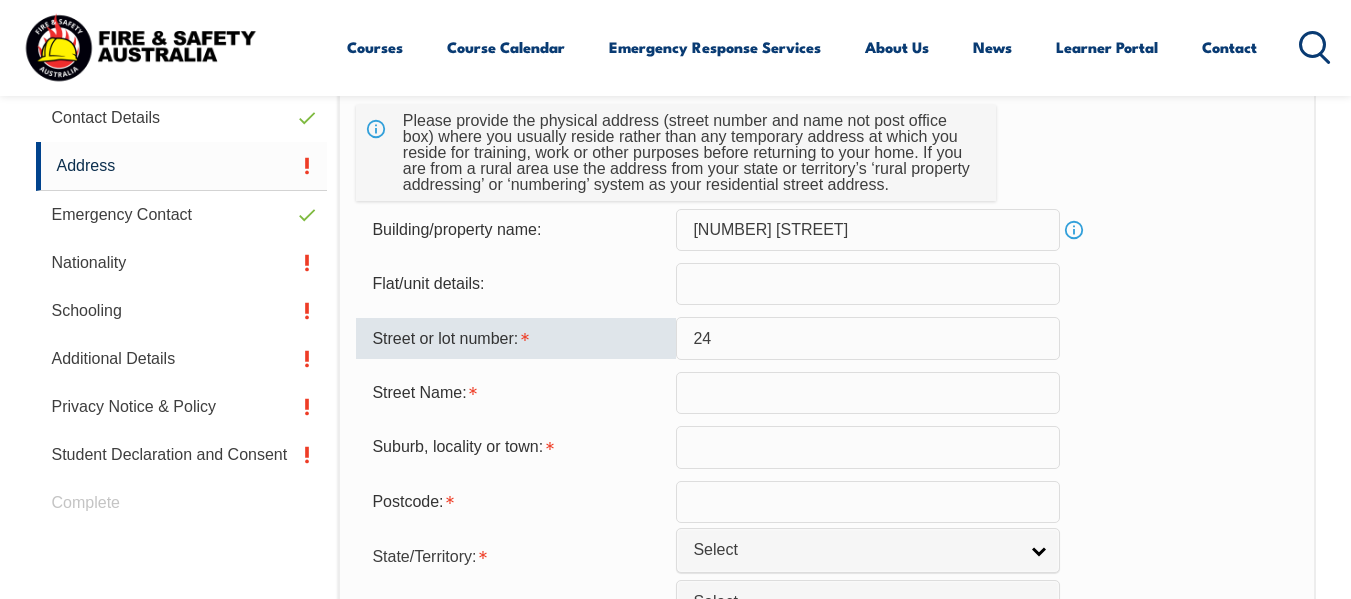type on "[STREET]" 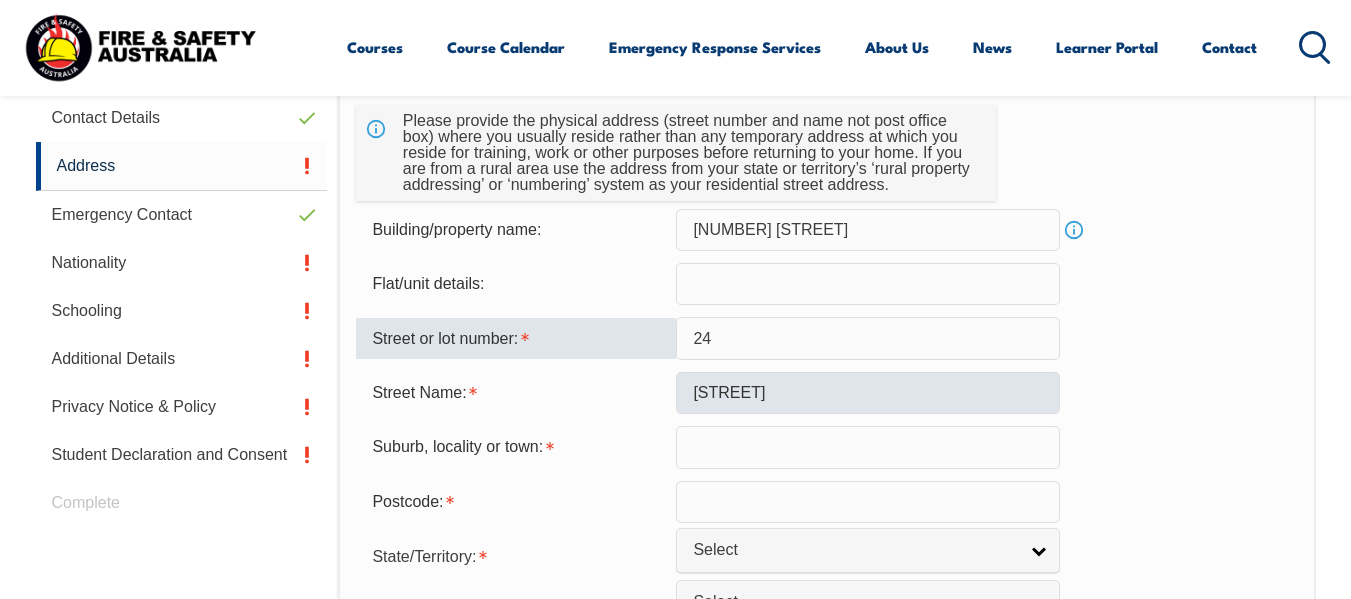 type on "[CITY]" 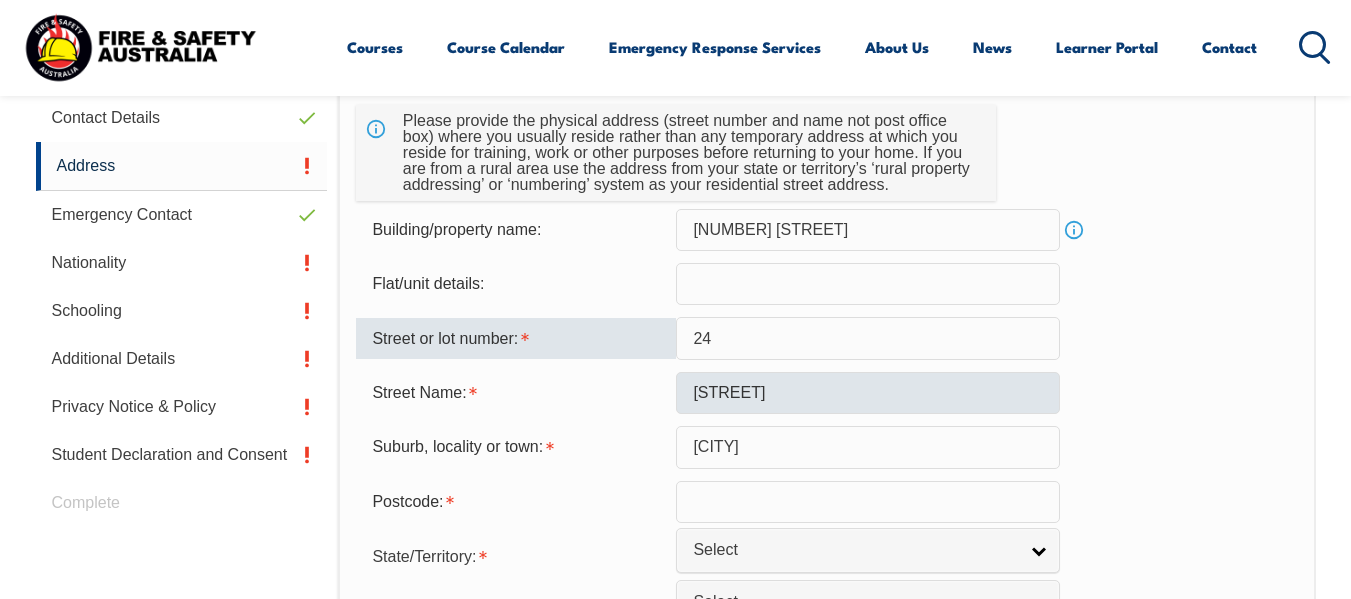type on "[POSTAL_CODE]" 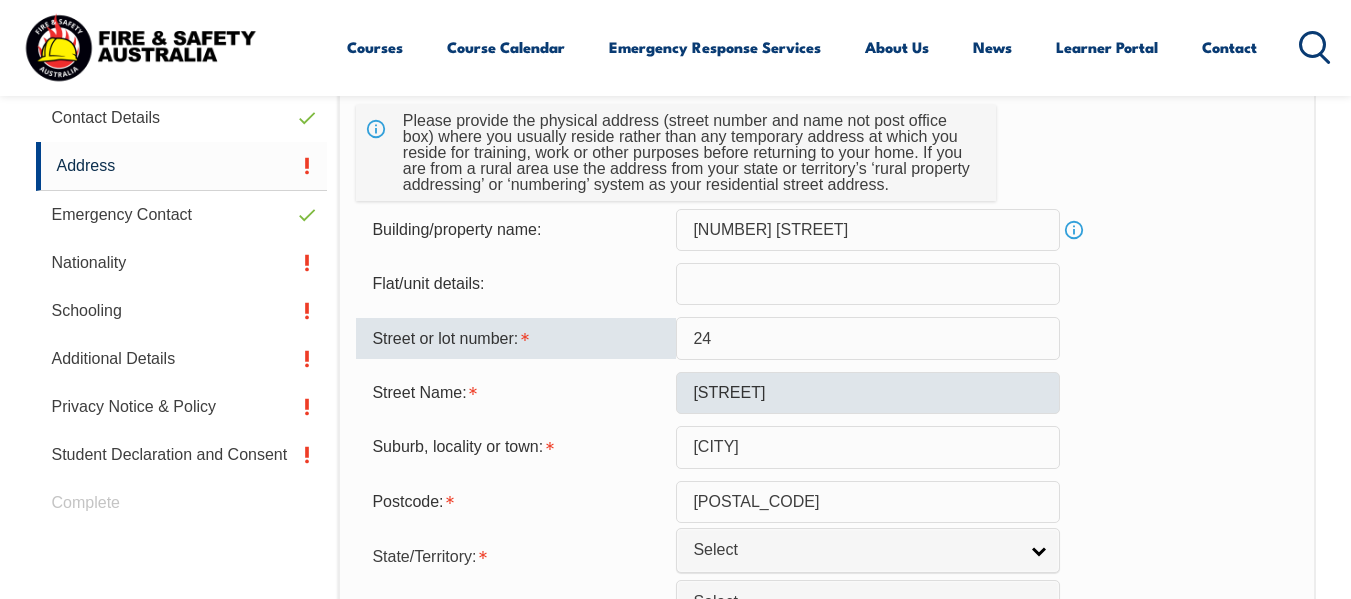 select on "VIC" 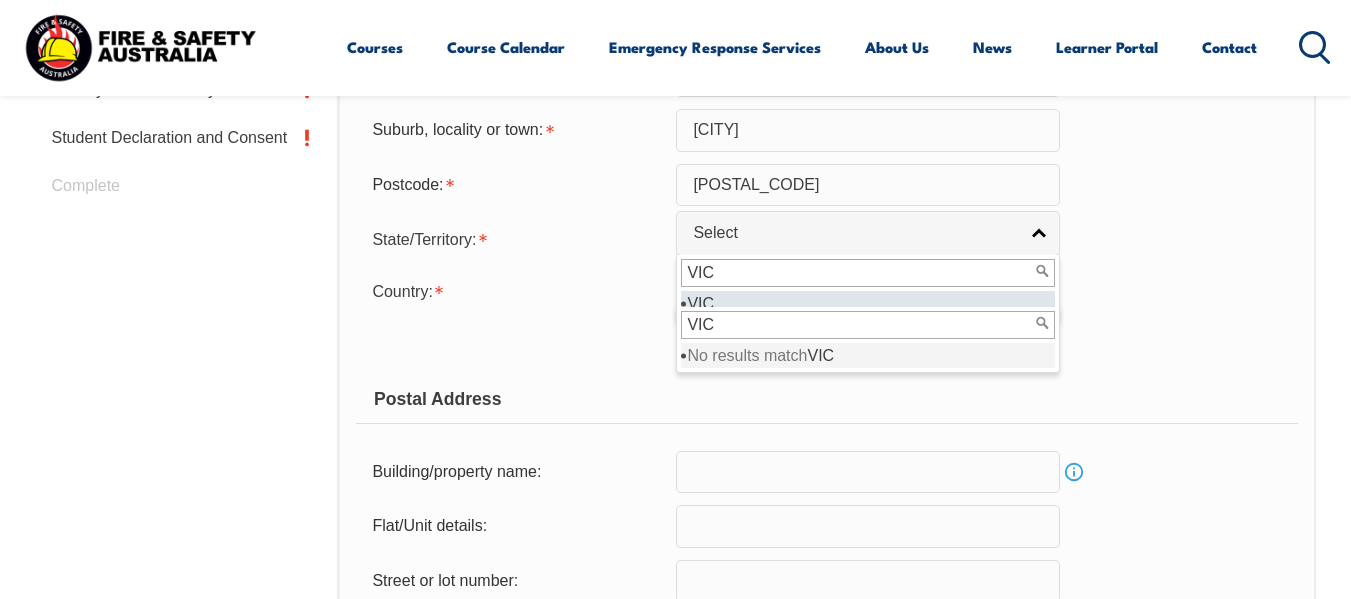 scroll, scrollTop: 994, scrollLeft: 0, axis: vertical 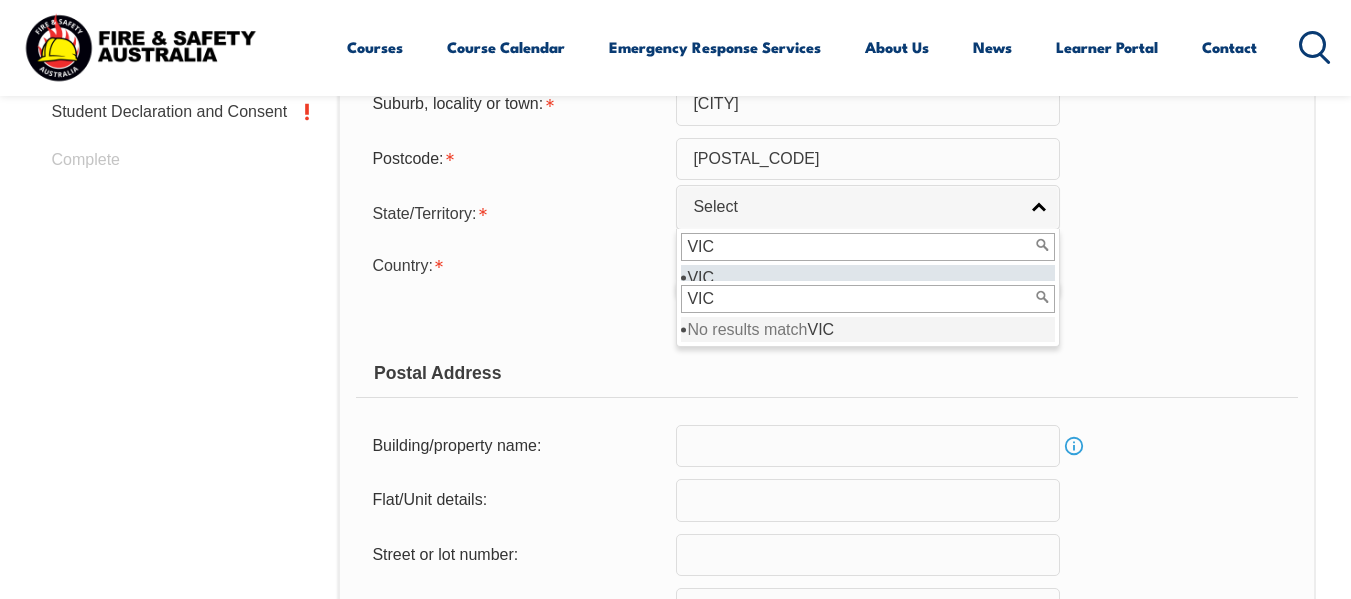 click on "Usual Residential Address Please provide the physical address (street number and name not post office box) where you usually reside rather than any temporary address at which you reside for training, work or other purposes before returning to your home.  If you are from a rural area use the address from your state or territory’s ‘rural property addressing’ or ‘numbering’ system as your residential street address.  Building/property name: [NUMBER] [STREET] Info Flat/unit details: Street or lot number: [NUMBER] Street Name: [STREET] Street Address - Postal delivery information (PO box): Suburb, locality or town: [CITY] Postcode: [POSTAL_CODE] State/Territory: NSW VIC QLD SA WA TAS NT ACT Other Australian Territory Overseas
Select
VIC
VIC
Country: [COUNTRY]" at bounding box center [826, 325] 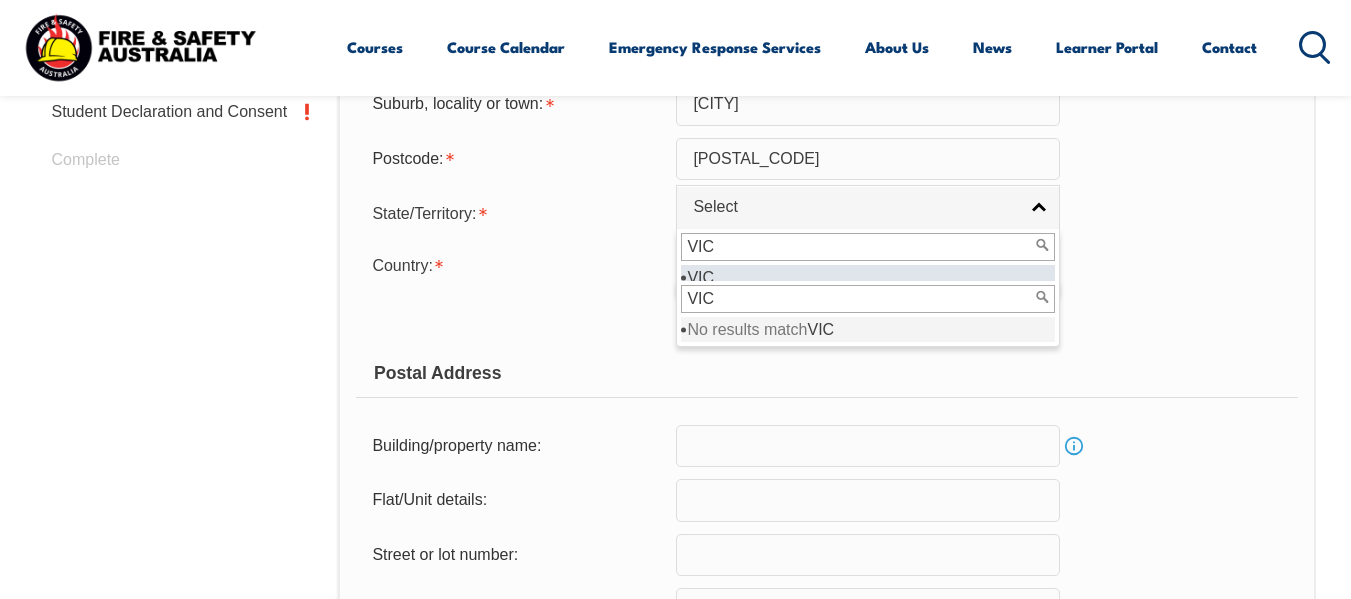 type 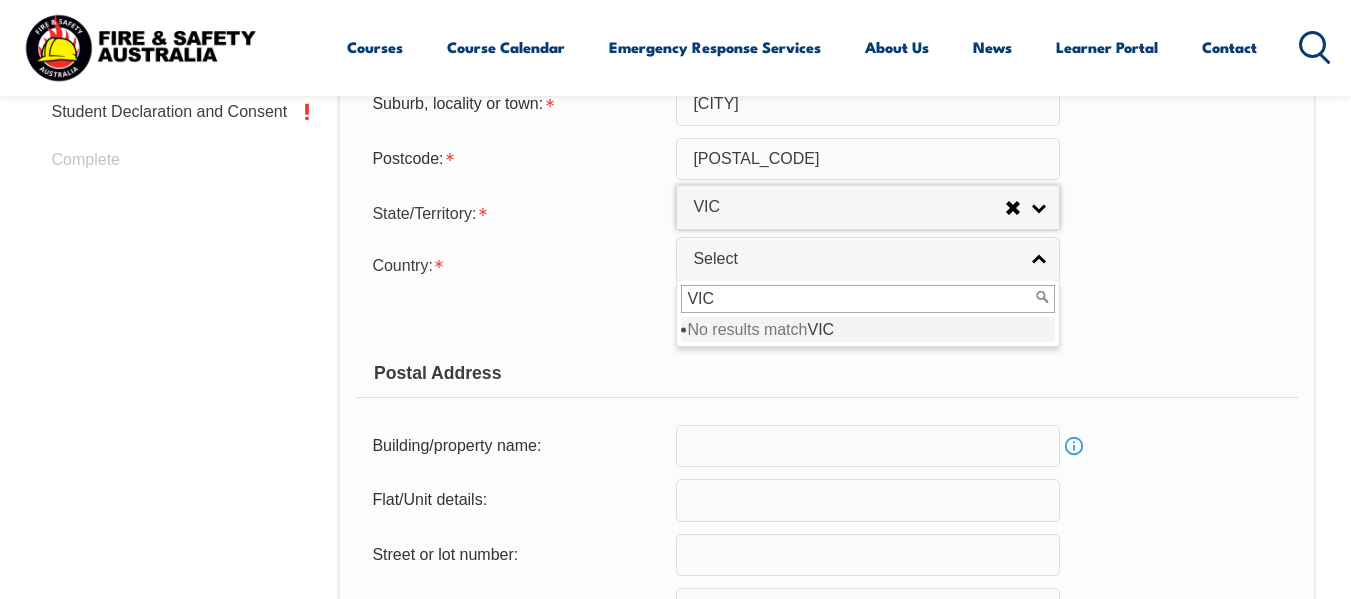 click on "Postal Address" at bounding box center [826, 373] 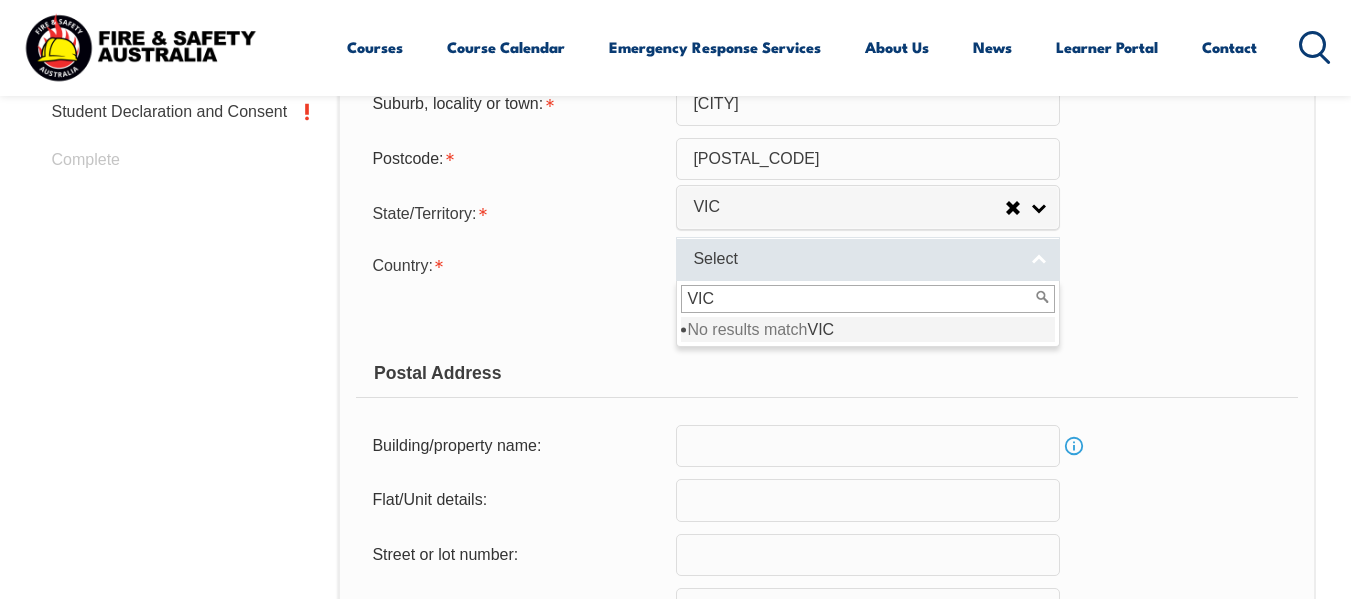 click on "Select" at bounding box center (868, 259) 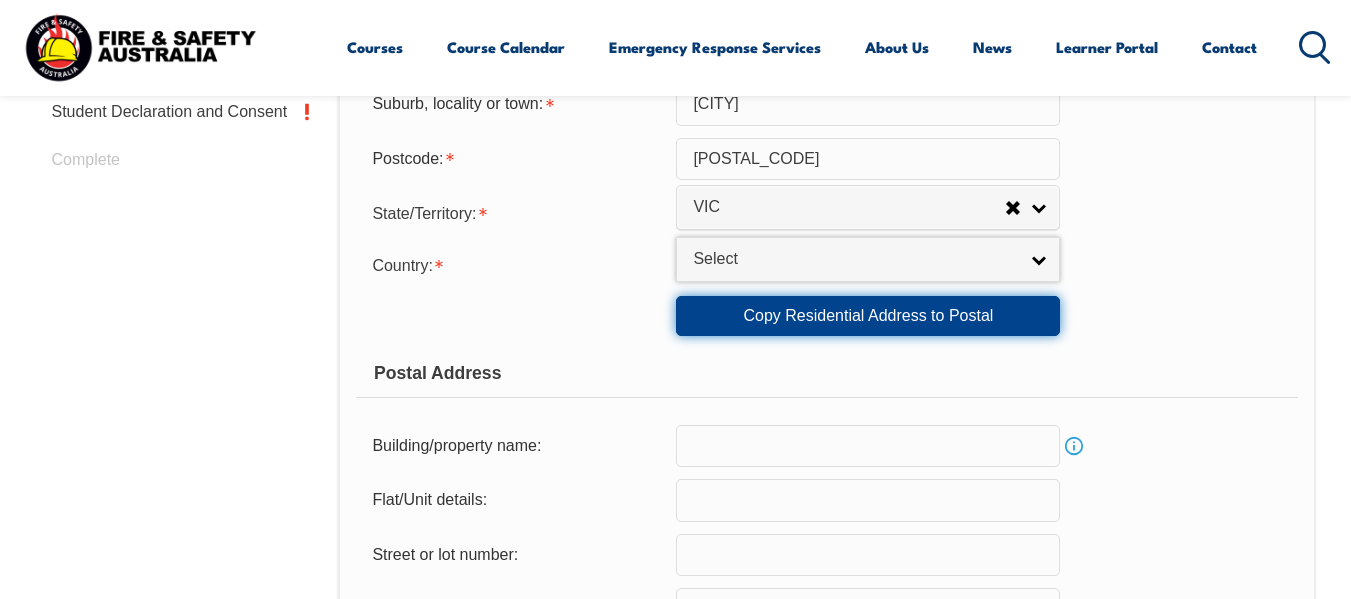 type 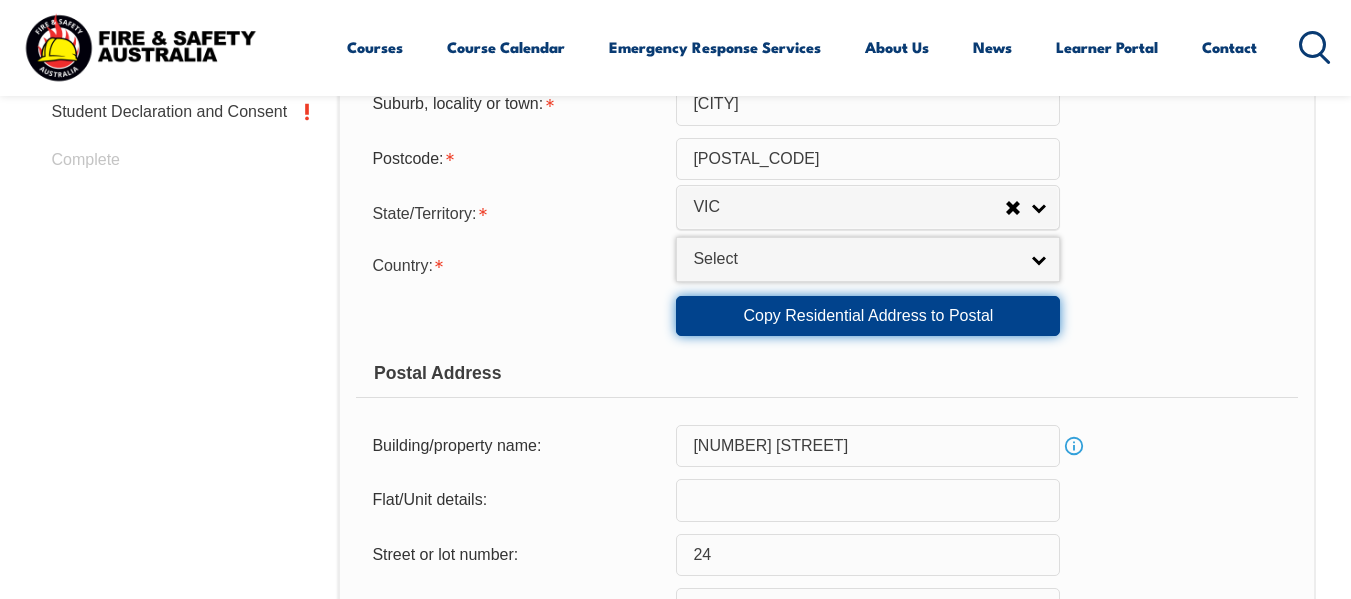 select on "1101" 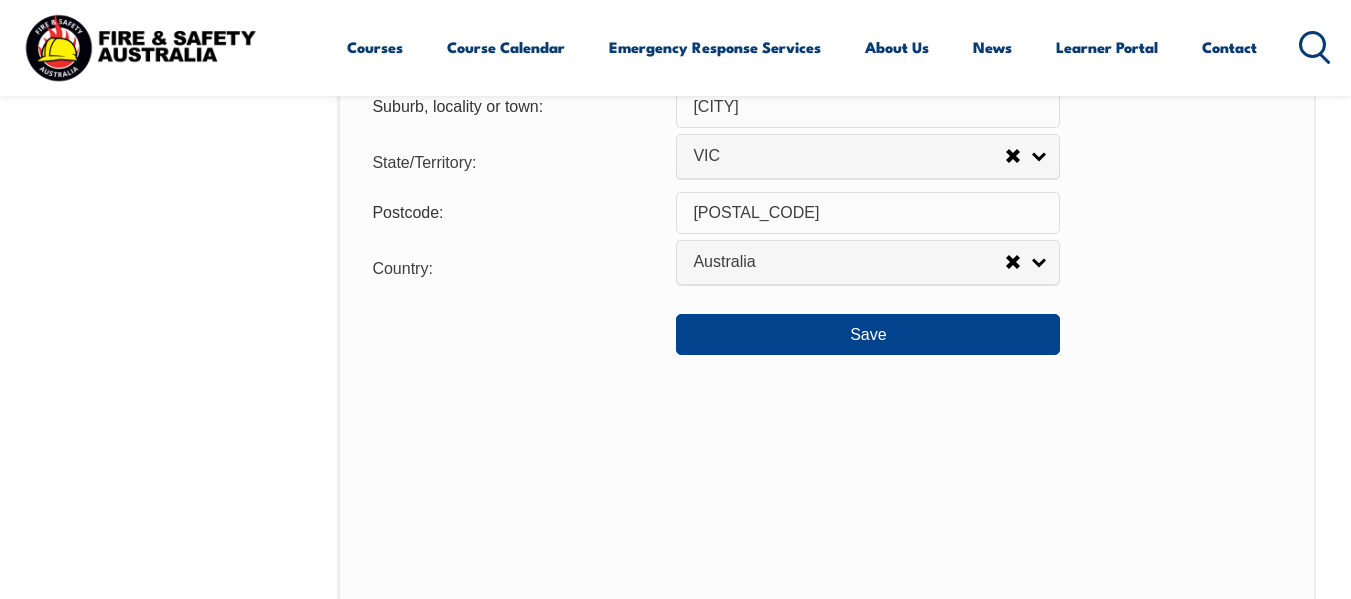 scroll, scrollTop: 1604, scrollLeft: 0, axis: vertical 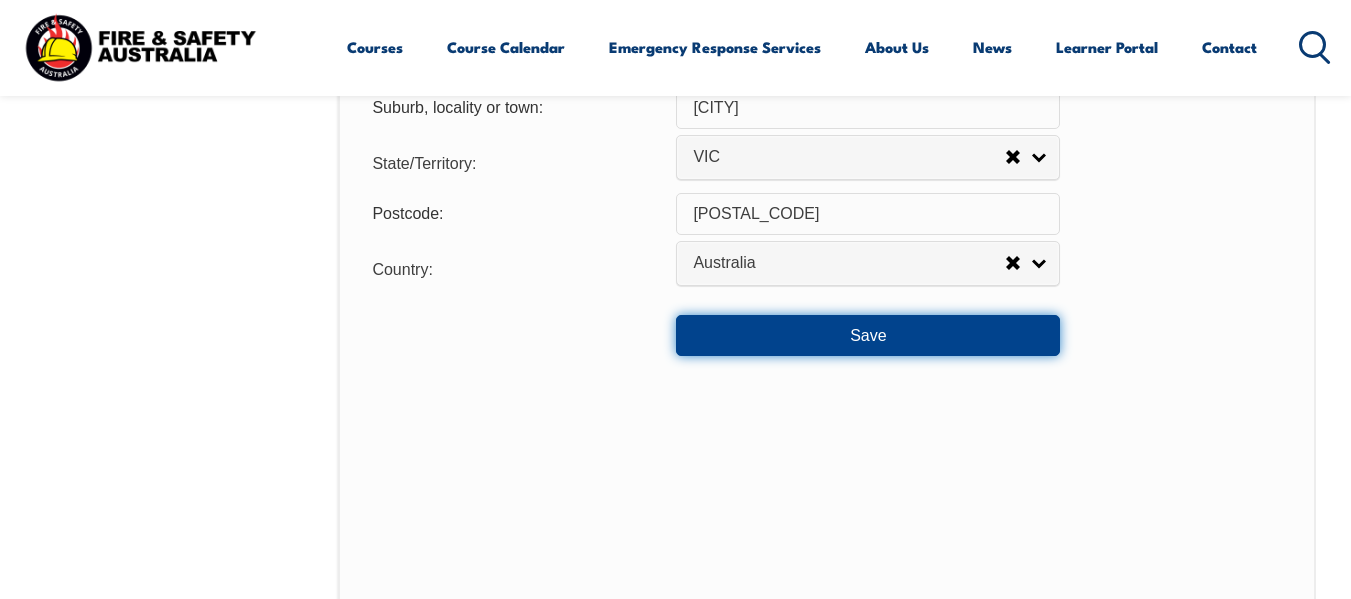 click on "Save" at bounding box center [868, 335] 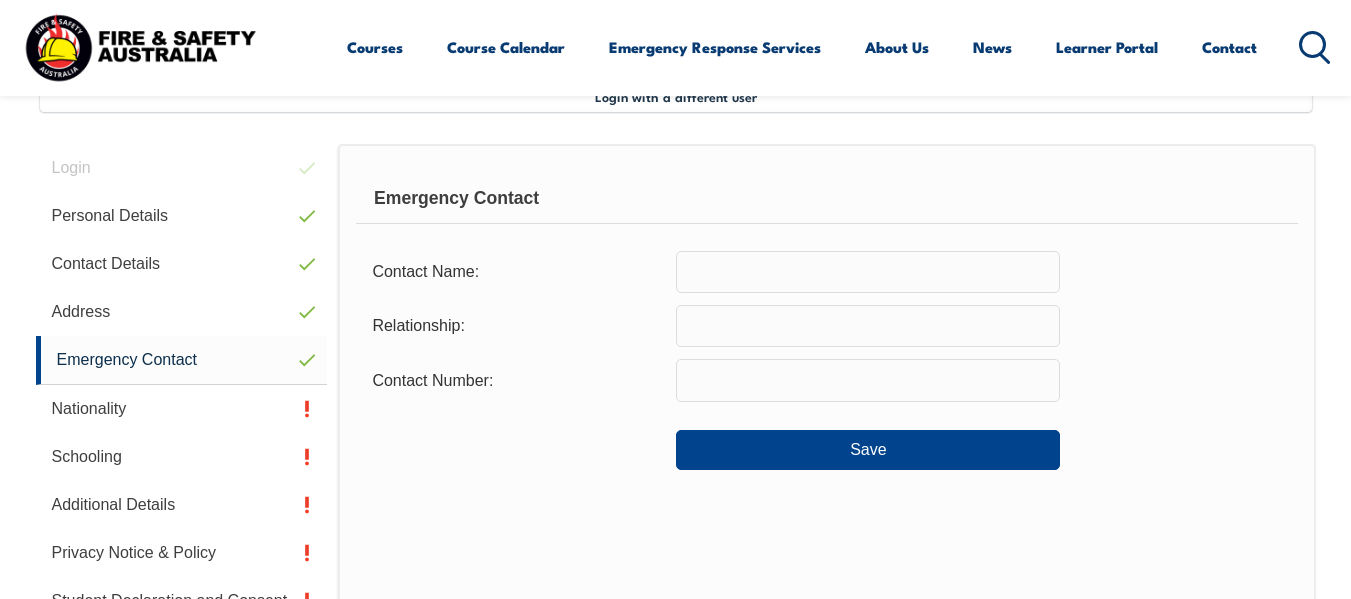scroll, scrollTop: 485, scrollLeft: 0, axis: vertical 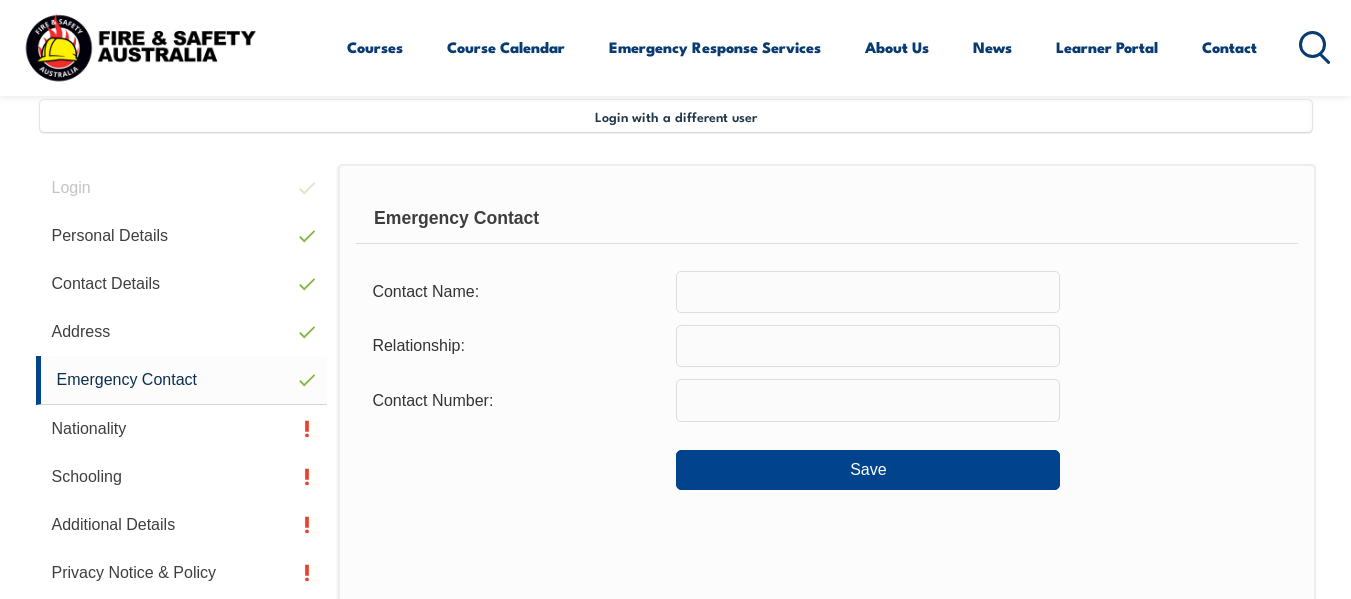 click at bounding box center [868, 292] 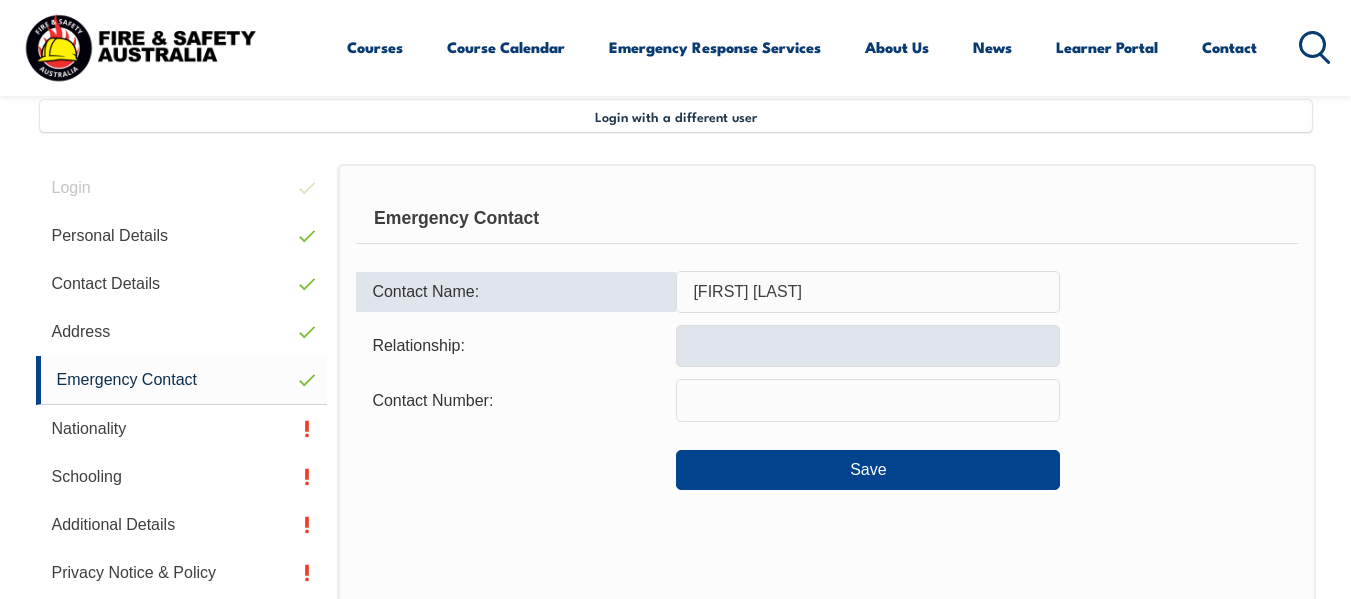 type on "[FIRST] [LAST]" 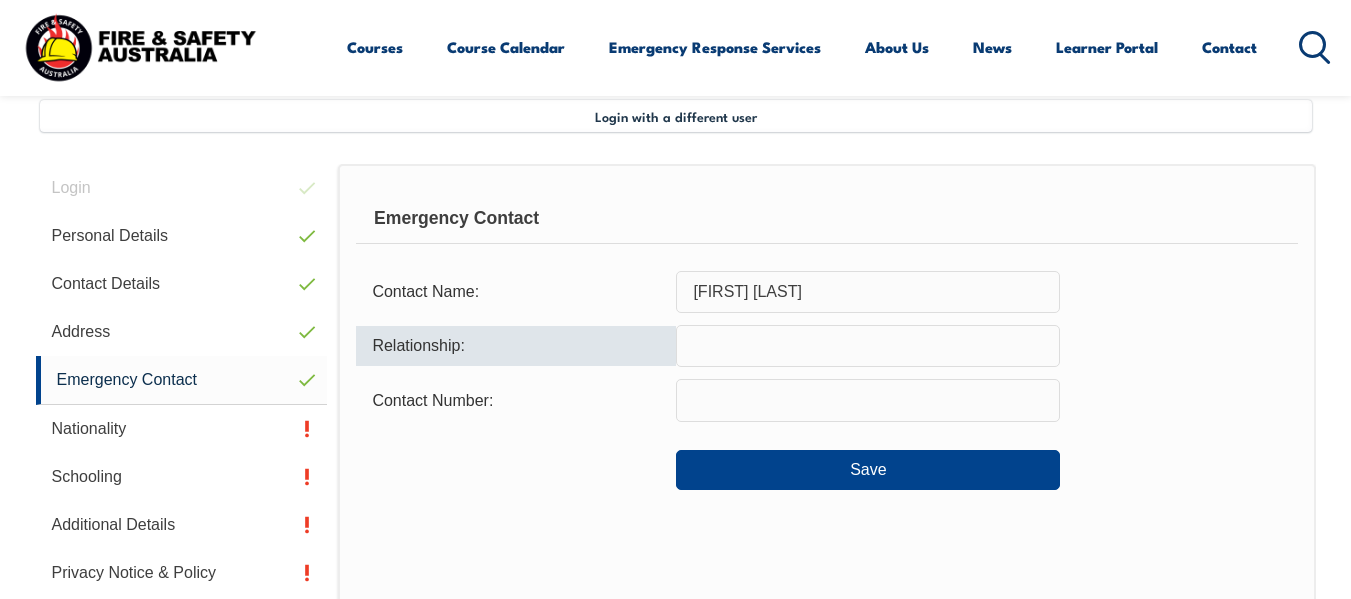 click at bounding box center [868, 346] 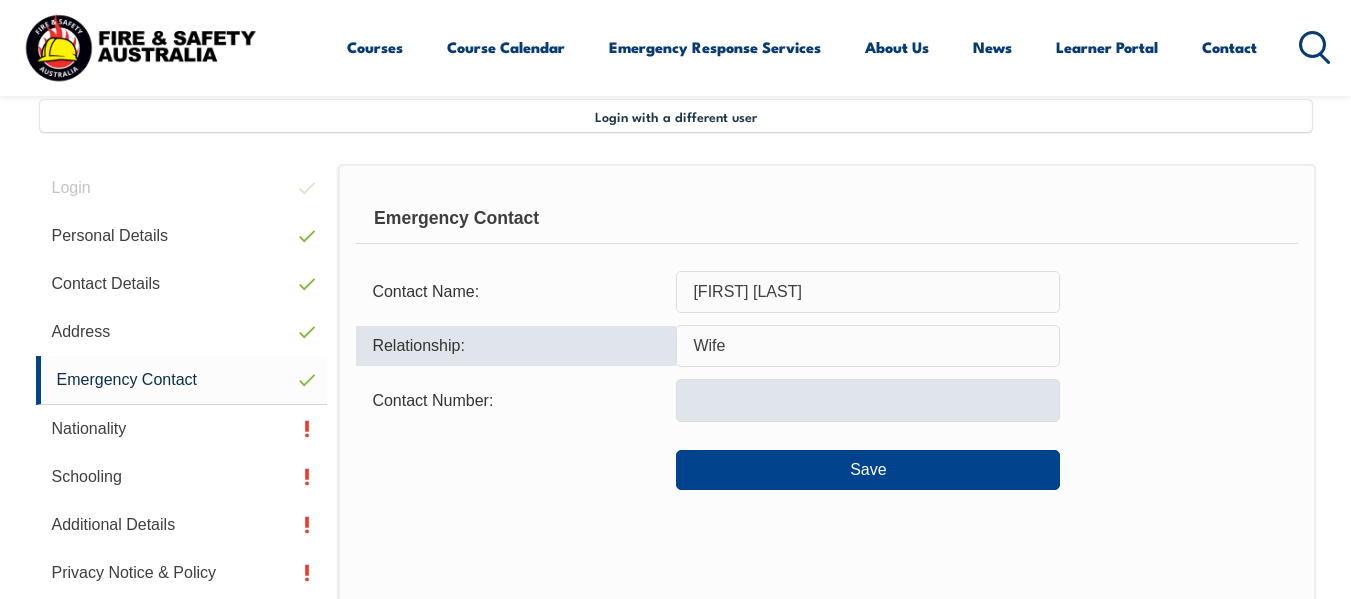 type on "Wife" 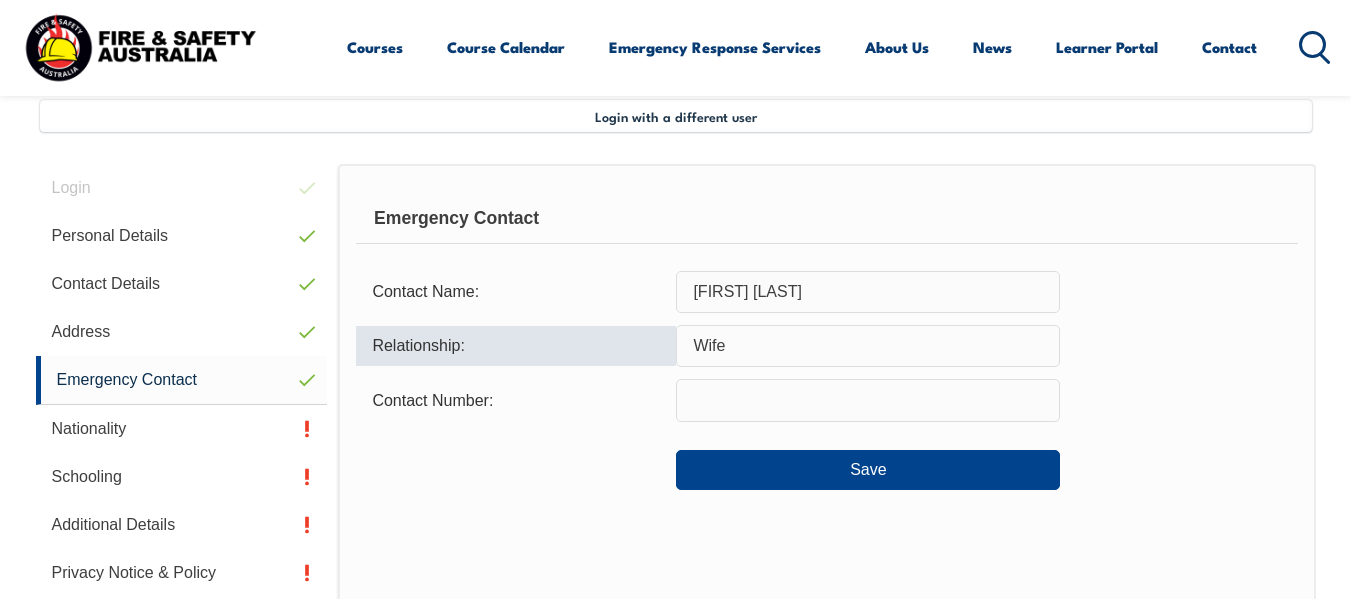 click at bounding box center (868, 400) 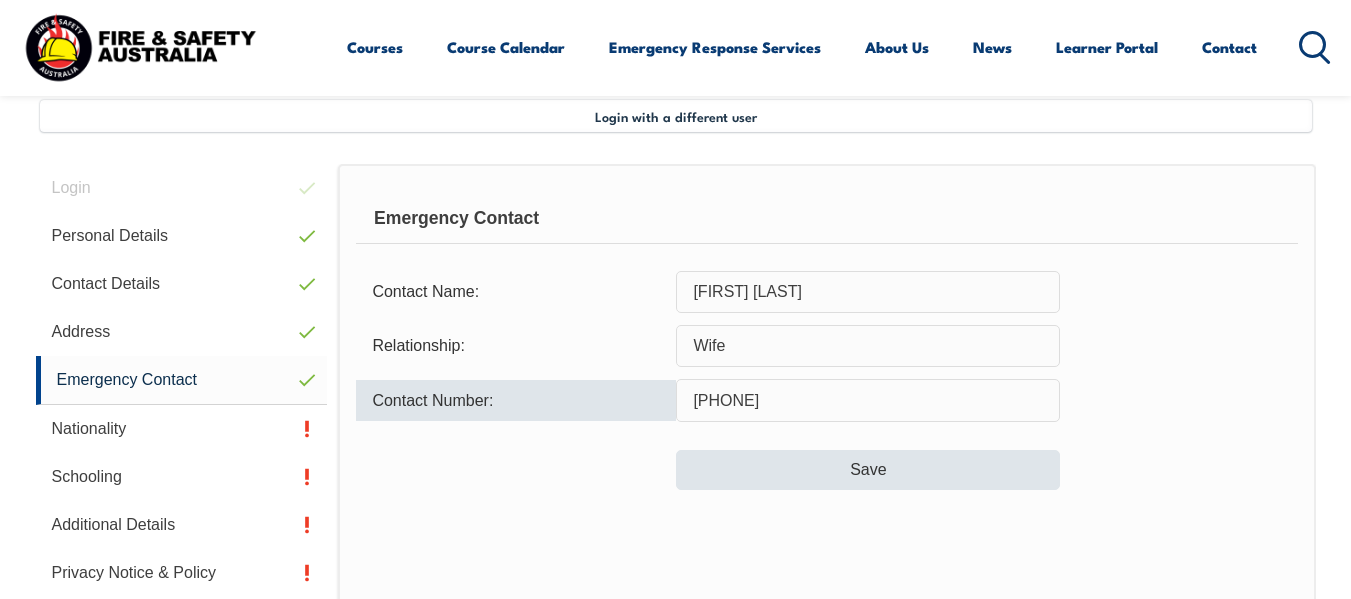 type on "[PHONE]" 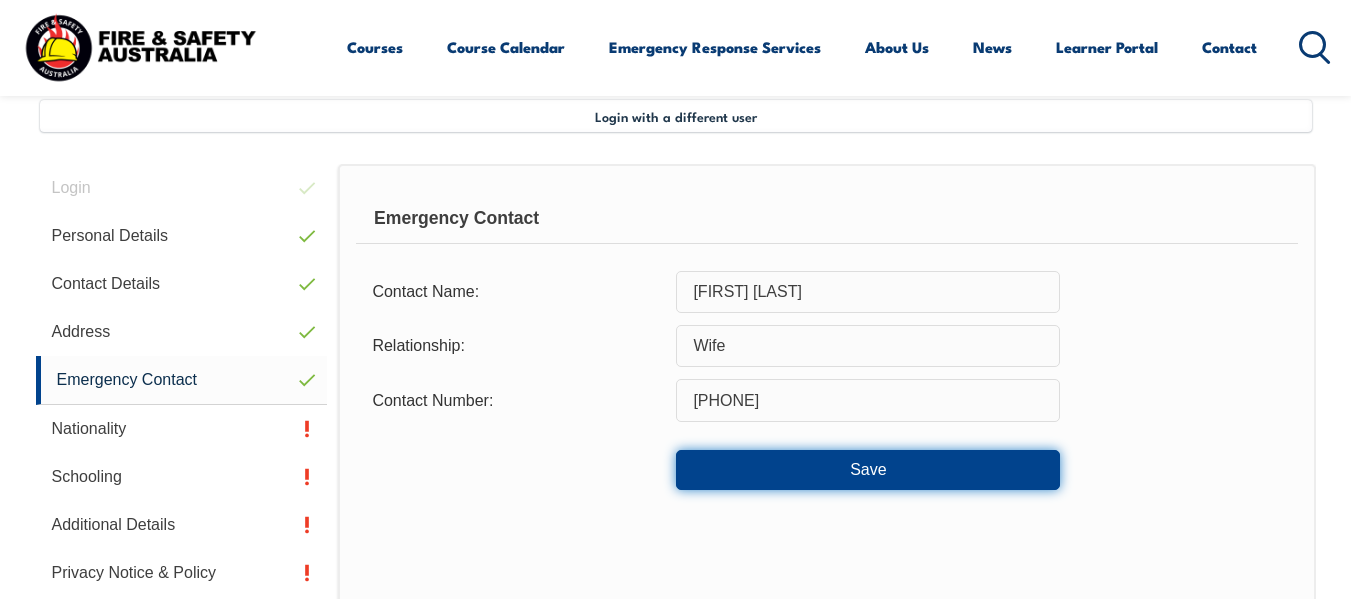 click on "Save" at bounding box center [868, 470] 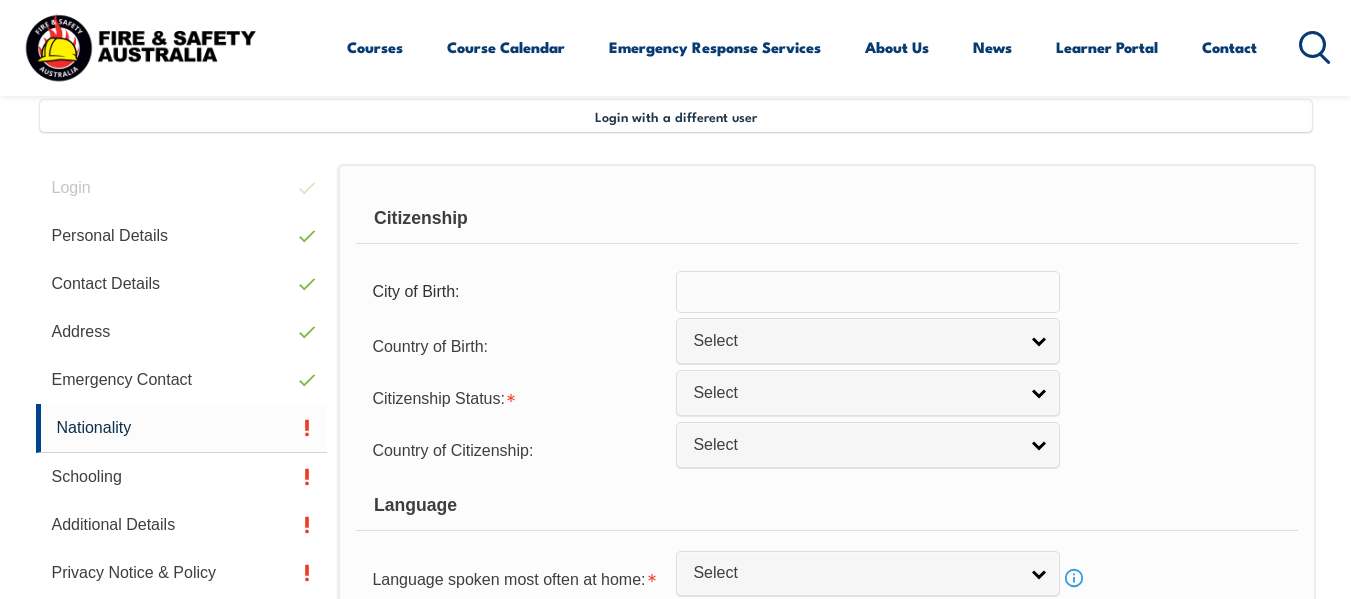click at bounding box center (868, 292) 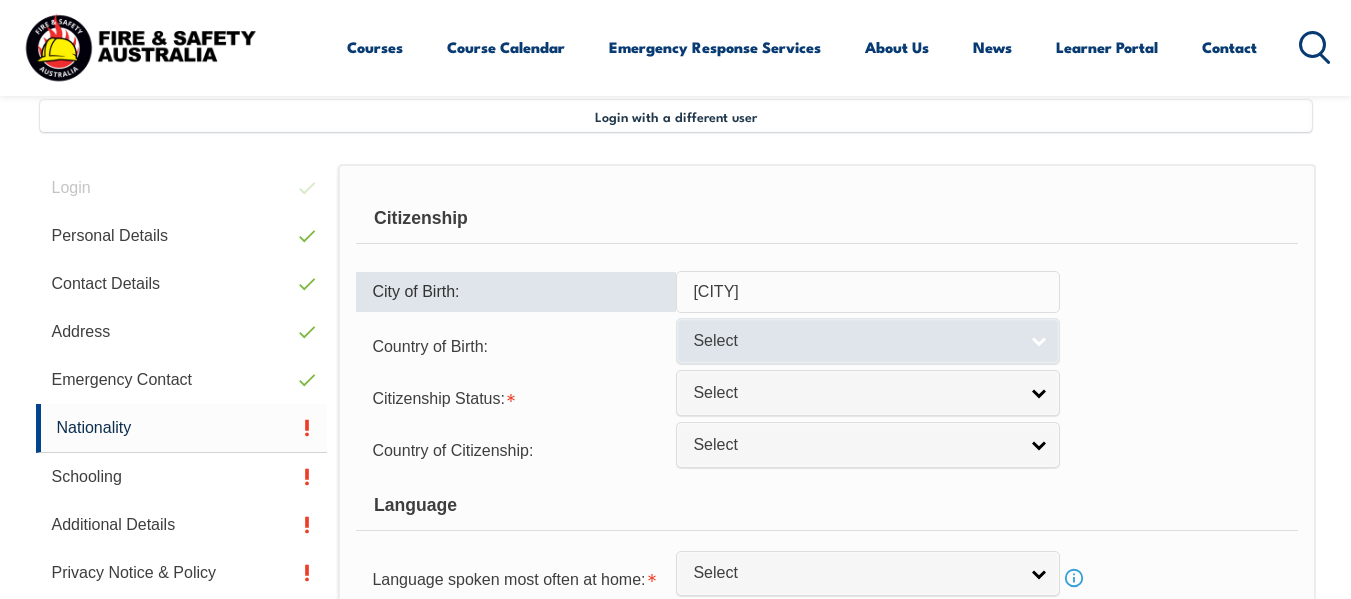 type on "[CITY]" 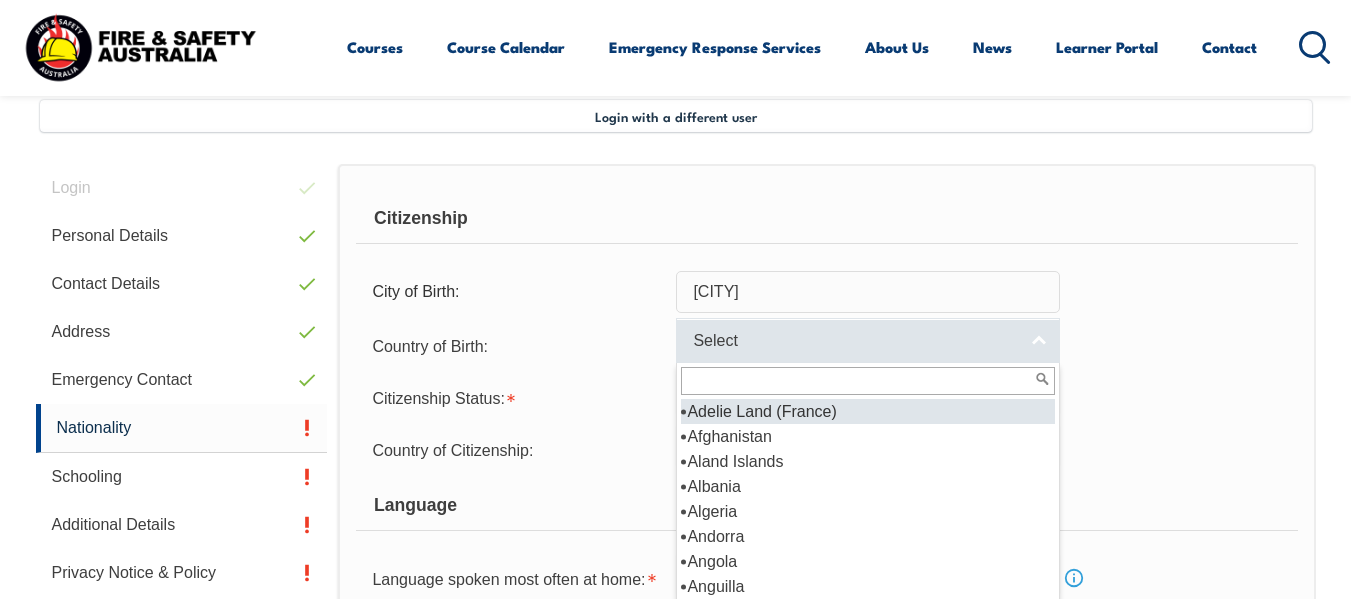 click on "Select" at bounding box center [855, 341] 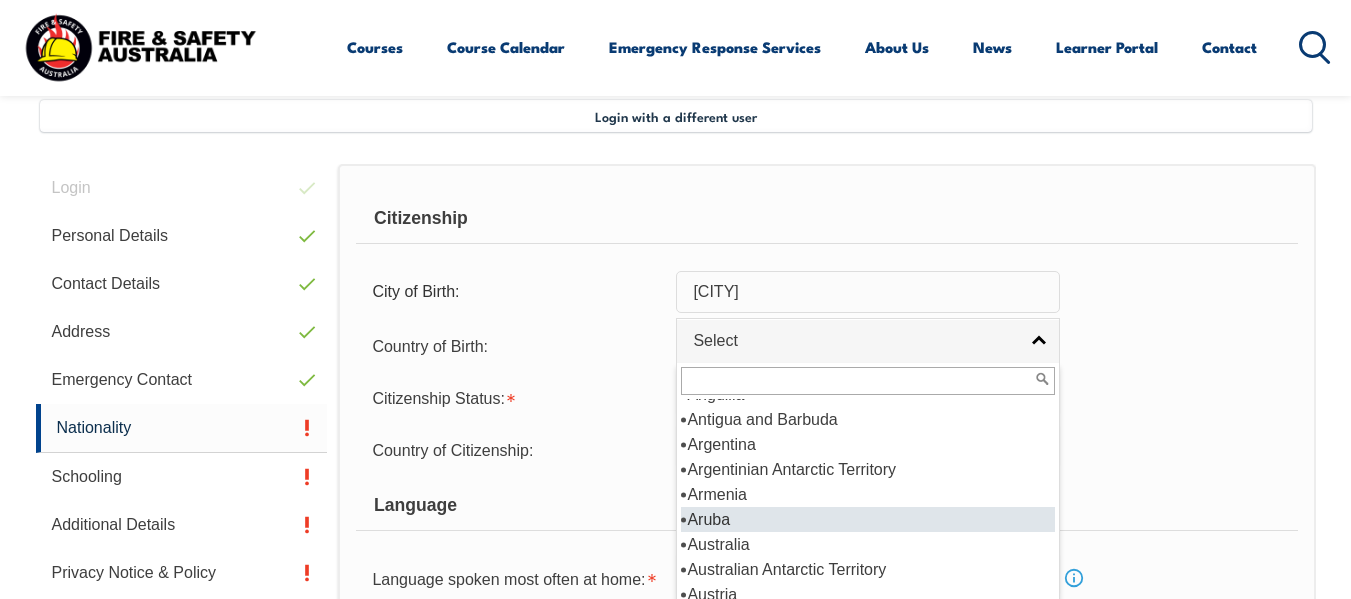scroll, scrollTop: 263, scrollLeft: 0, axis: vertical 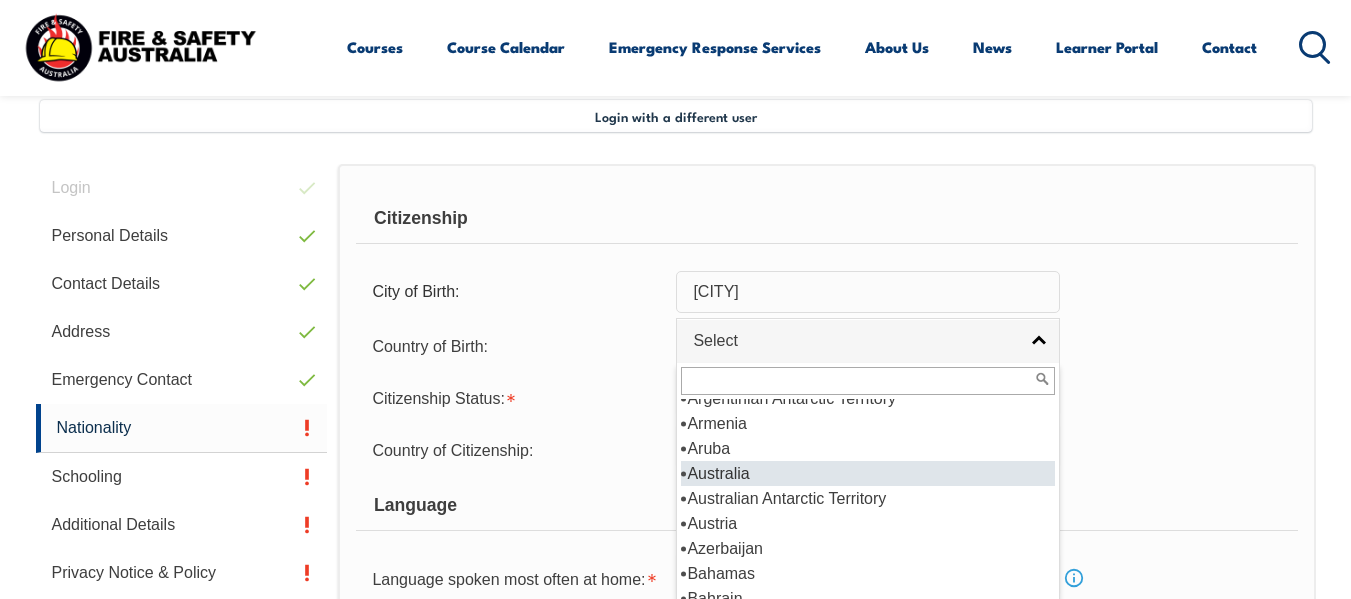 click on "Australia" at bounding box center [868, 473] 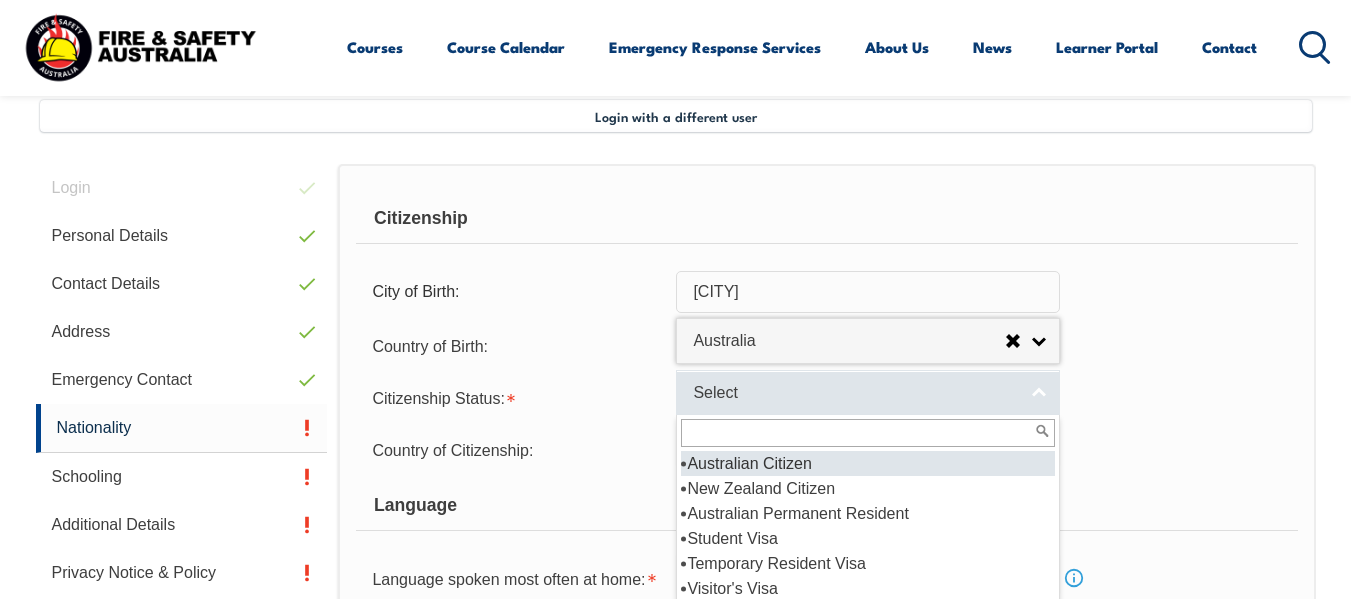 click on "Select" at bounding box center [855, 393] 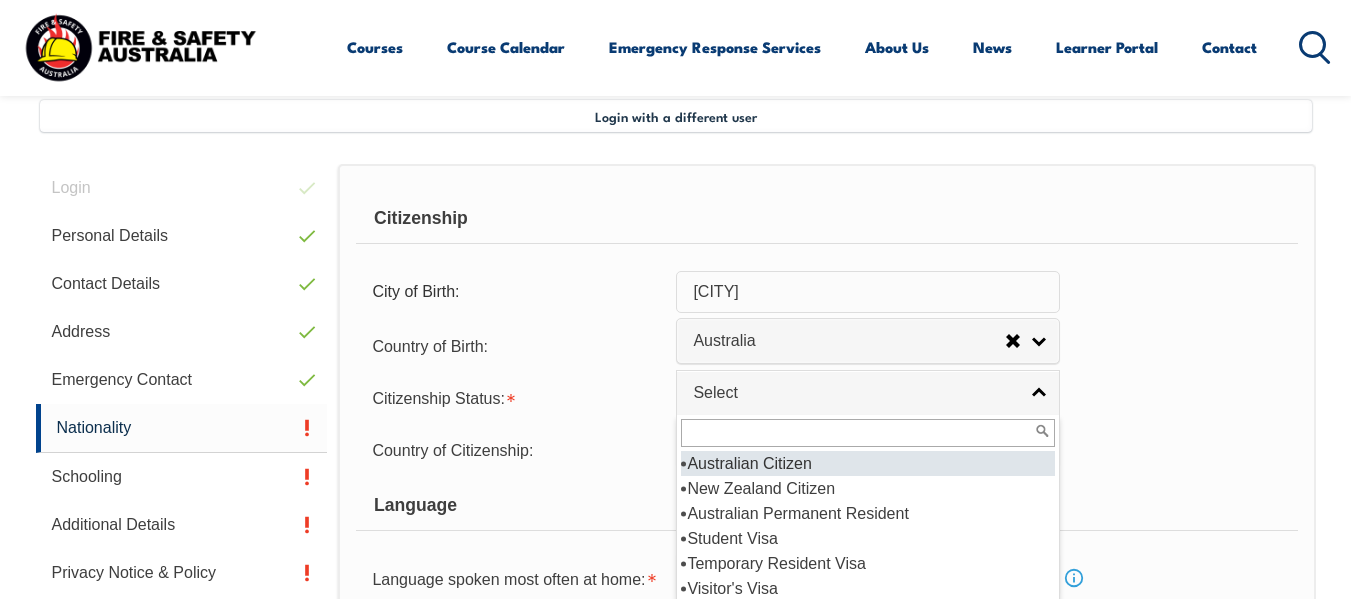 click on "Australian Citizen" at bounding box center (868, 463) 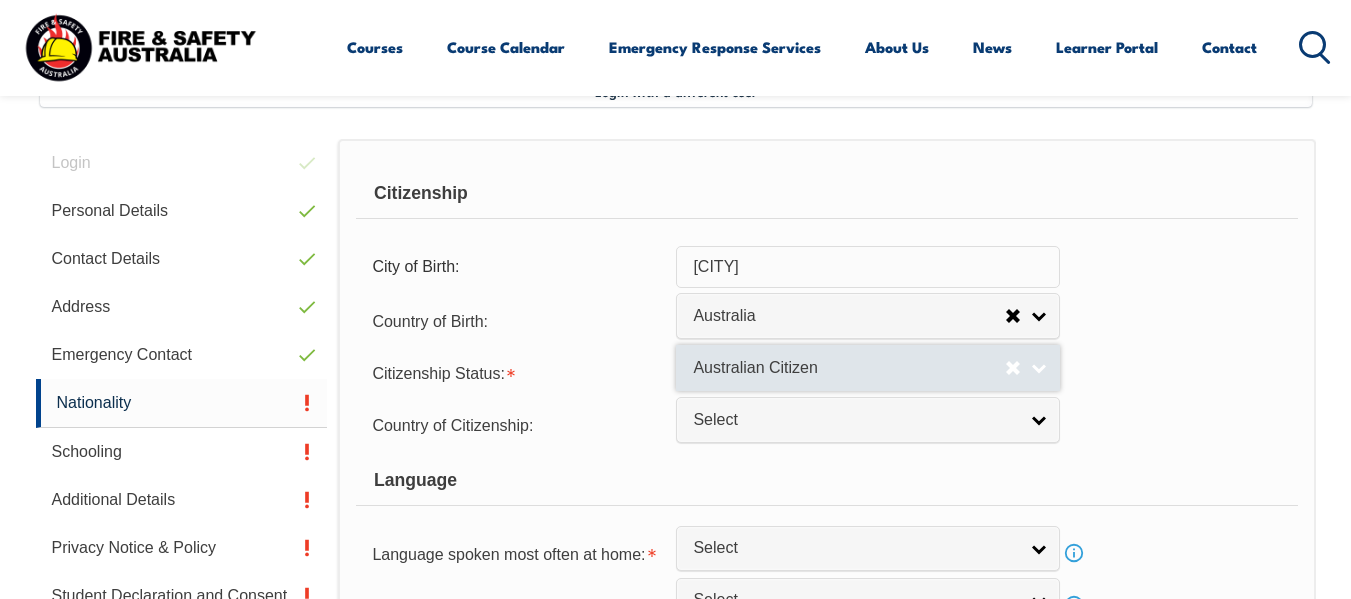 scroll, scrollTop: 511, scrollLeft: 0, axis: vertical 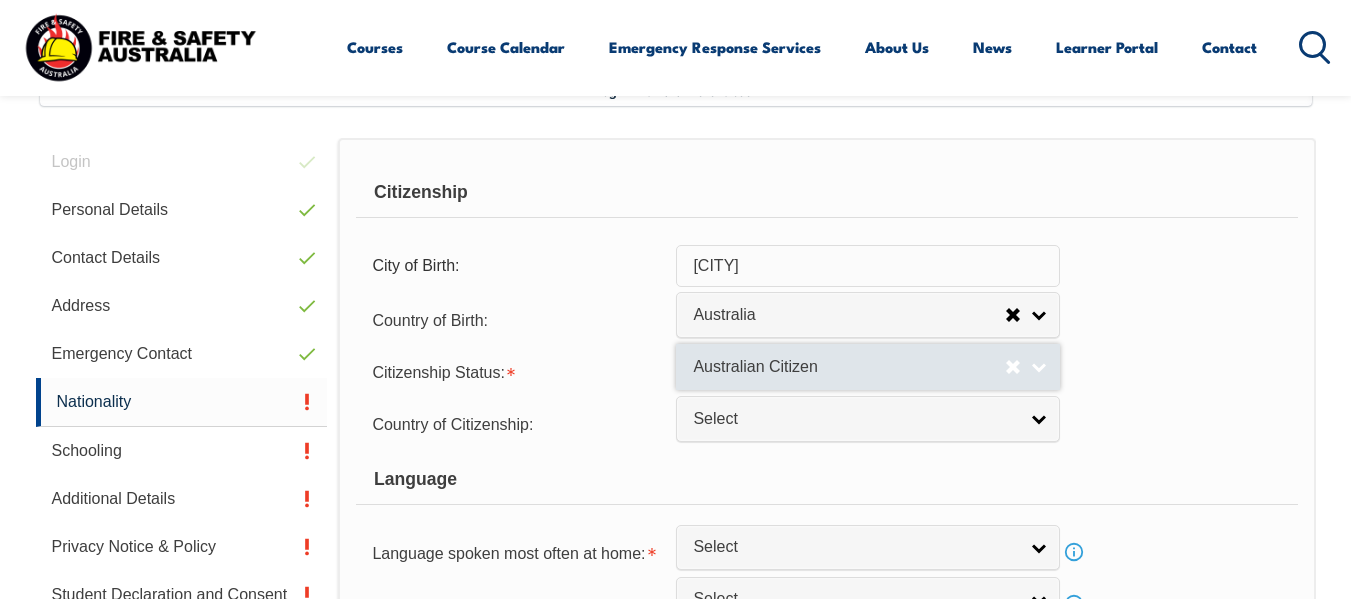 click on "Select" at bounding box center [855, 419] 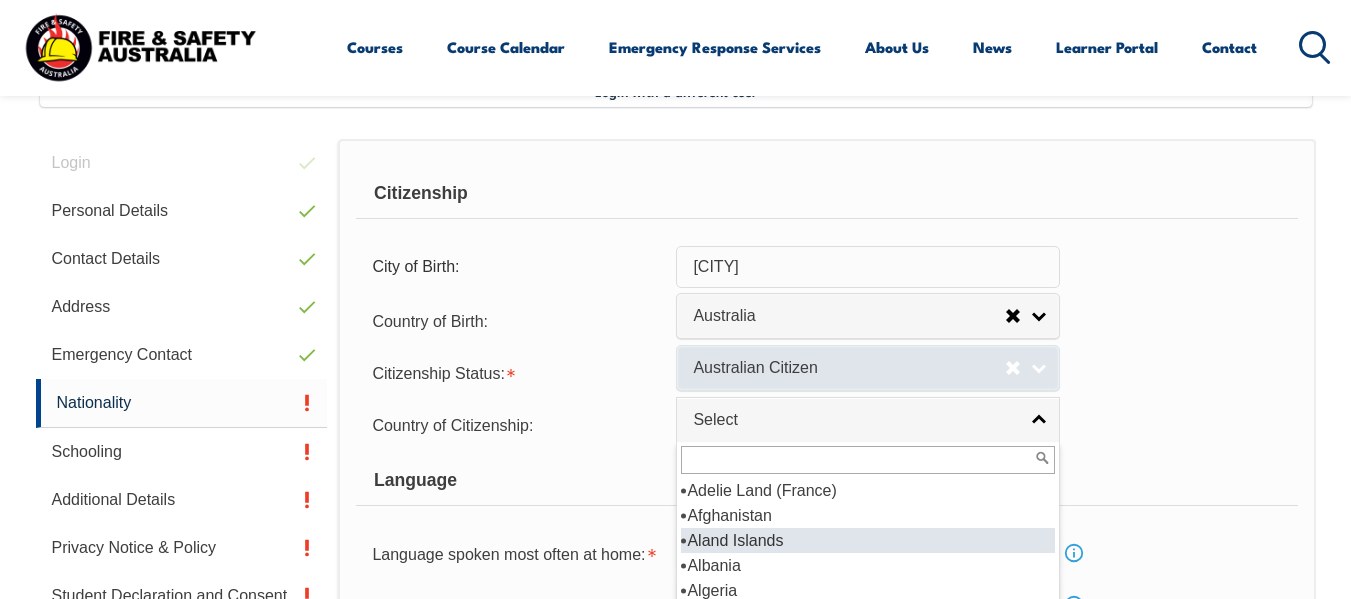 scroll, scrollTop: 514, scrollLeft: 0, axis: vertical 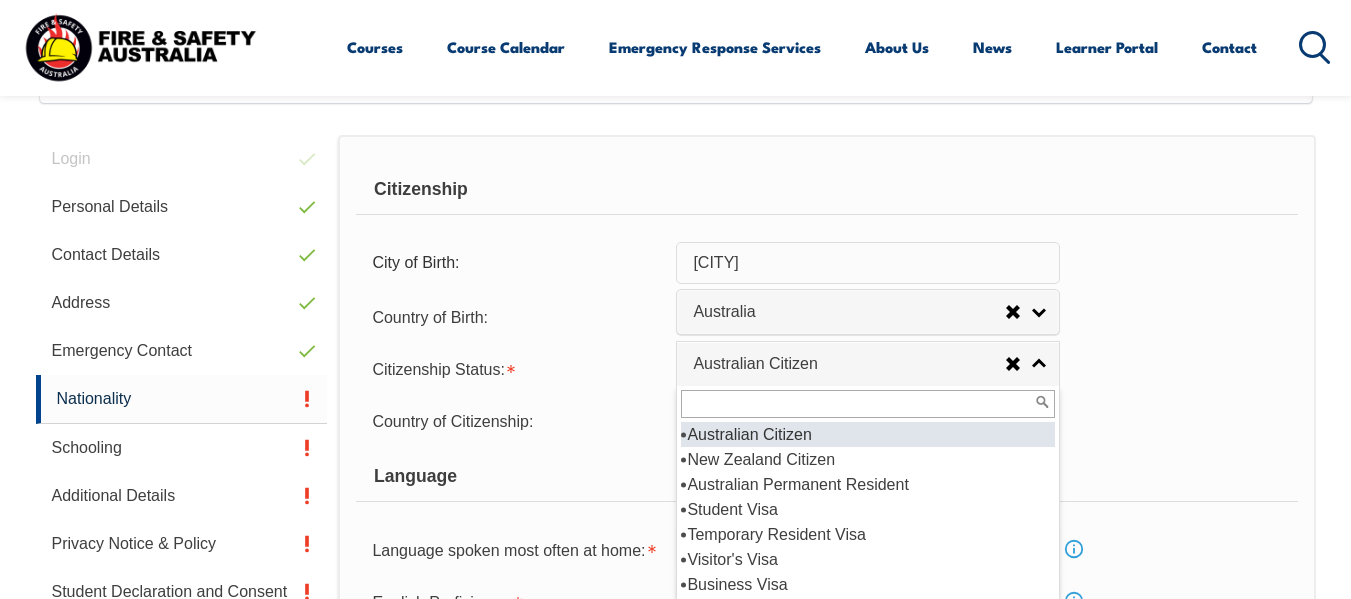 drag, startPoint x: 777, startPoint y: 386, endPoint x: 756, endPoint y: 431, distance: 49.658836 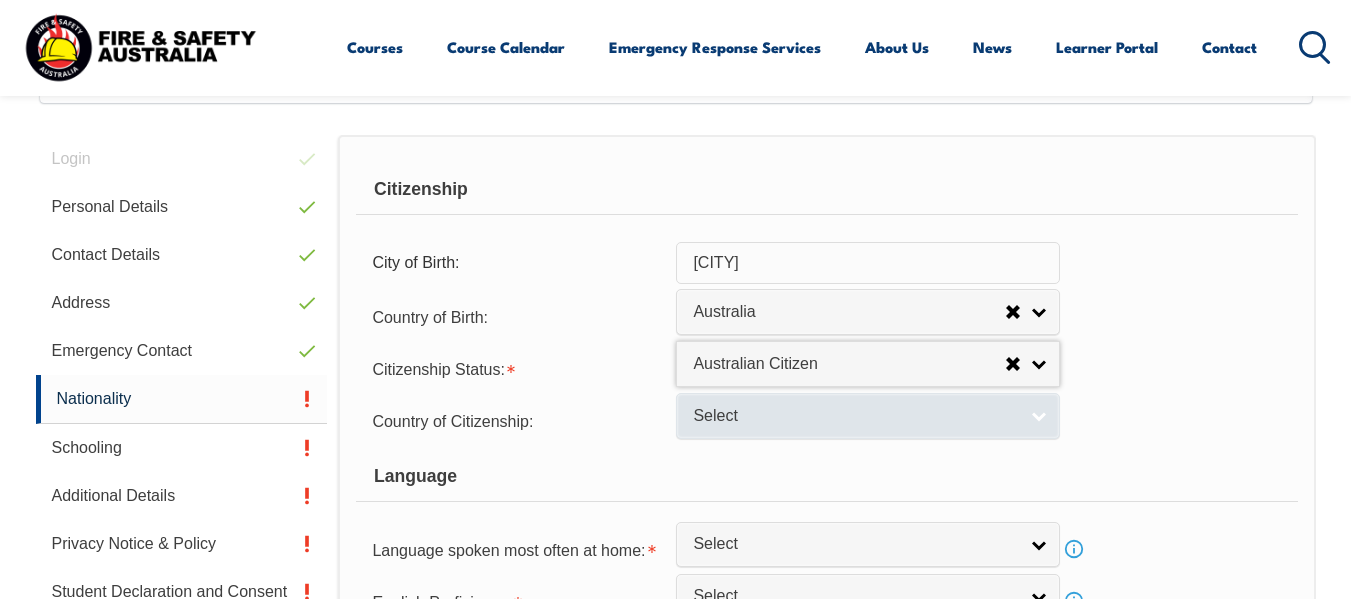 click on "Select" at bounding box center [855, 416] 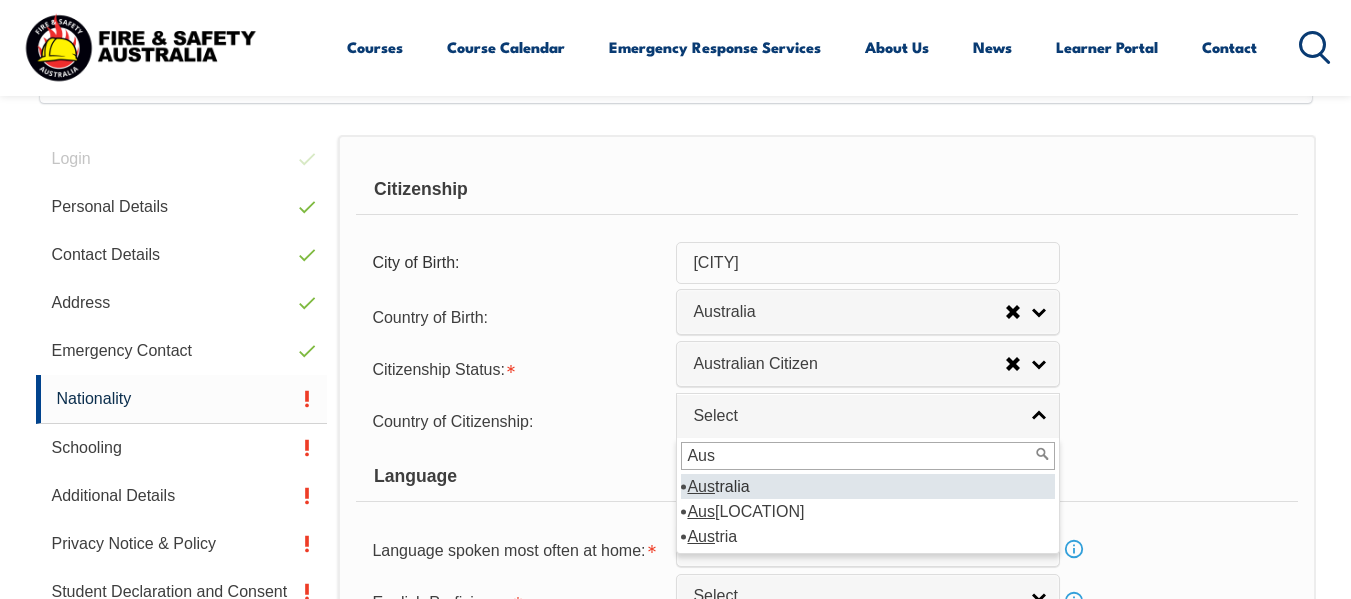 type on "Aus" 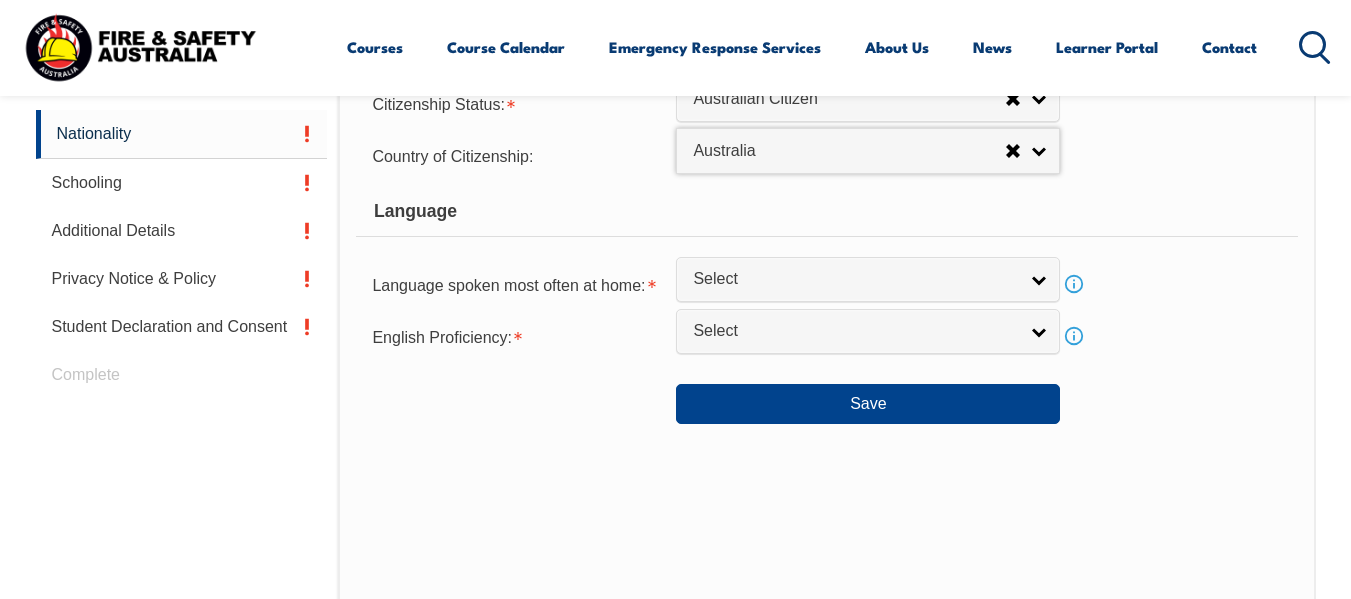 scroll, scrollTop: 781, scrollLeft: 0, axis: vertical 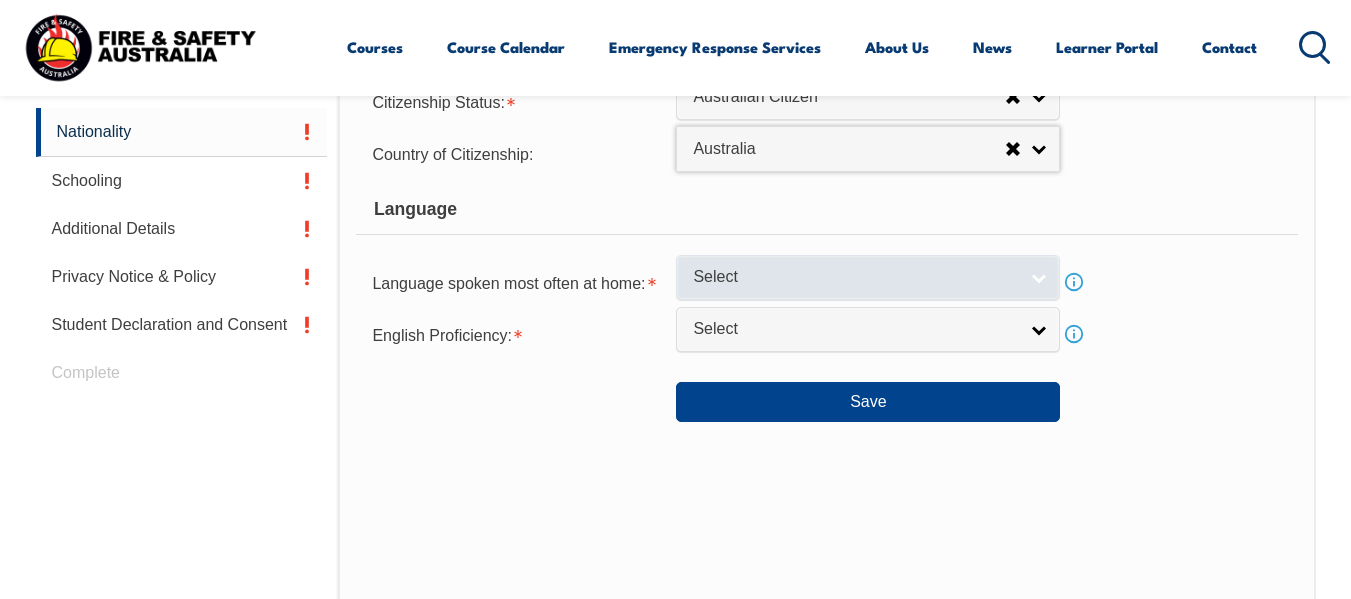 click on "Select" at bounding box center [868, 277] 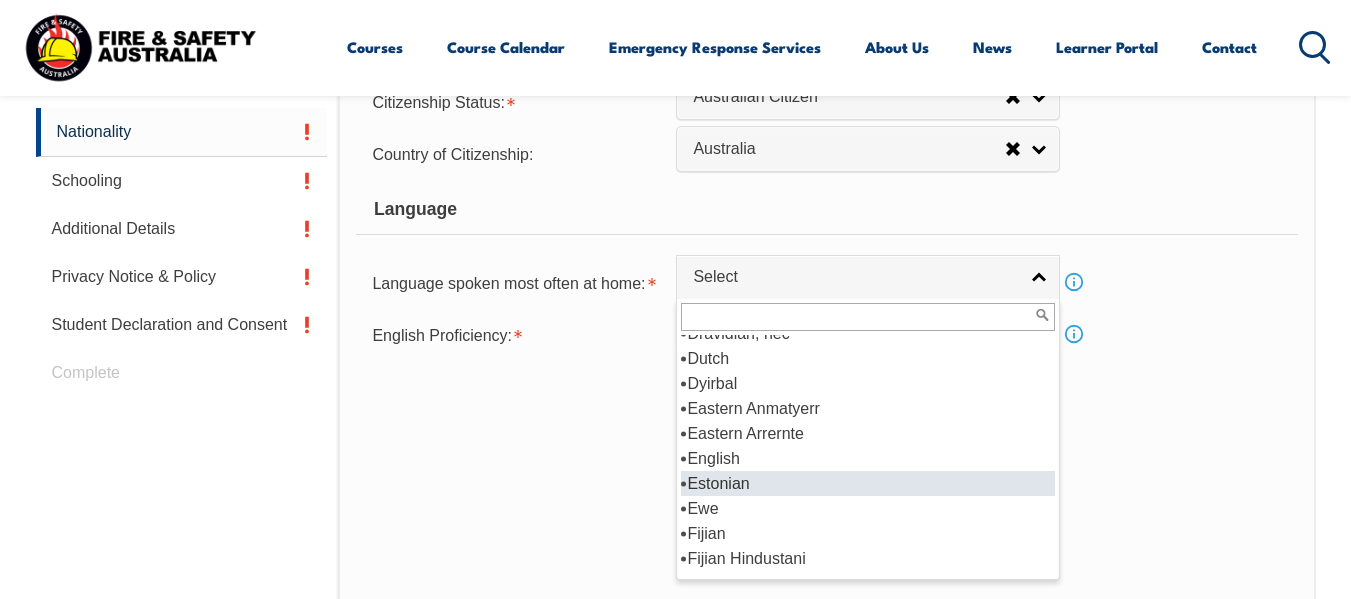 scroll, scrollTop: 2406, scrollLeft: 0, axis: vertical 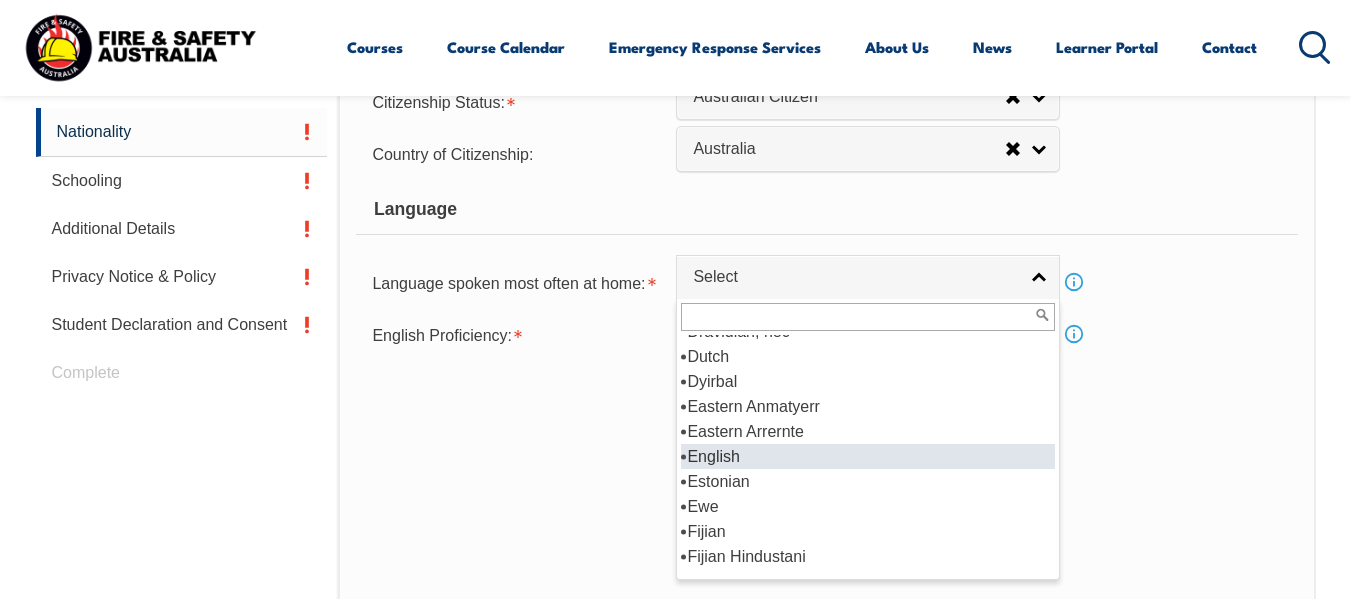 click on "English" at bounding box center [868, 456] 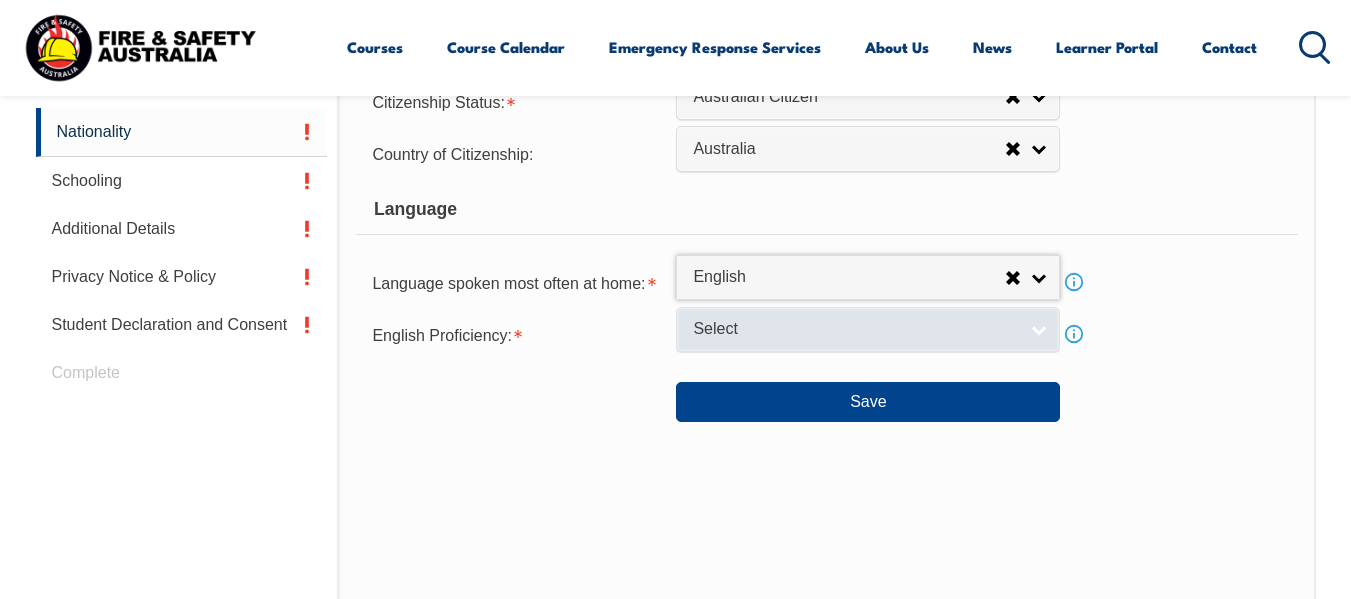 click on "Select" at bounding box center (868, 329) 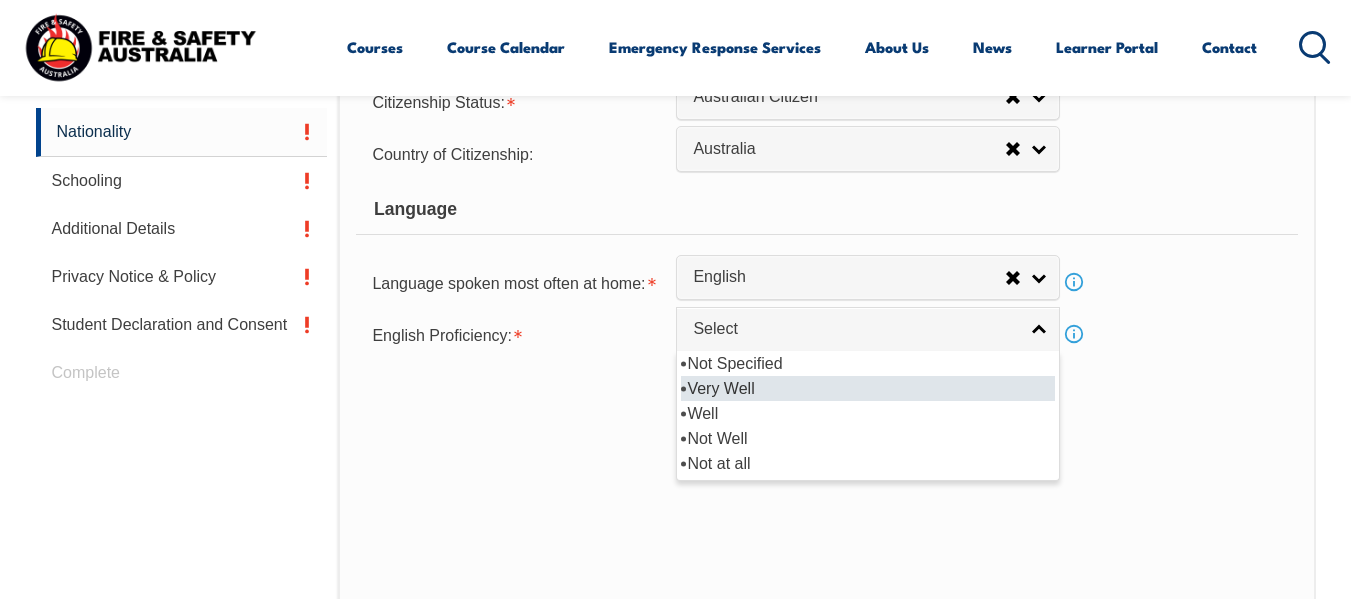 click on "Very Well" at bounding box center (868, 388) 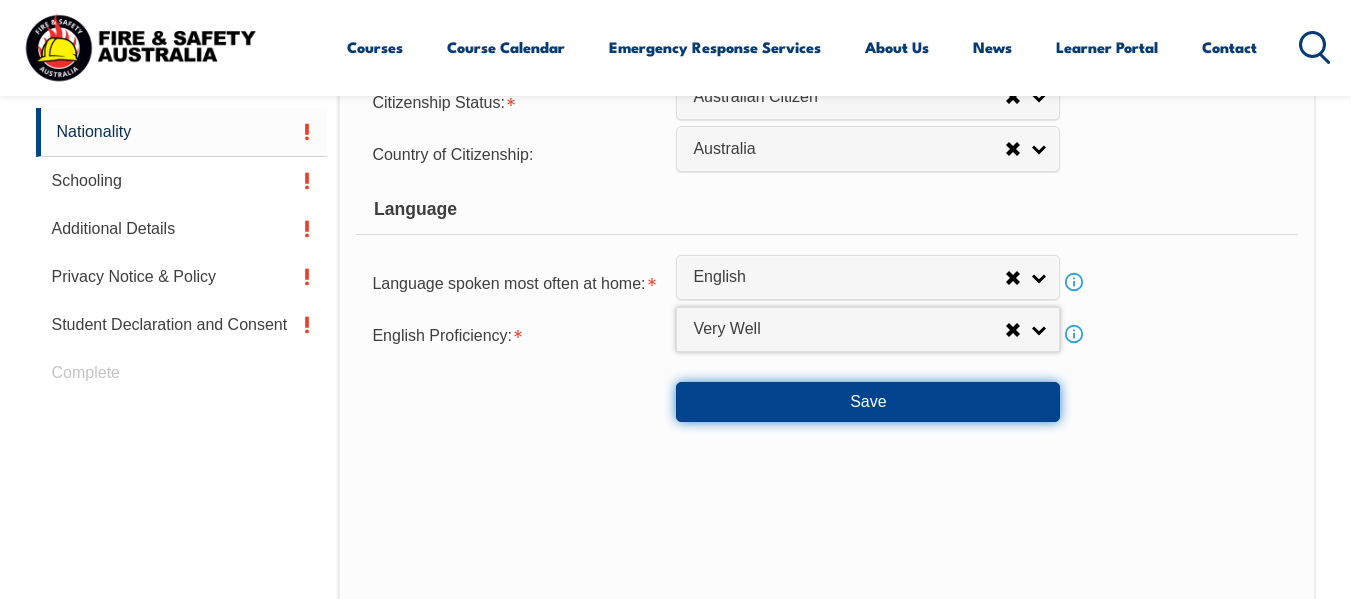 click on "Save" at bounding box center (868, 402) 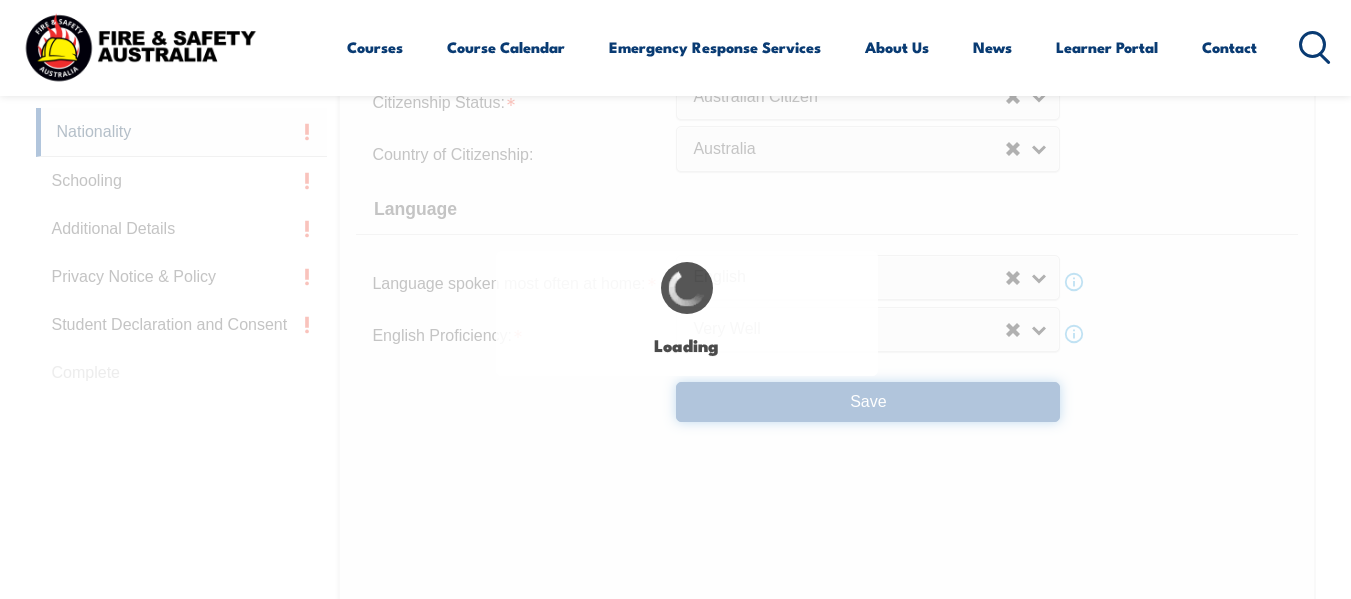 scroll, scrollTop: 0, scrollLeft: 0, axis: both 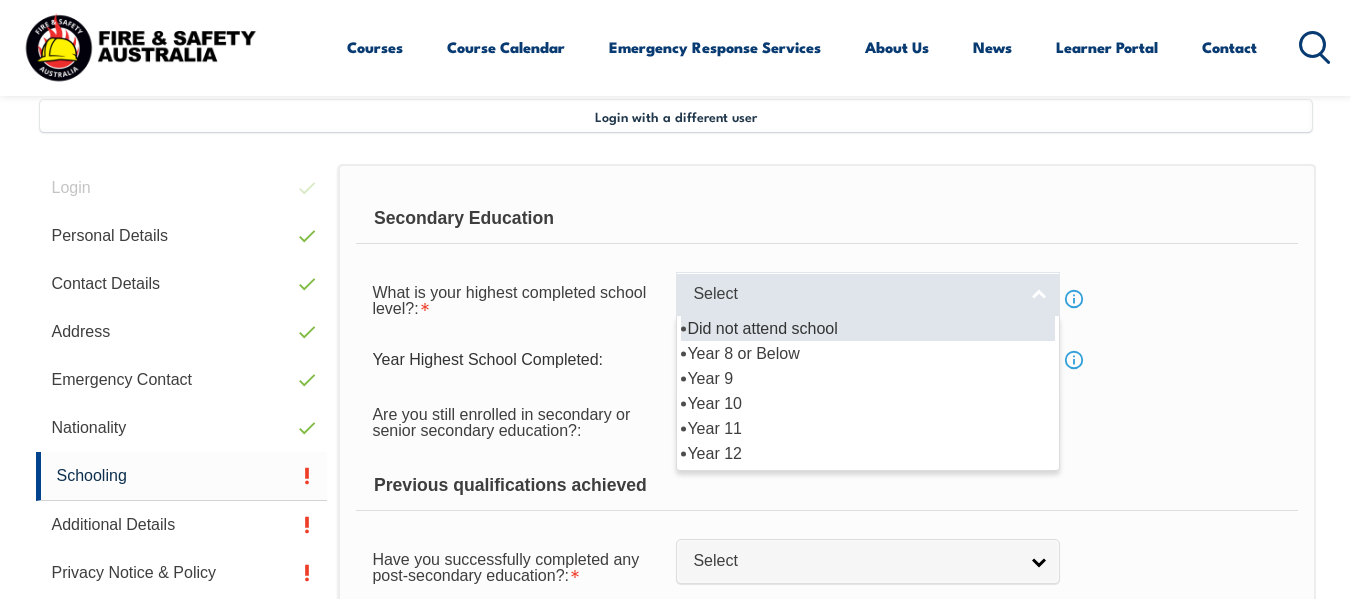 click on "Select" at bounding box center [868, 294] 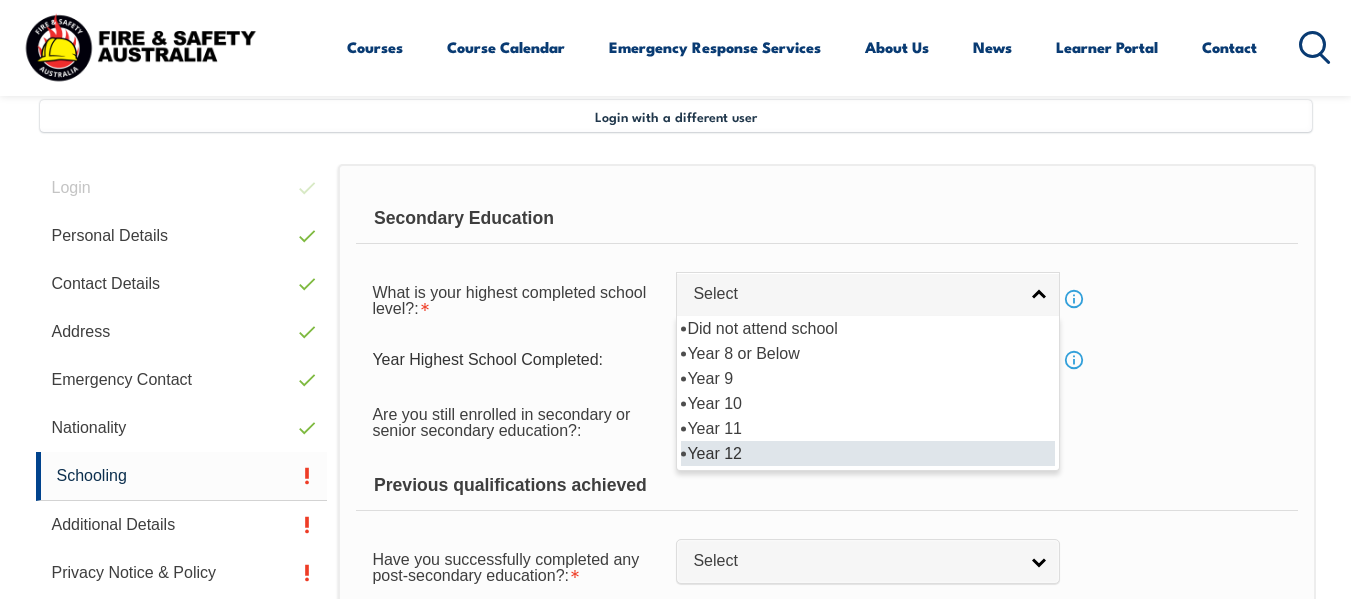 click on "Year 12" at bounding box center [868, 453] 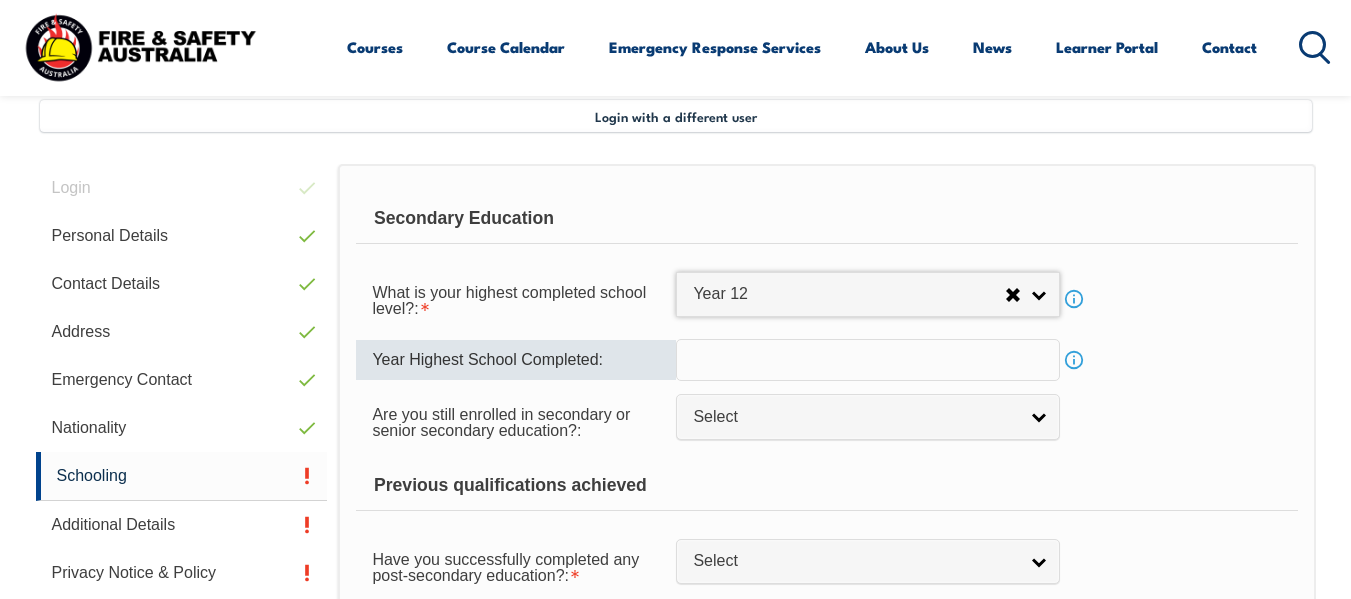 click at bounding box center [868, 360] 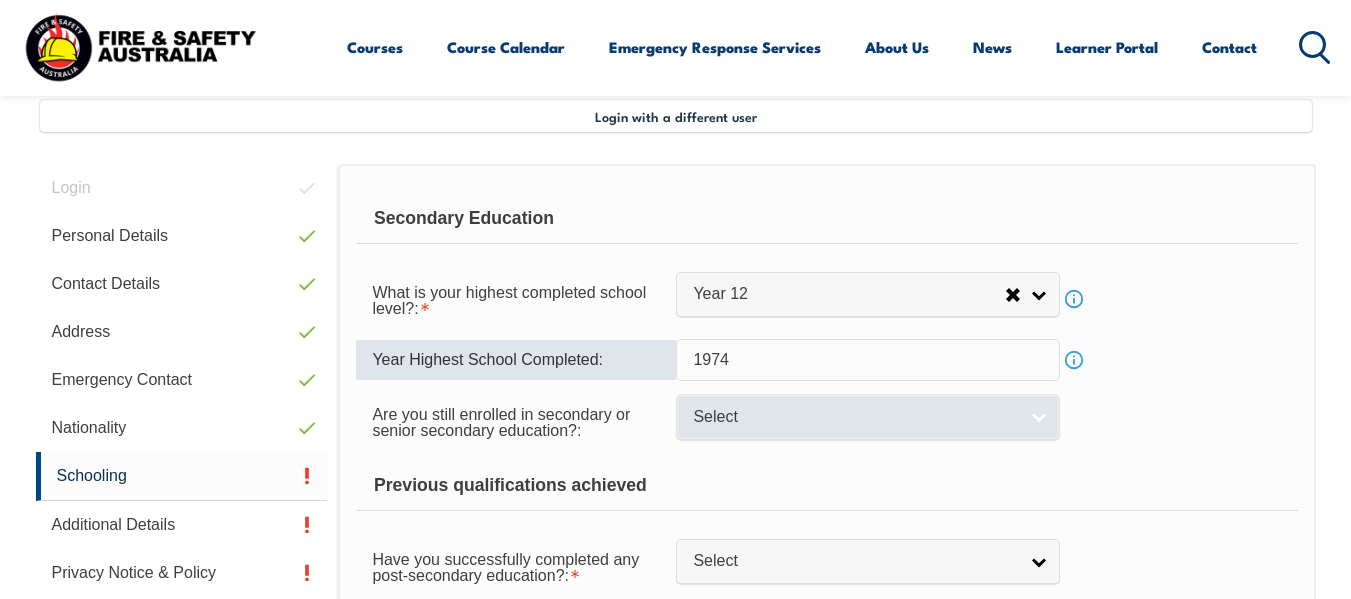 type on "1974" 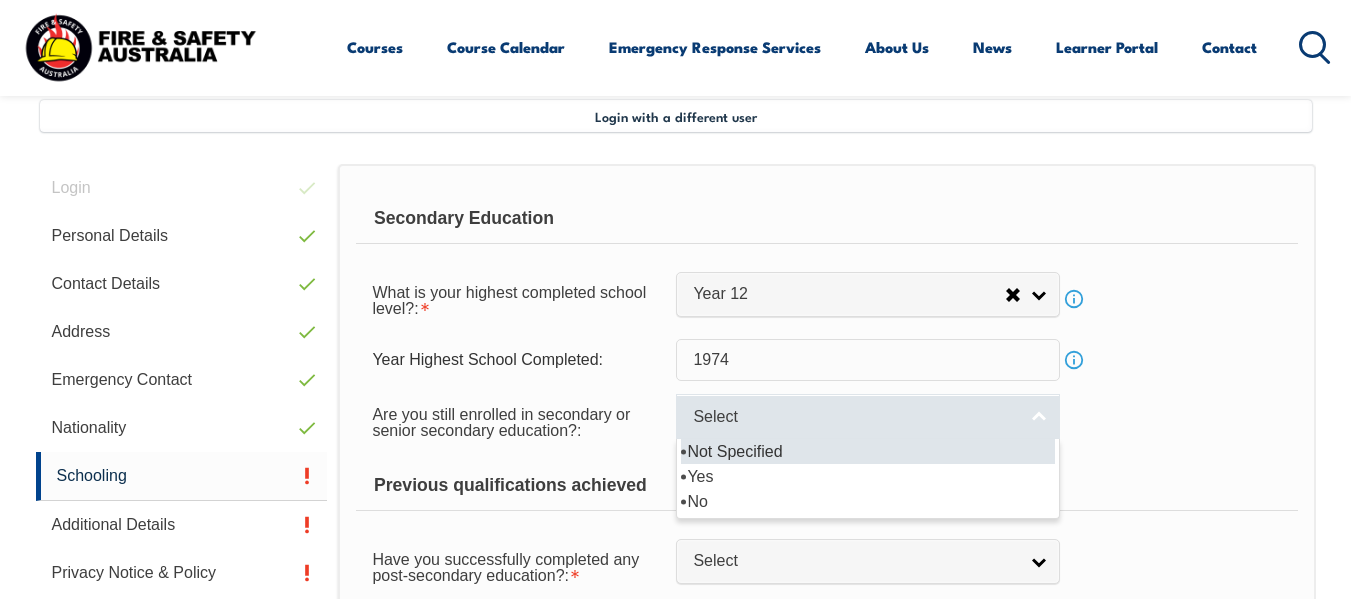 click on "Select" at bounding box center [855, 417] 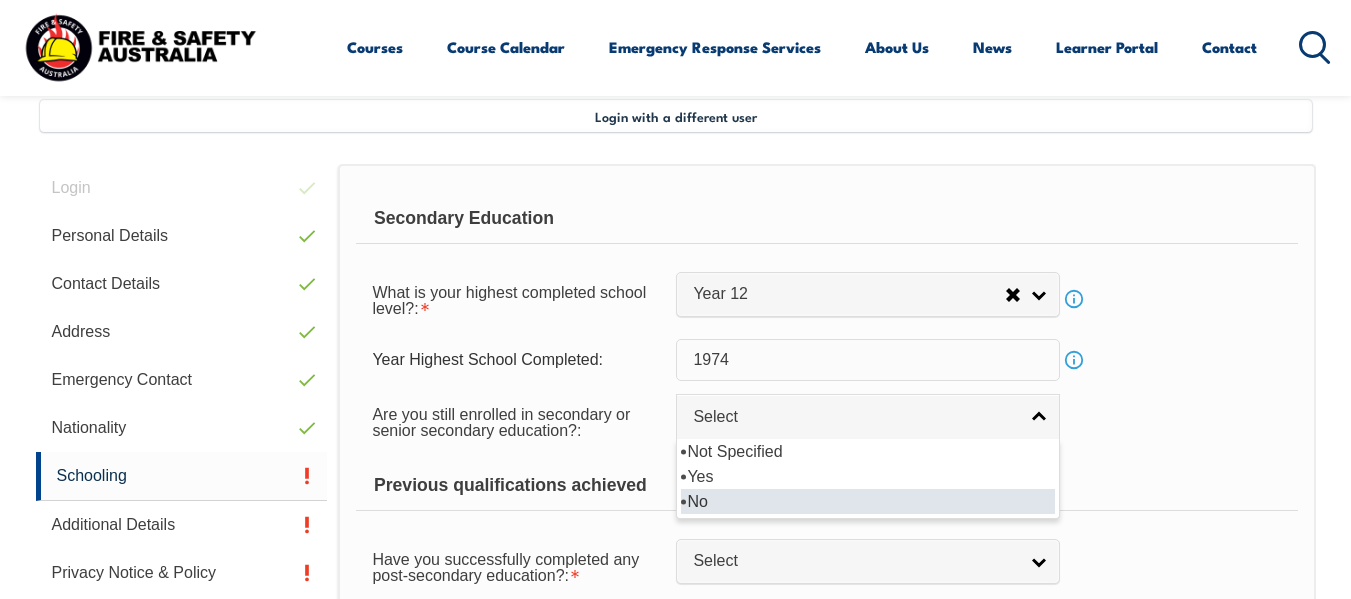 click on "No" at bounding box center (868, 501) 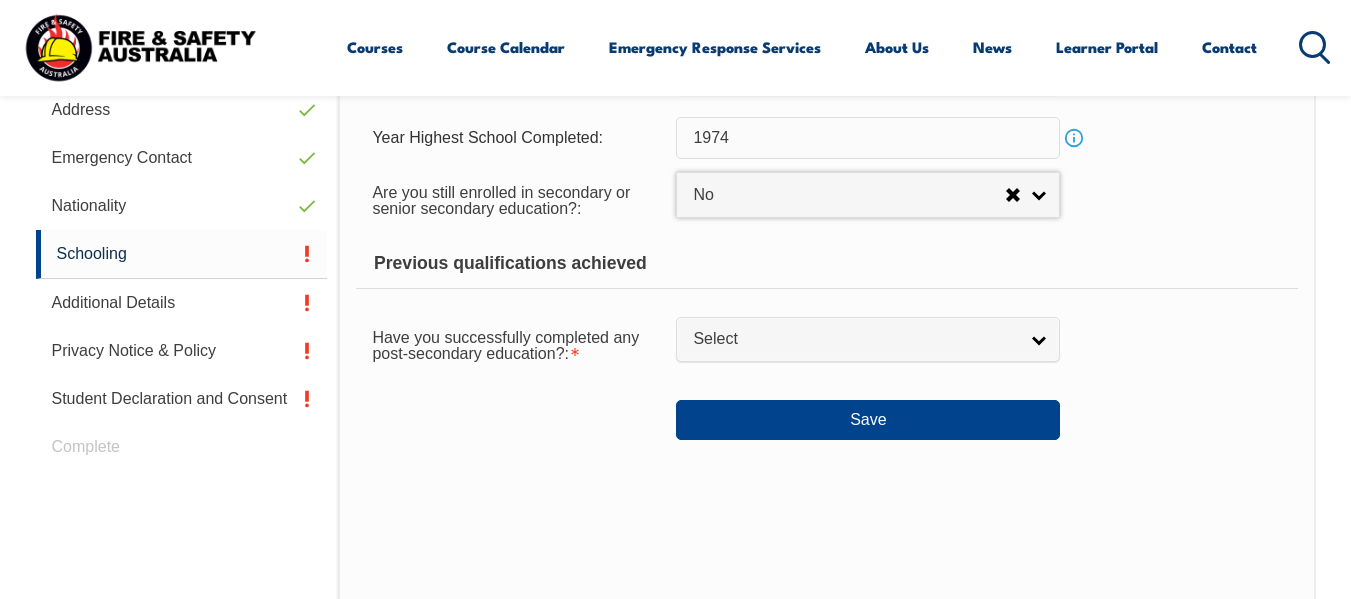 scroll, scrollTop: 722, scrollLeft: 0, axis: vertical 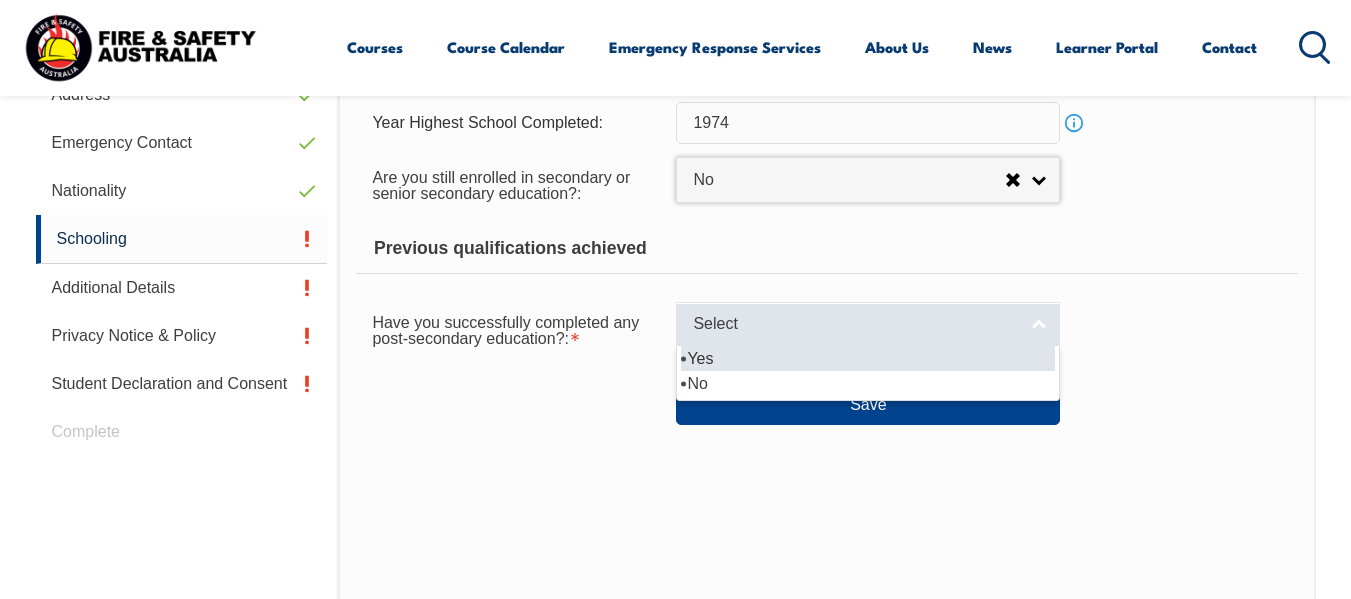 click on "Select" at bounding box center (868, 324) 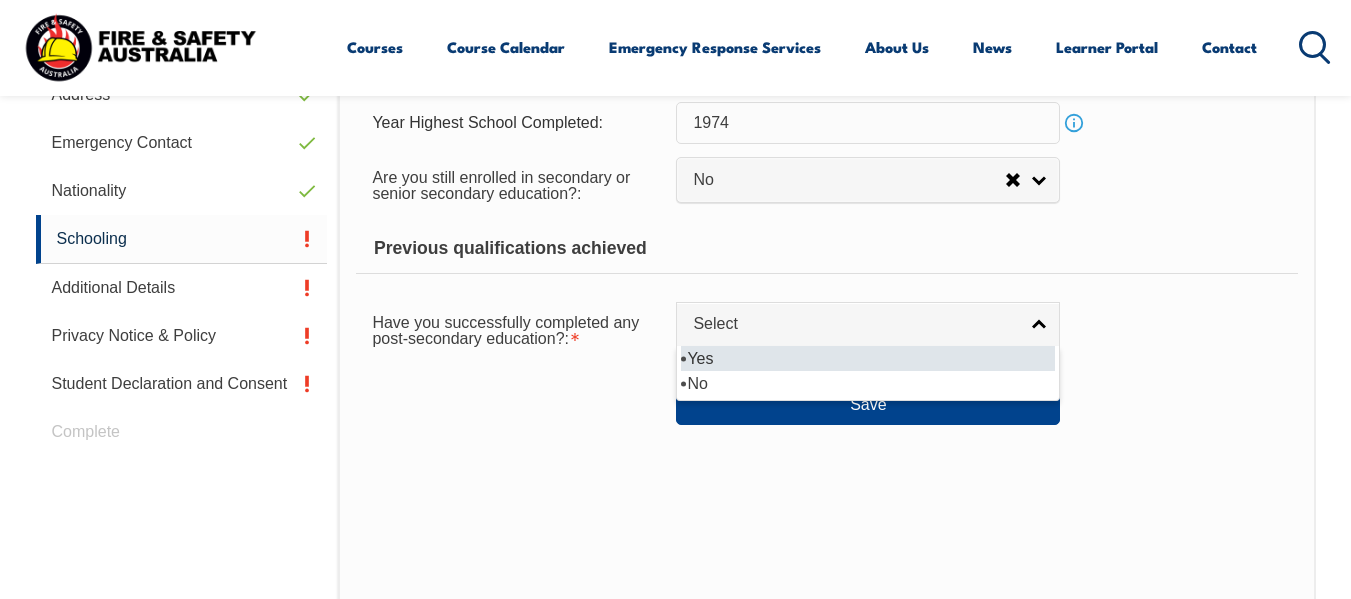 click on "Yes" at bounding box center (868, 358) 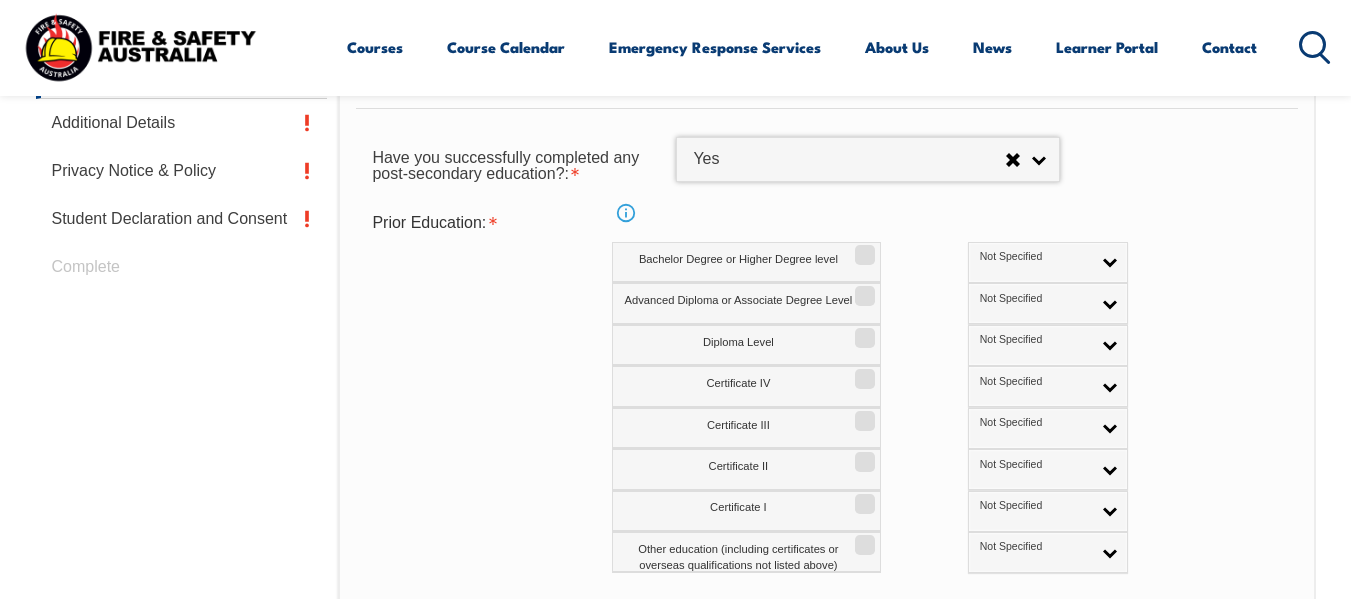 scroll, scrollTop: 888, scrollLeft: 0, axis: vertical 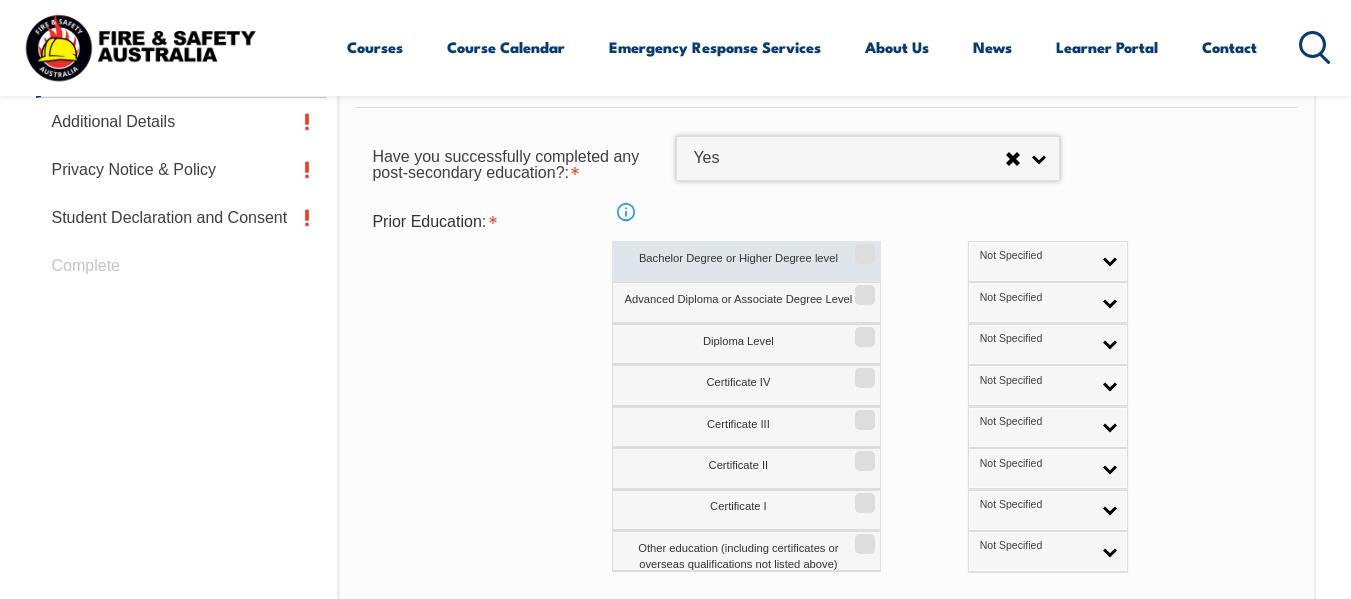 click on "Bachelor Degree or Higher Degree level" at bounding box center (746, 261) 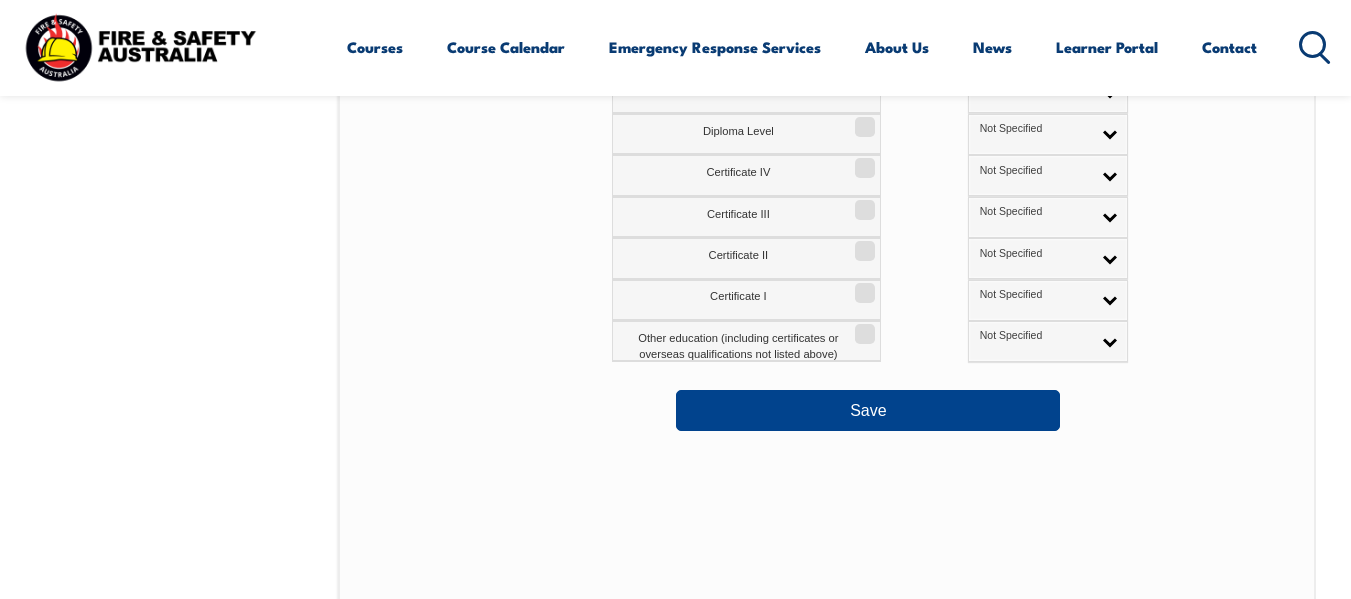 scroll, scrollTop: 1100, scrollLeft: 0, axis: vertical 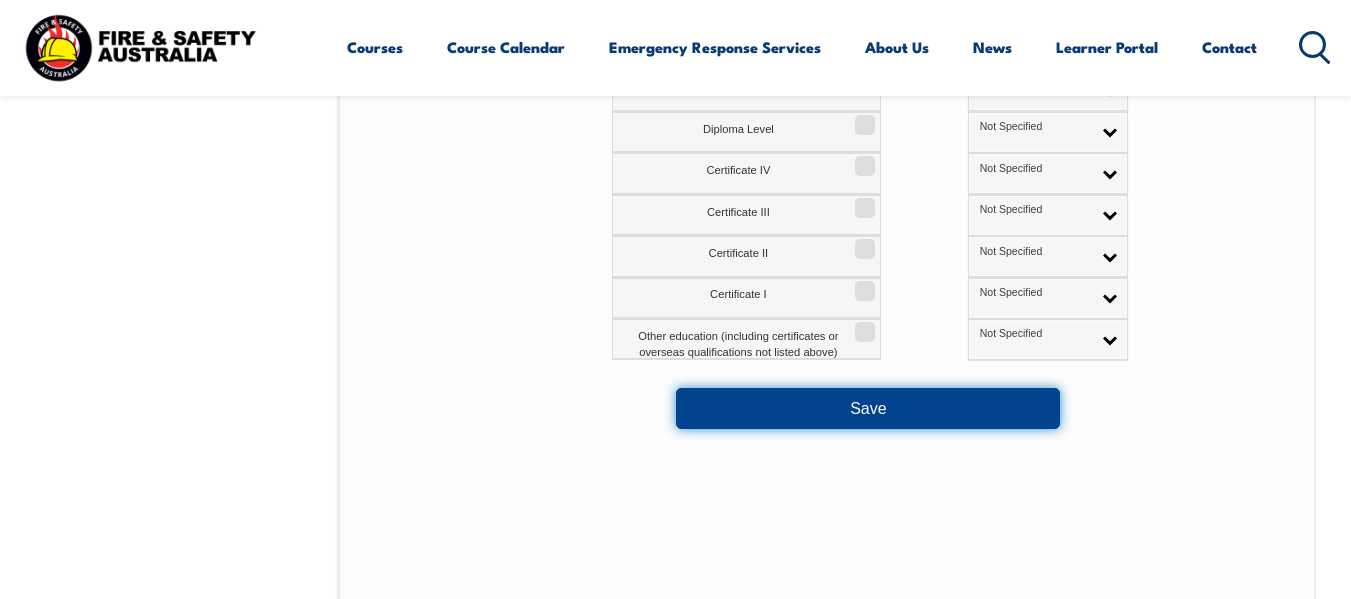 click on "Save" at bounding box center [868, 408] 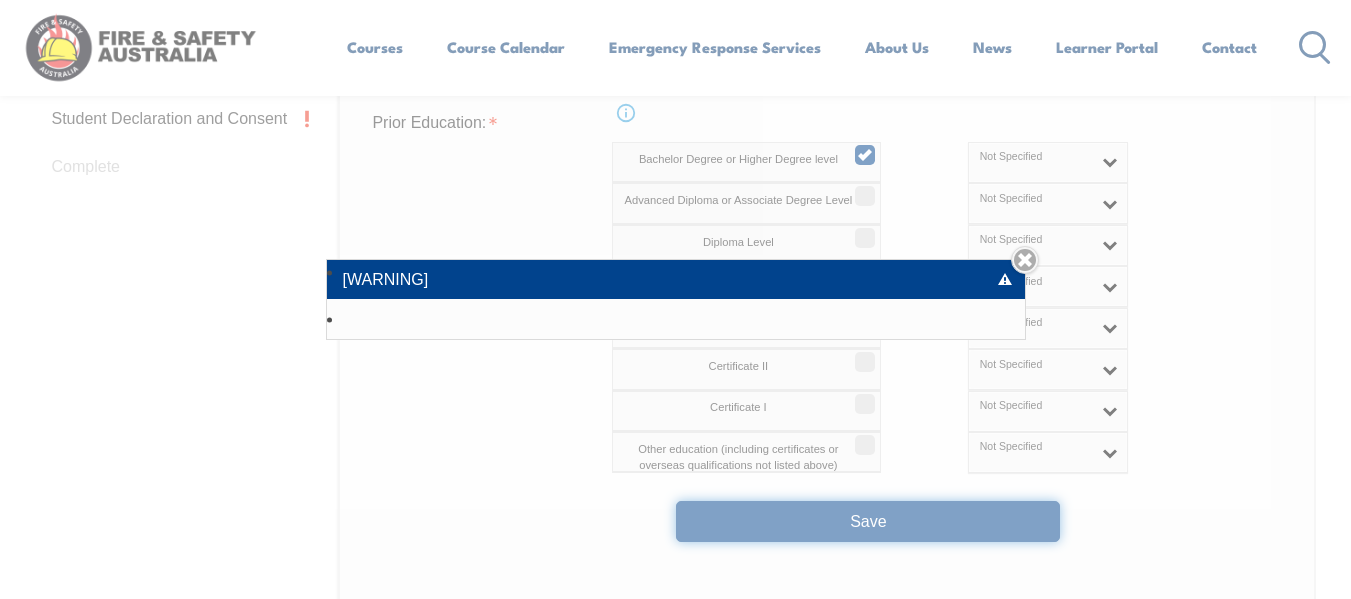 scroll, scrollTop: 988, scrollLeft: 0, axis: vertical 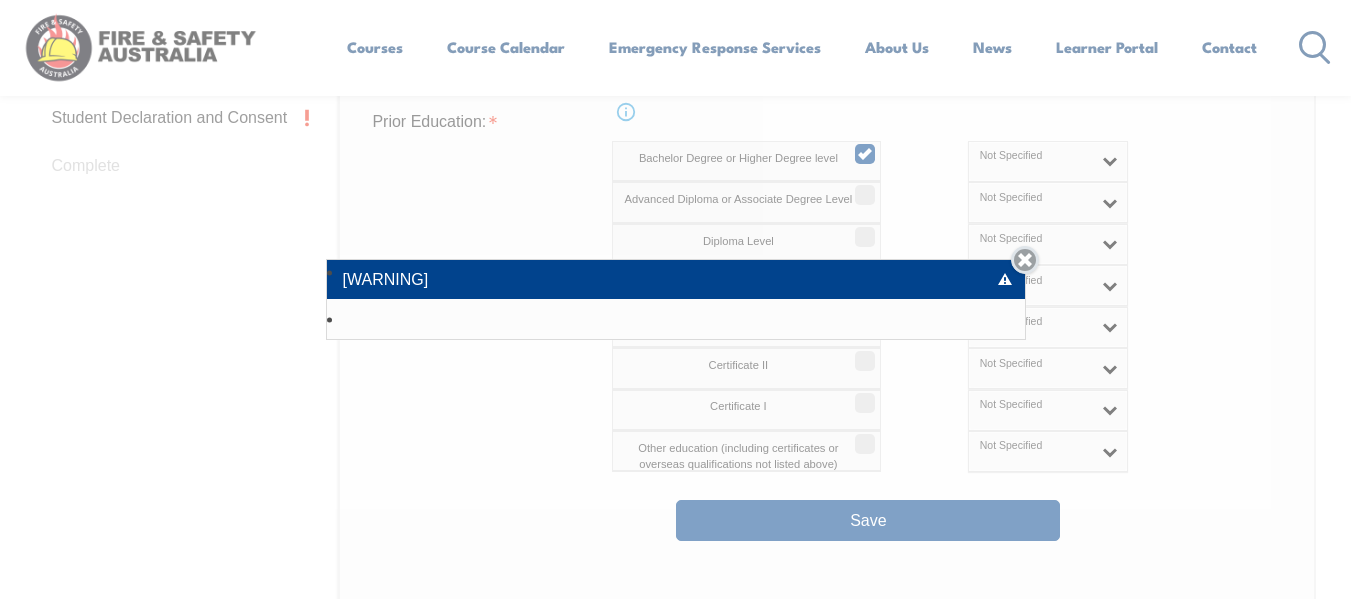 click on "Close" at bounding box center [1025, 260] 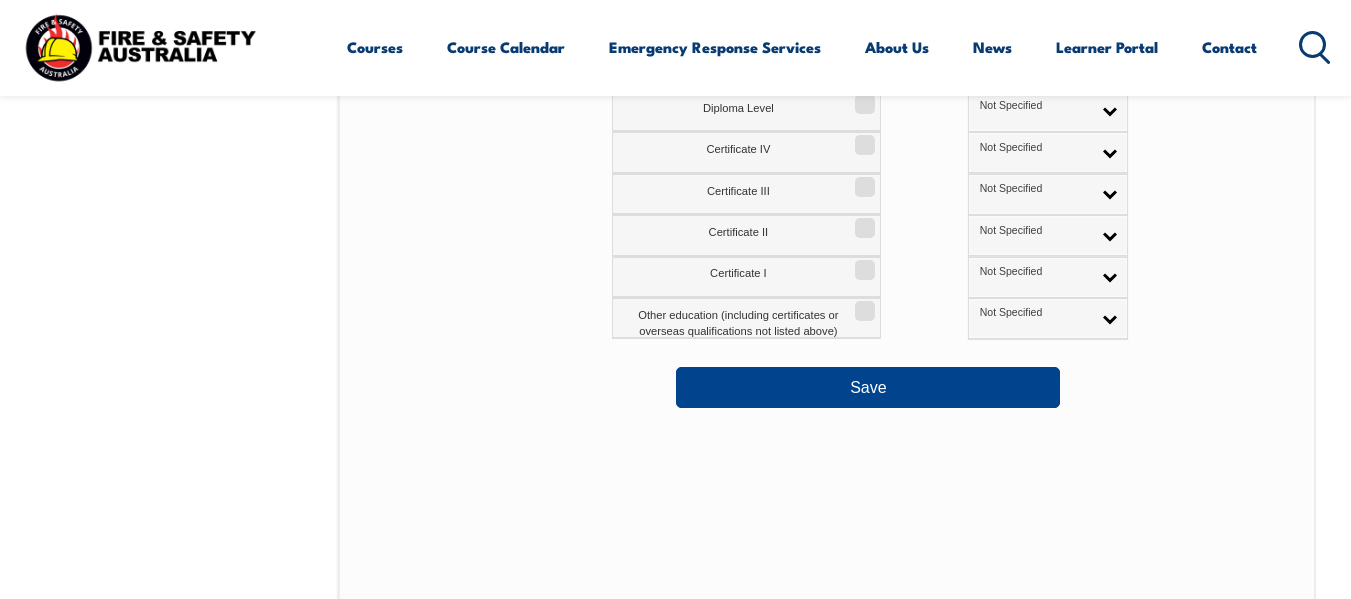 scroll, scrollTop: 1123, scrollLeft: 0, axis: vertical 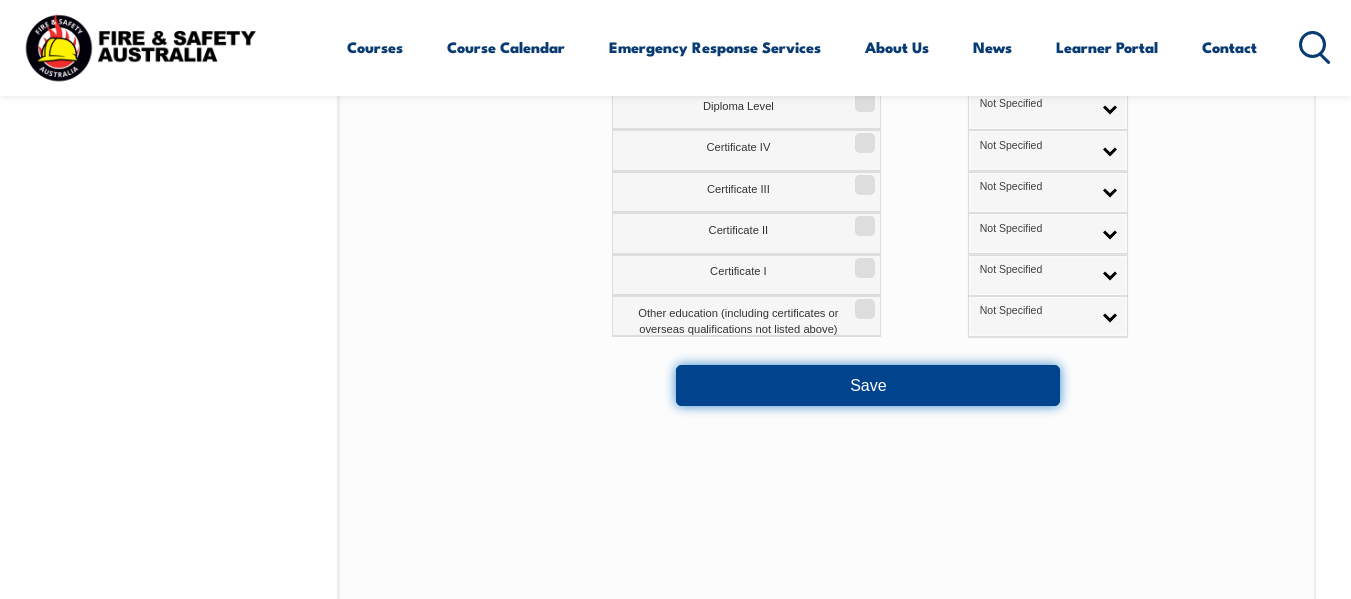 click on "Save" at bounding box center (868, 385) 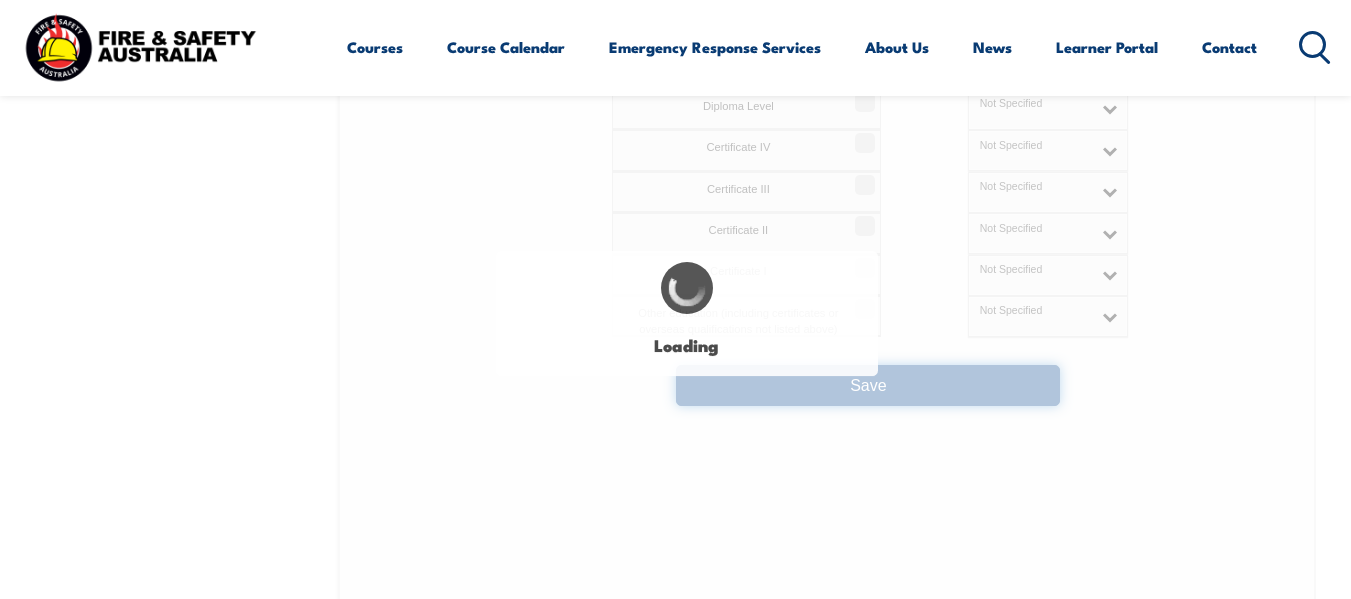 select 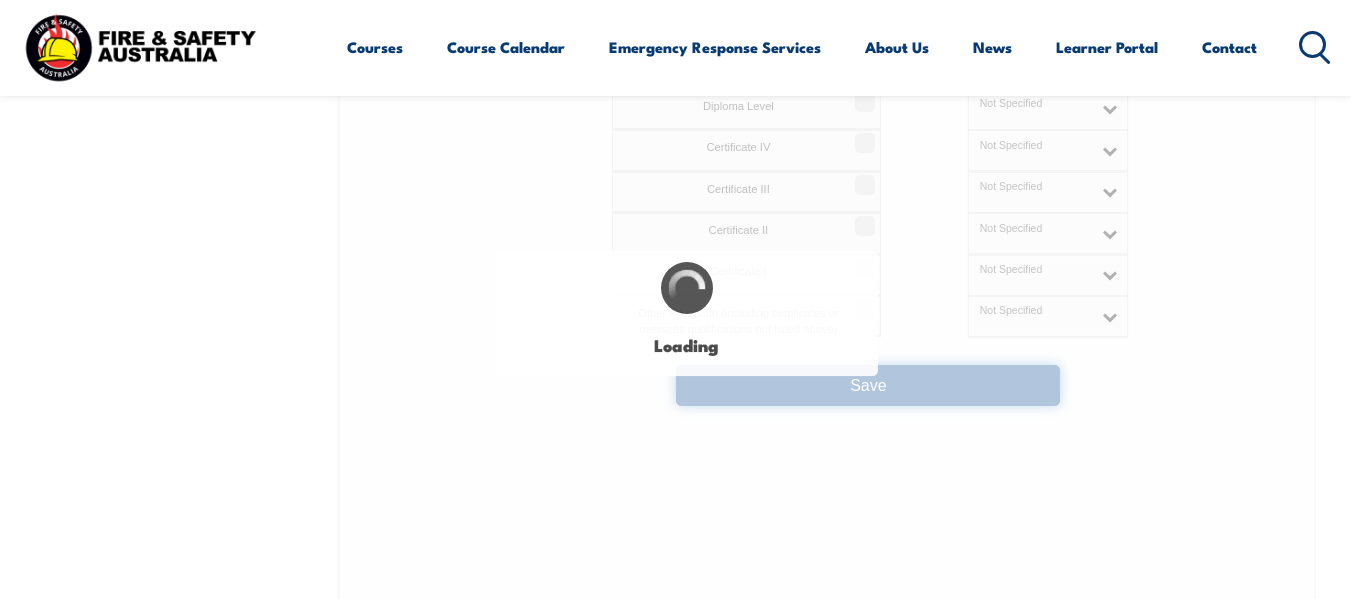 select on "false" 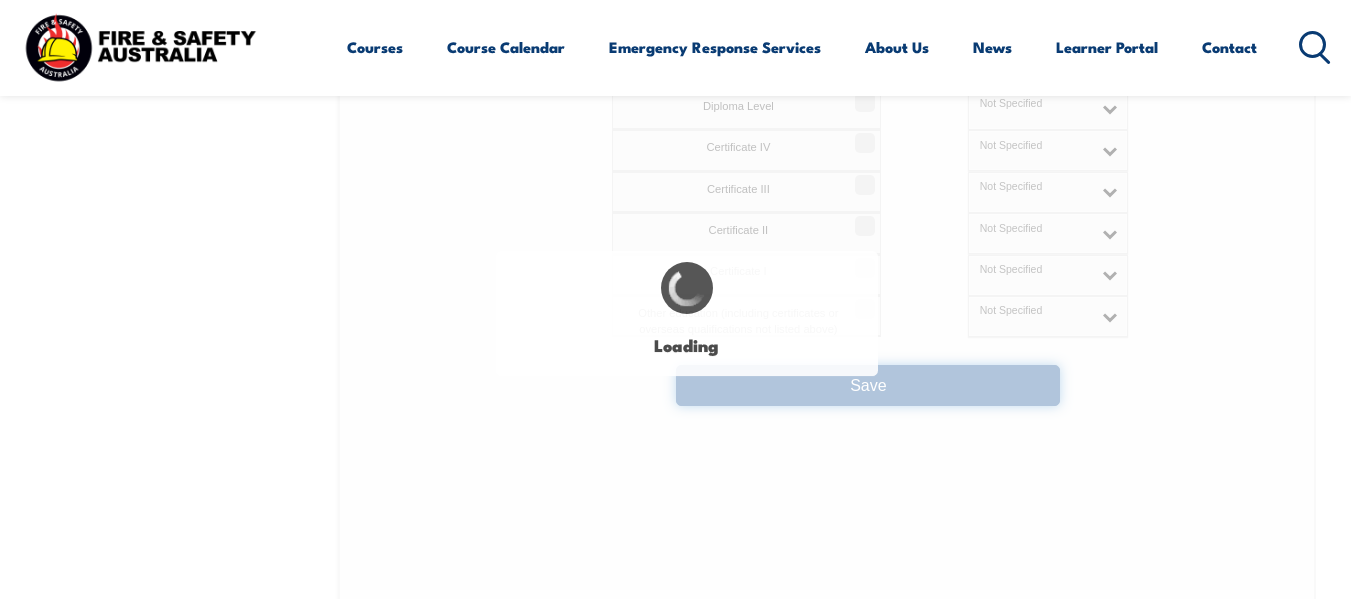 select on "true" 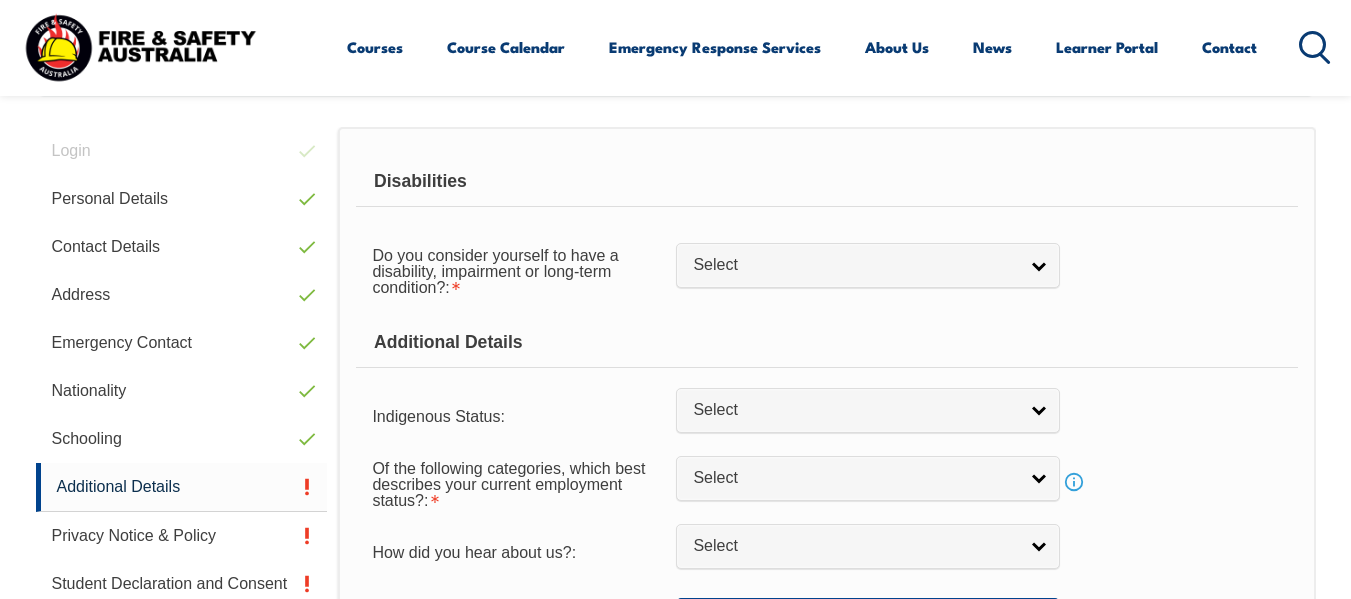 scroll, scrollTop: 485, scrollLeft: 0, axis: vertical 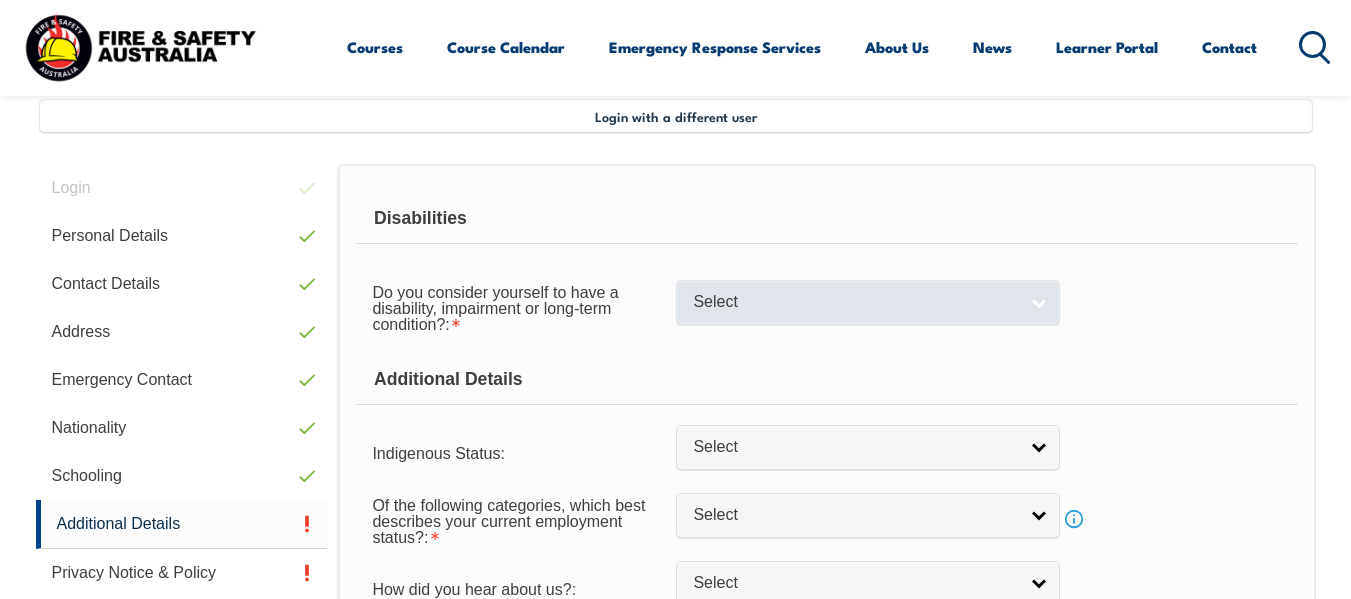 click on "Select" at bounding box center [868, 302] 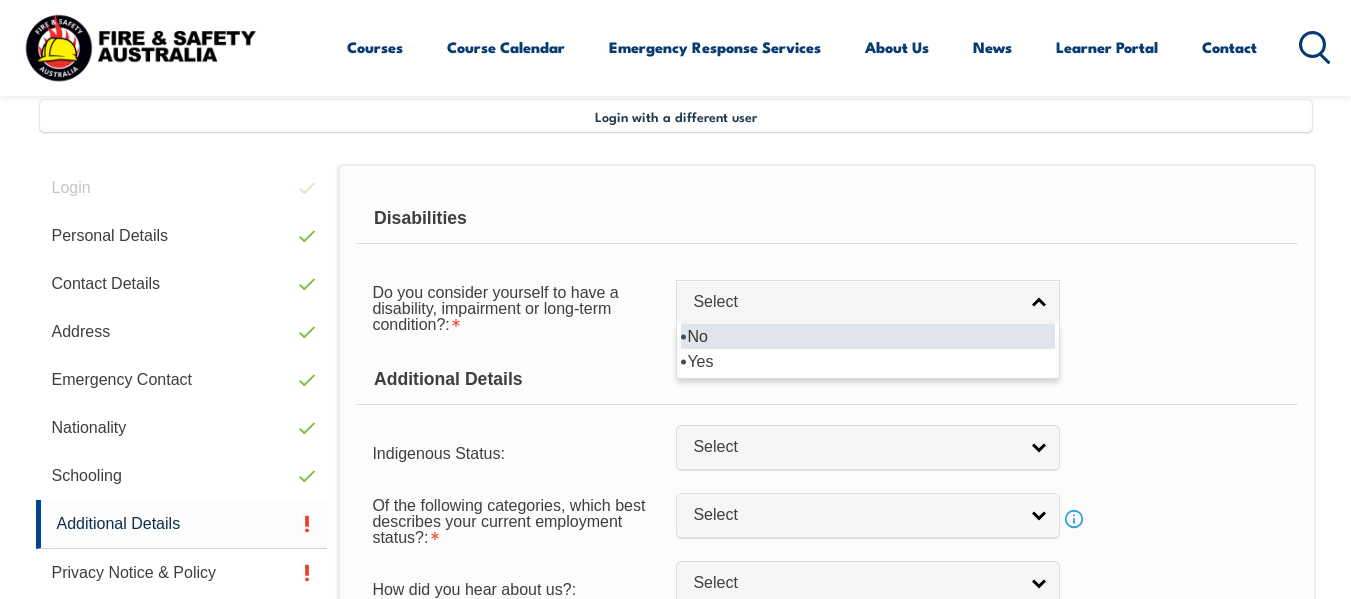 click on "No" at bounding box center [868, 336] 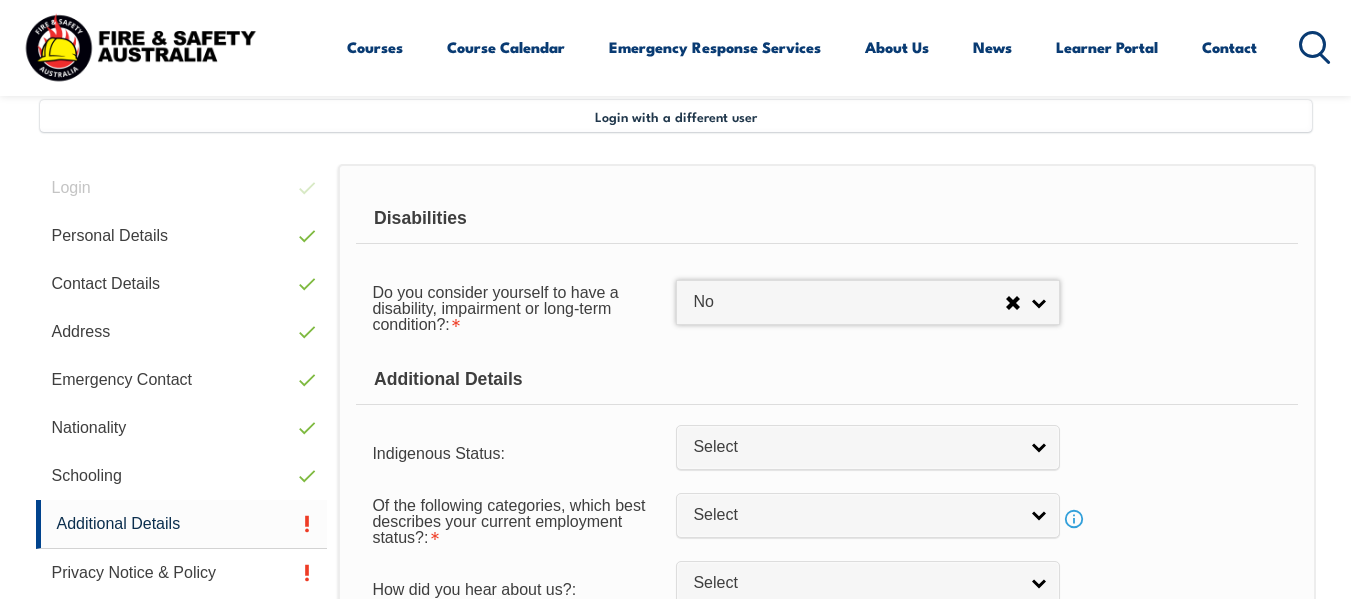 select on "false" 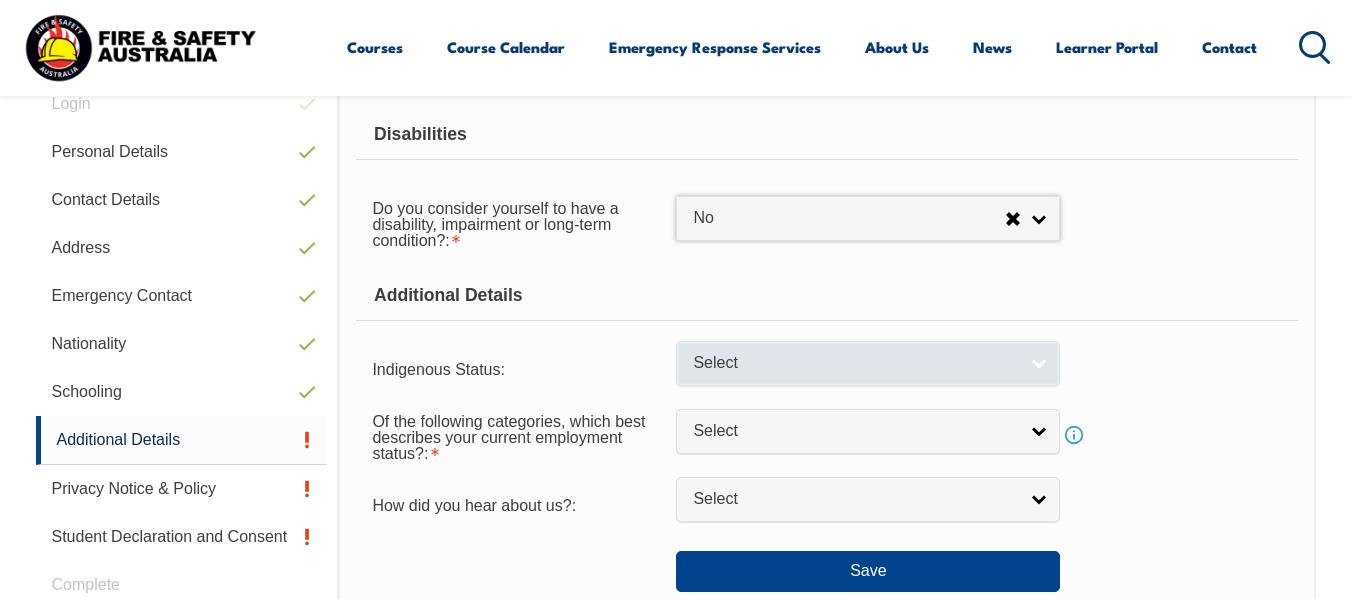 scroll, scrollTop: 573, scrollLeft: 0, axis: vertical 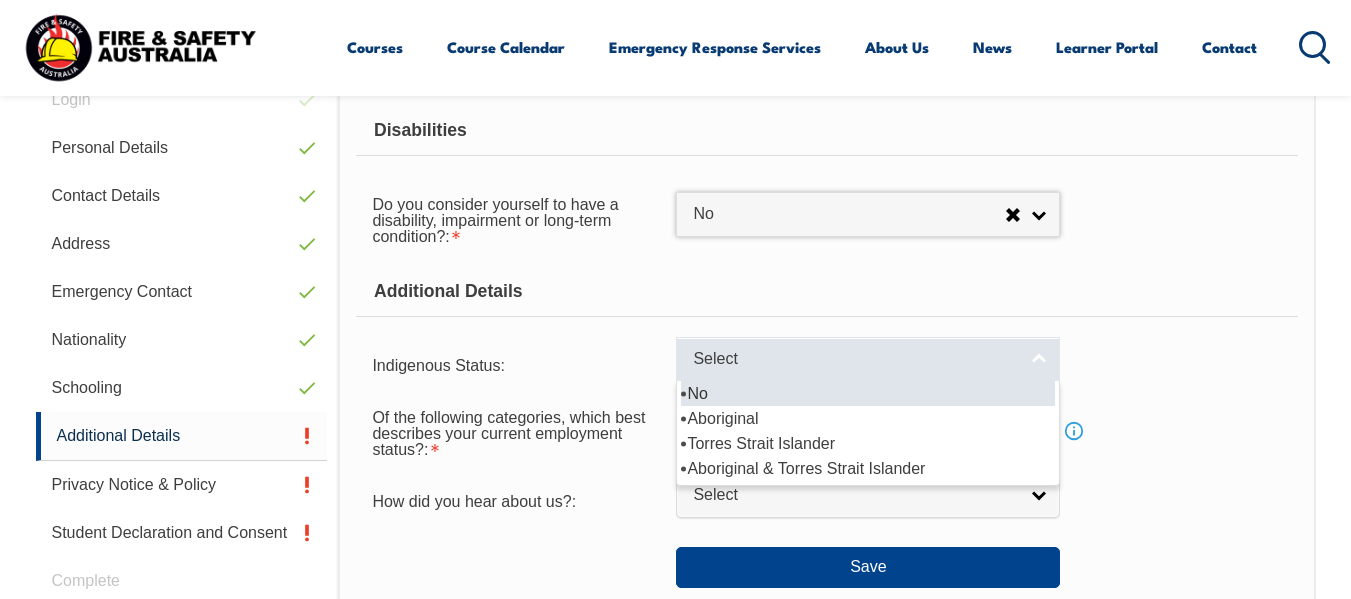 click on "Select" at bounding box center [868, 359] 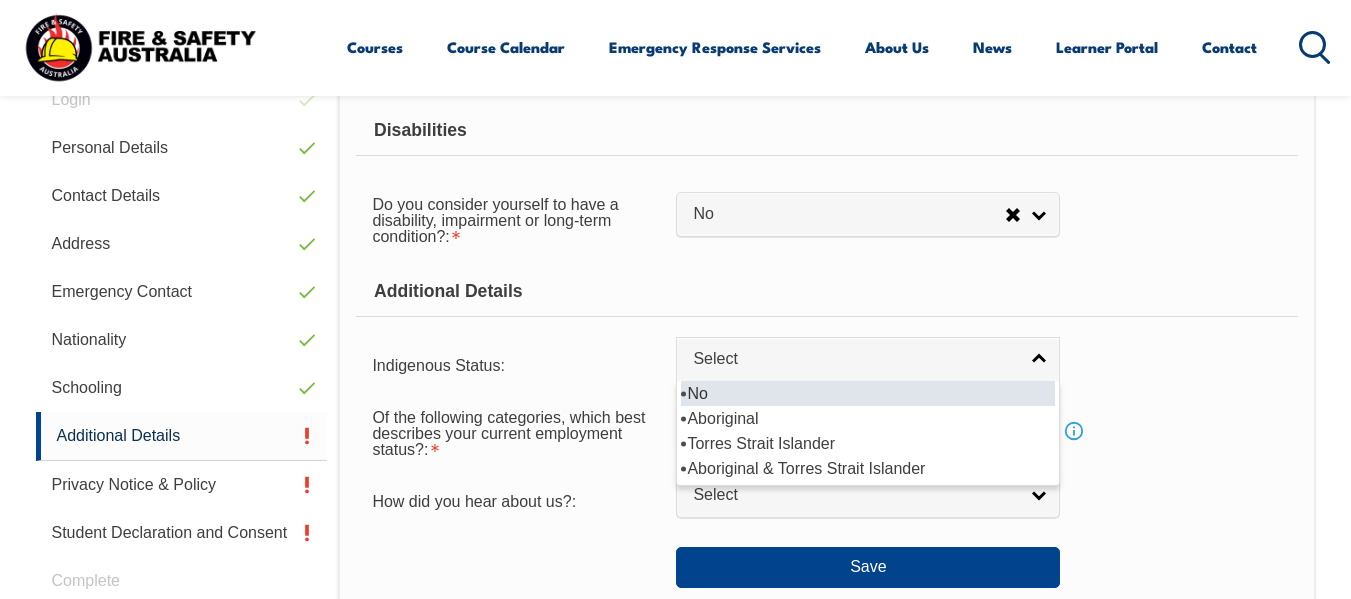 click on "No" at bounding box center (868, 393) 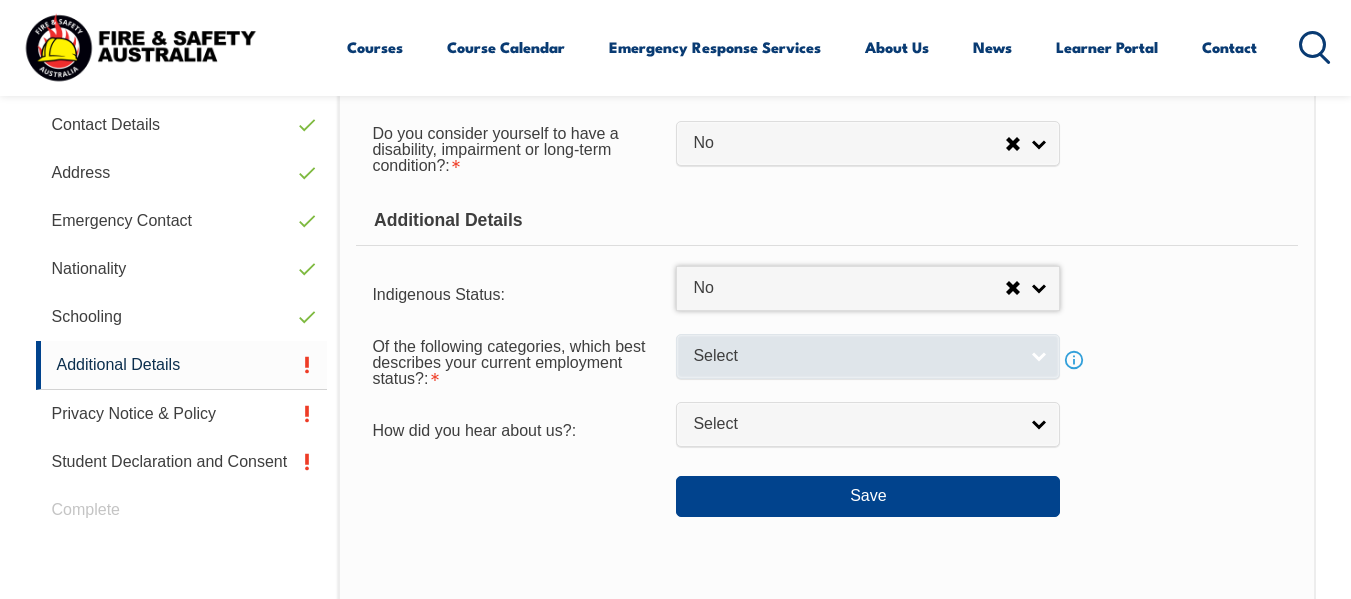 scroll, scrollTop: 646, scrollLeft: 0, axis: vertical 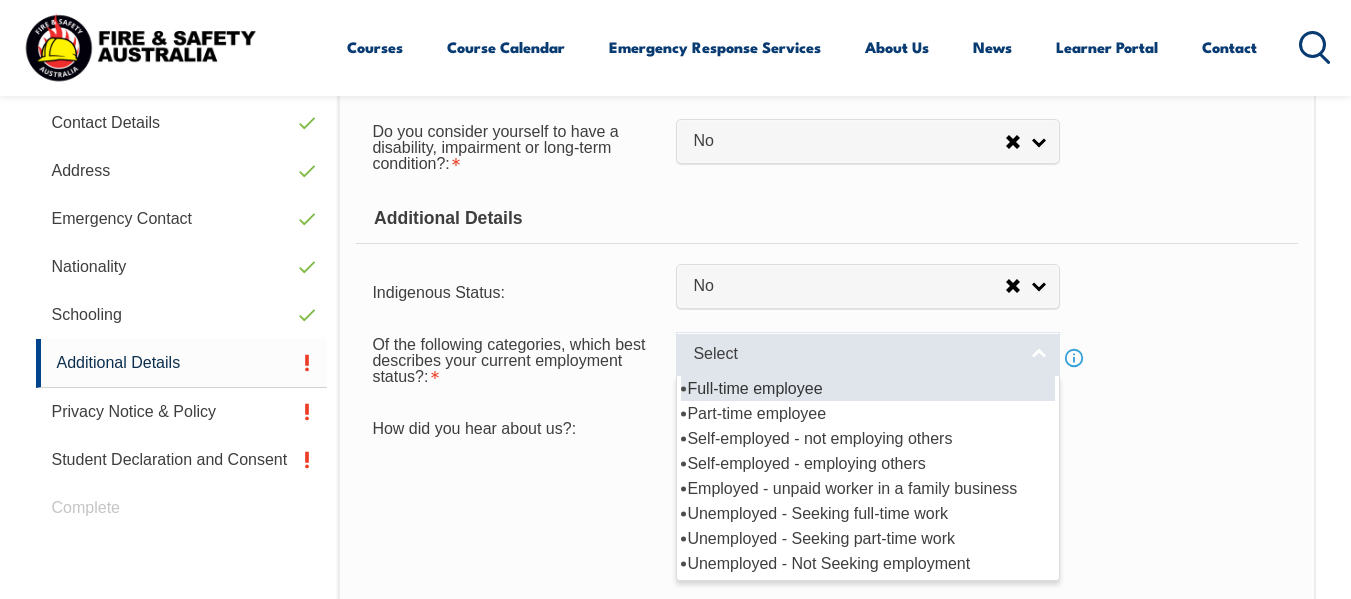 click on "Select" at bounding box center (868, 354) 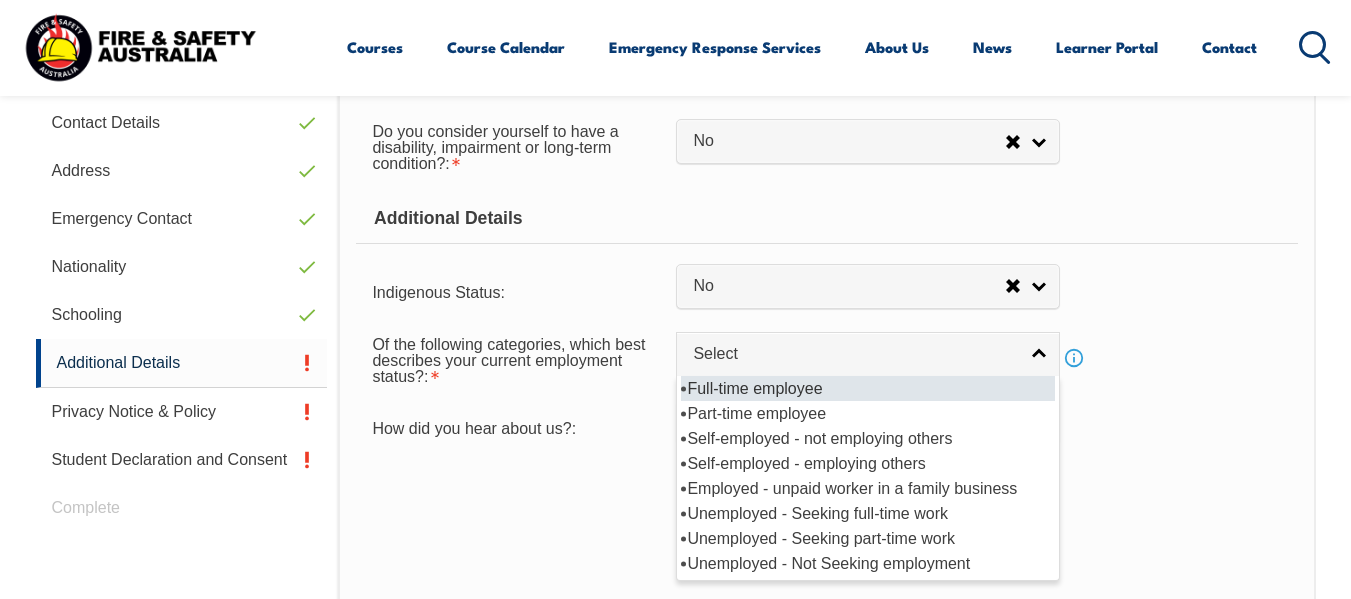 click on "Full-time employee" at bounding box center [868, 388] 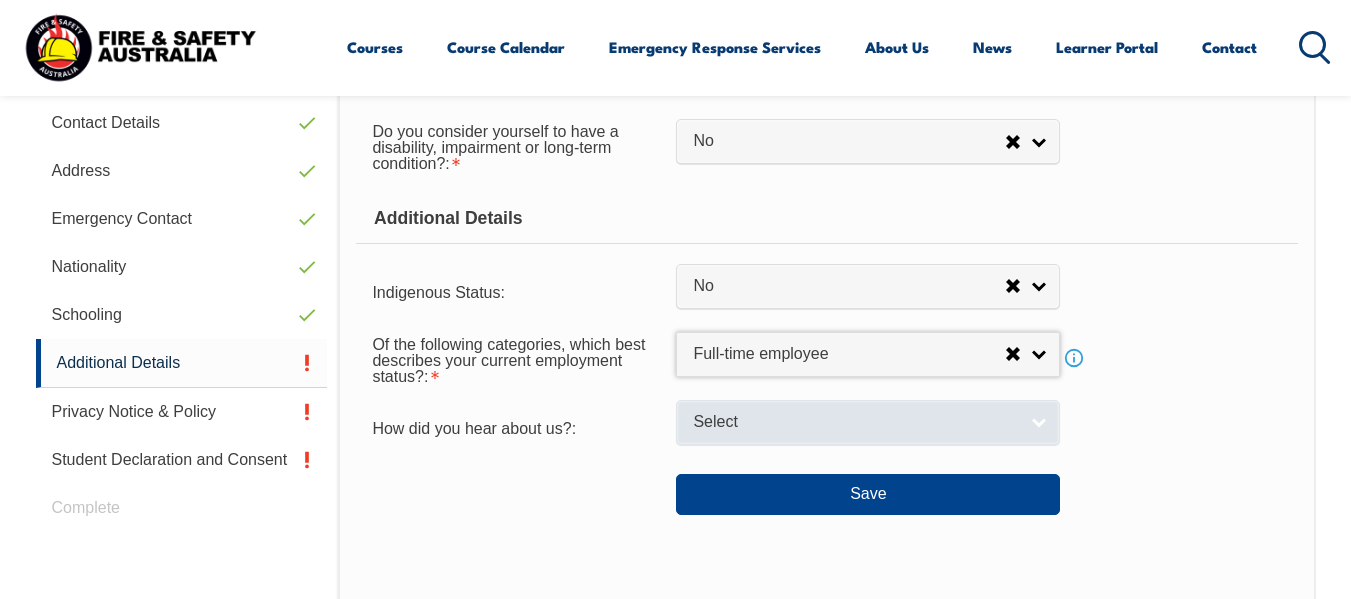 scroll, scrollTop: 713, scrollLeft: 0, axis: vertical 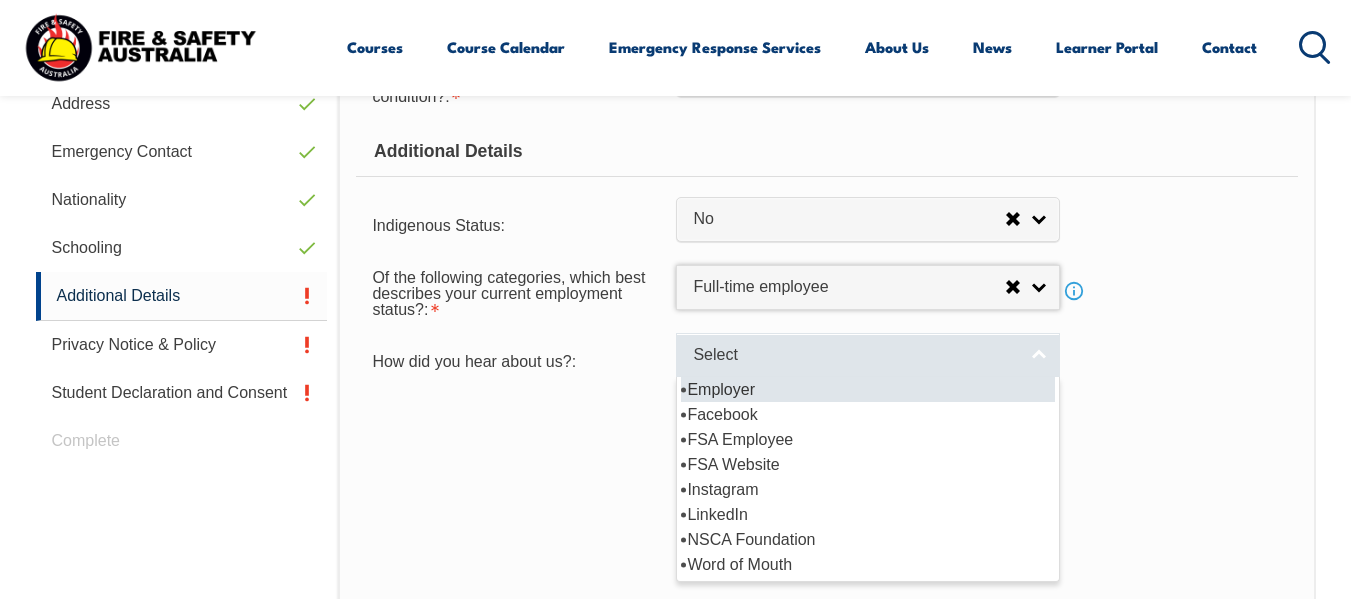 click on "Select" at bounding box center (868, 355) 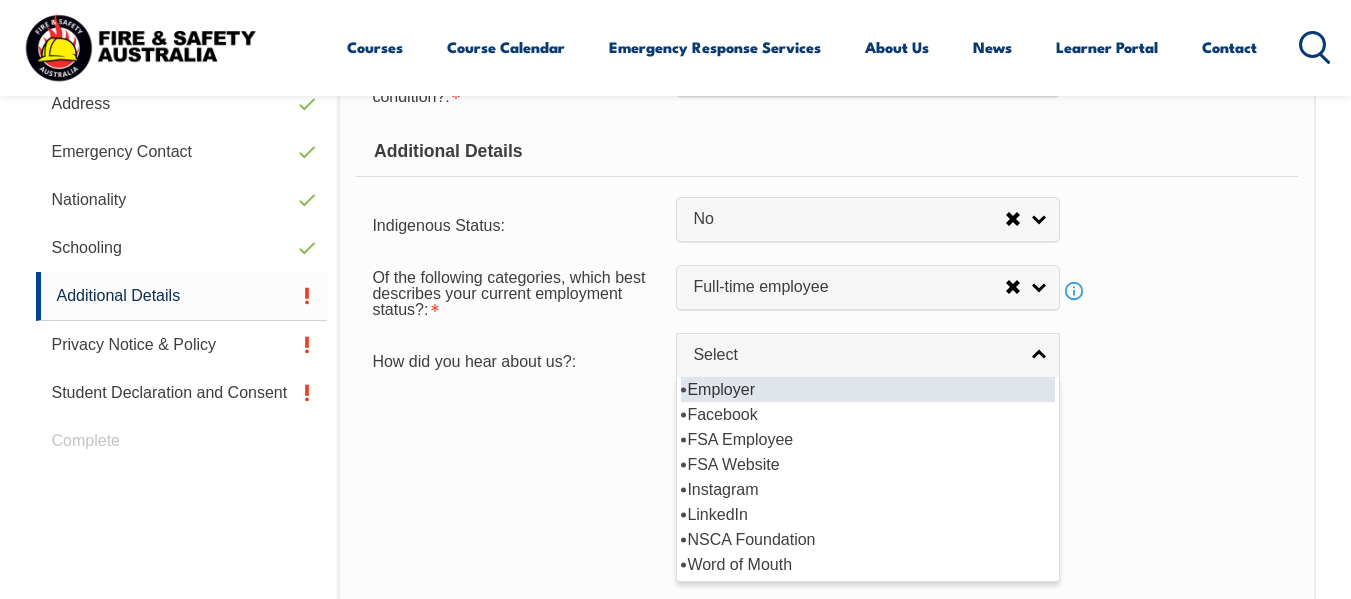 click on "Employer" at bounding box center (868, 389) 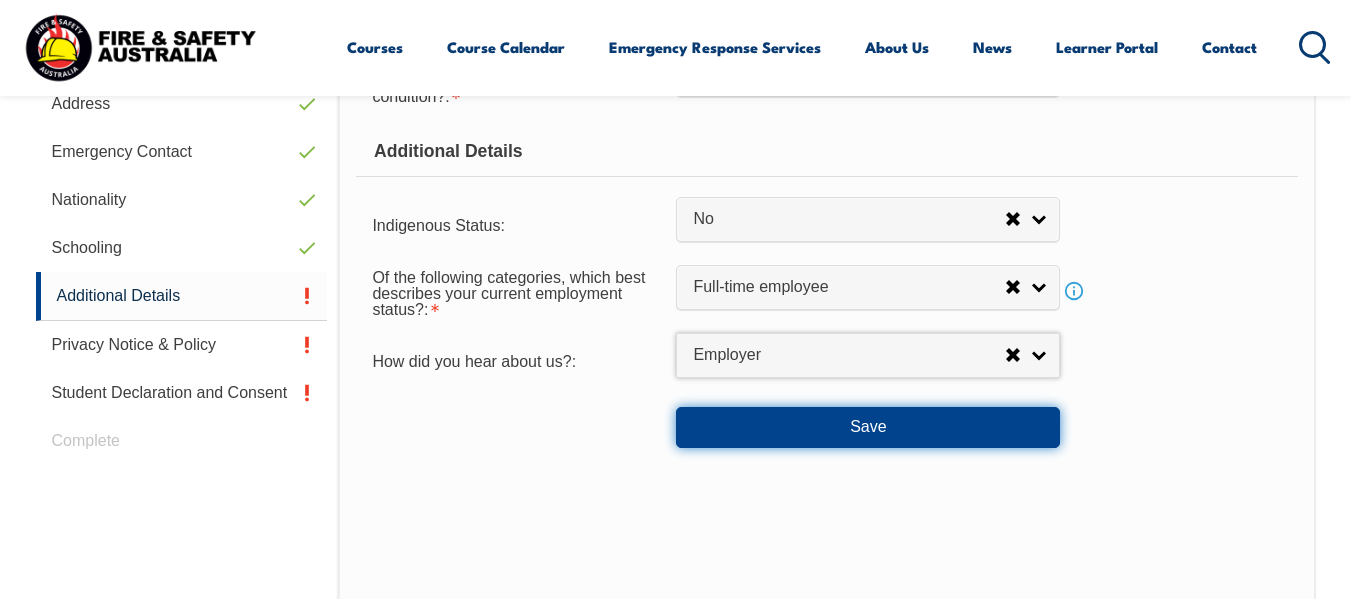 click on "Save" at bounding box center [868, 427] 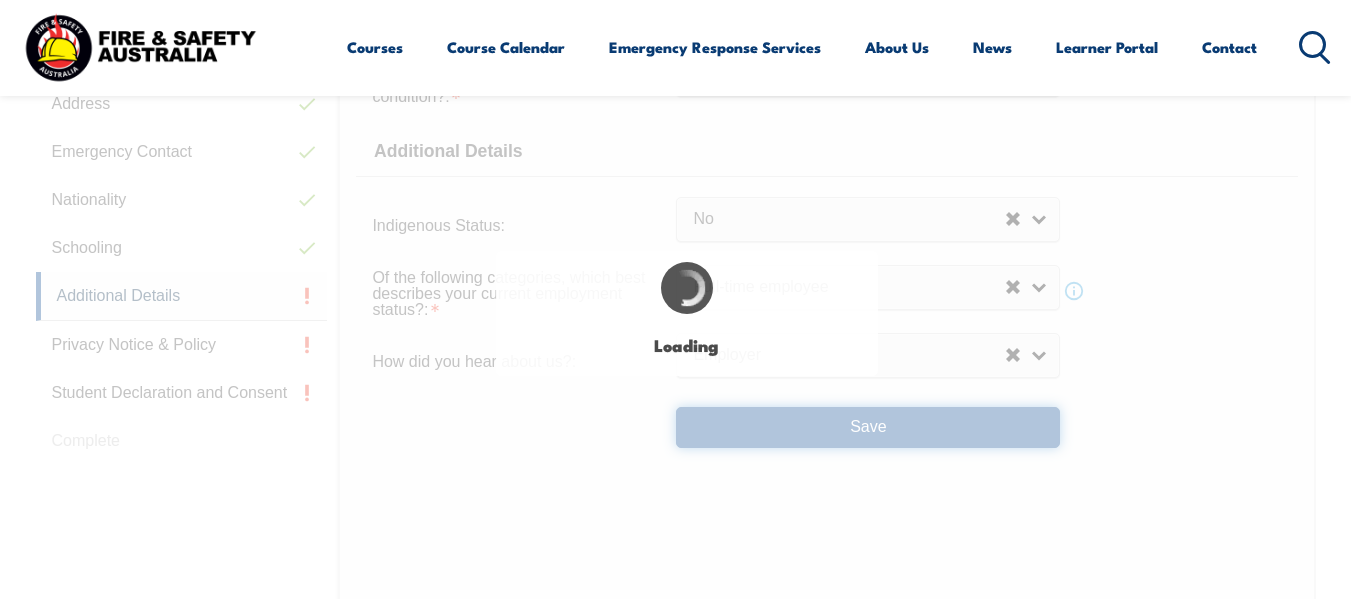select on "false" 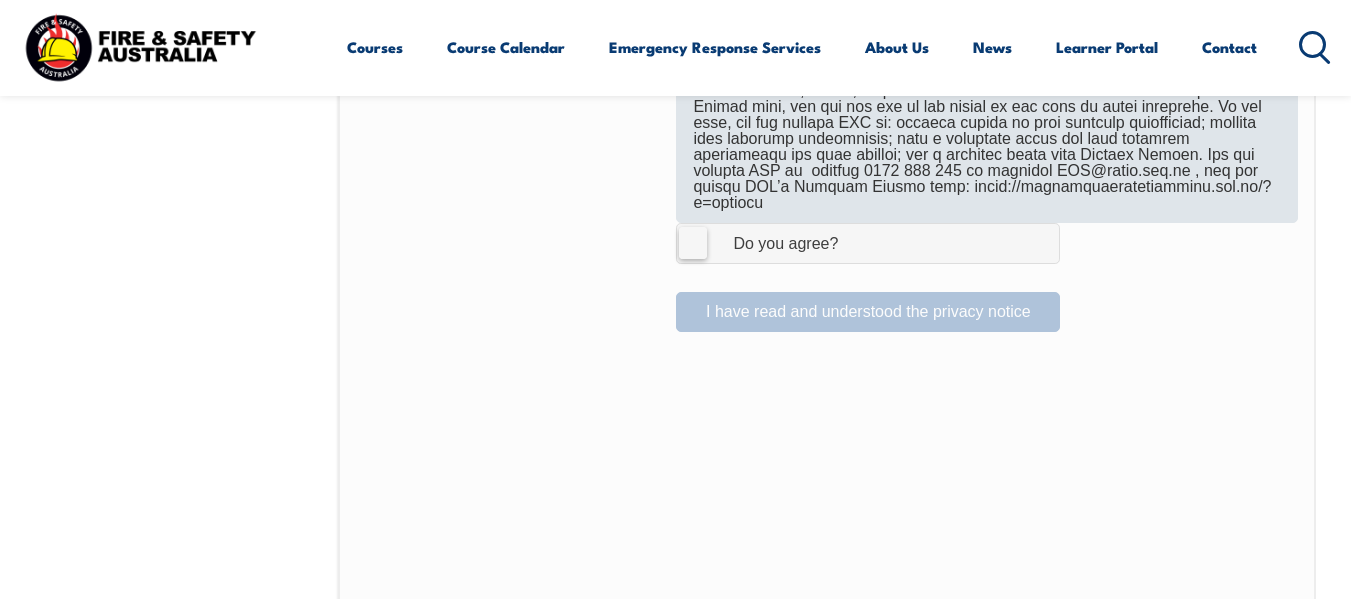 scroll, scrollTop: 1409, scrollLeft: 0, axis: vertical 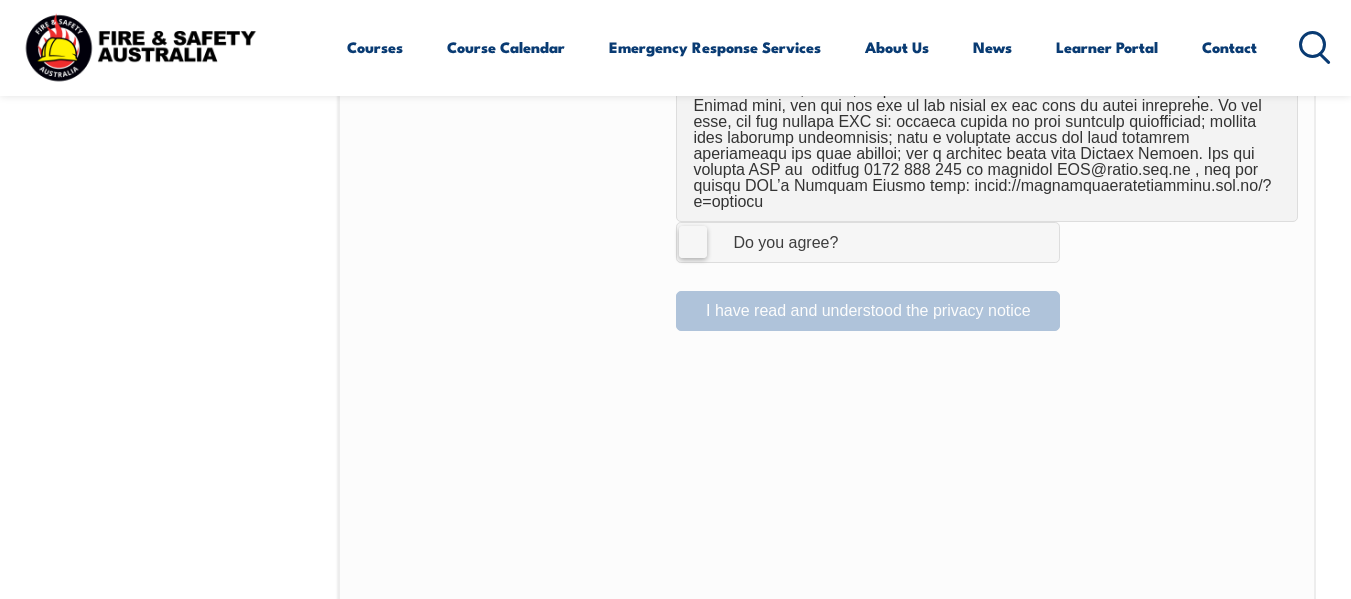 click on "I Agree Do you agree?" at bounding box center (868, 242) 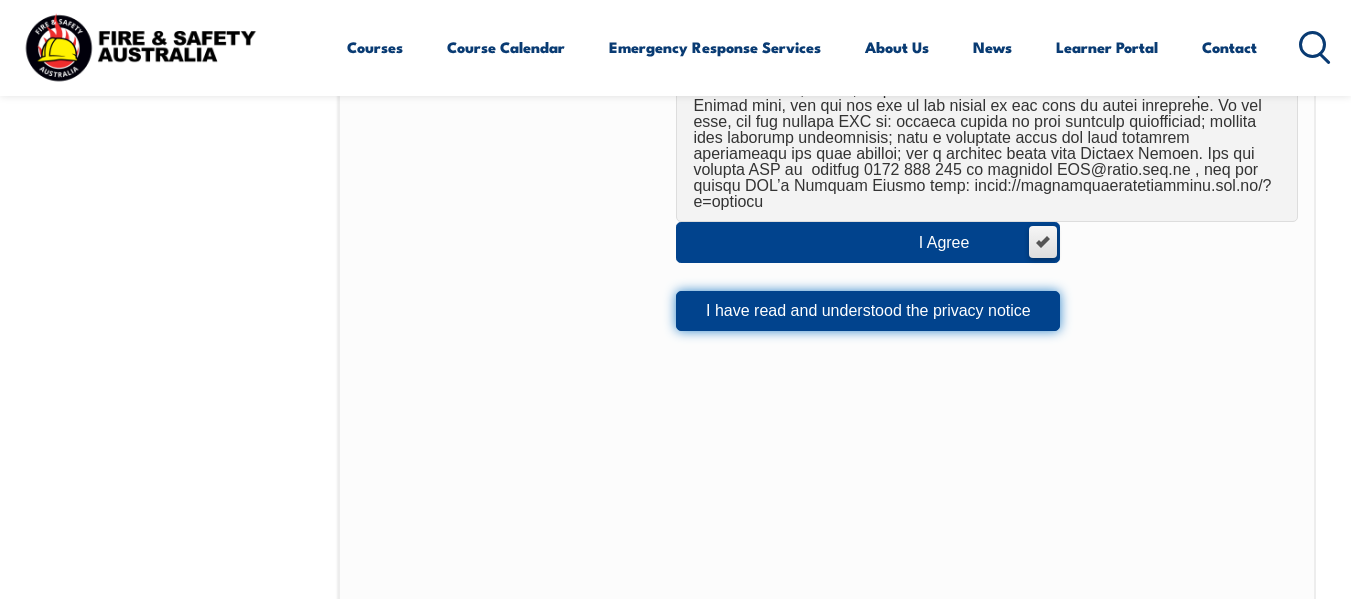 click on "I have read and understood the privacy notice" at bounding box center [868, 311] 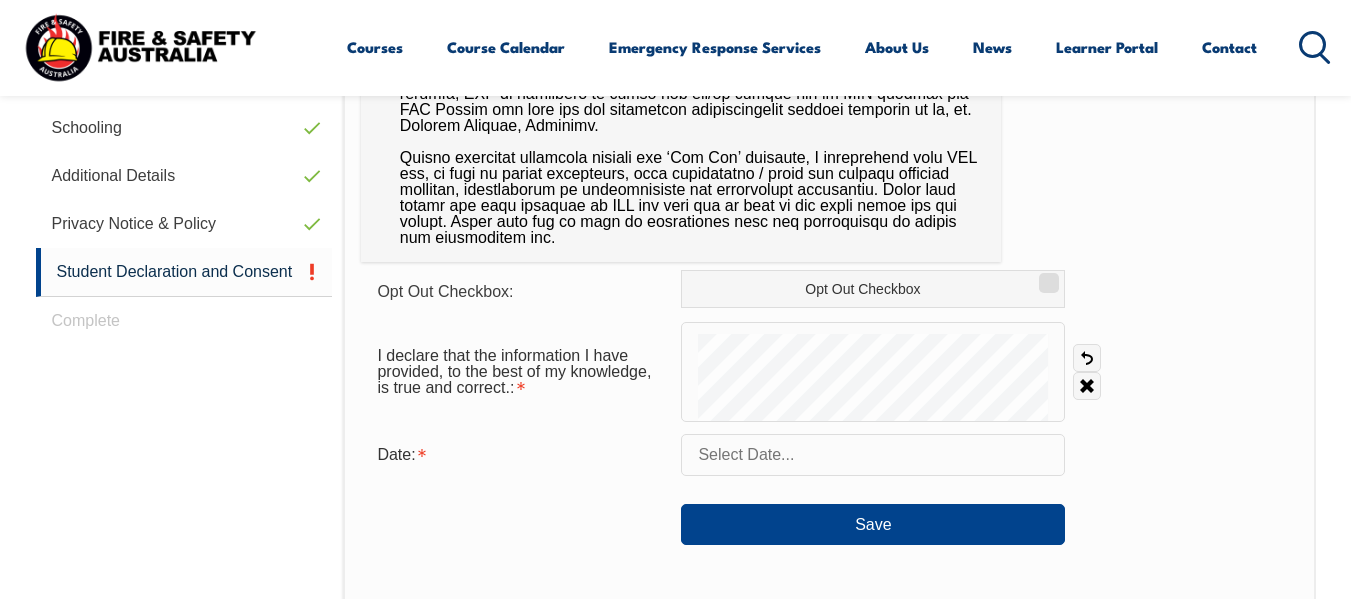 scroll, scrollTop: 838, scrollLeft: 0, axis: vertical 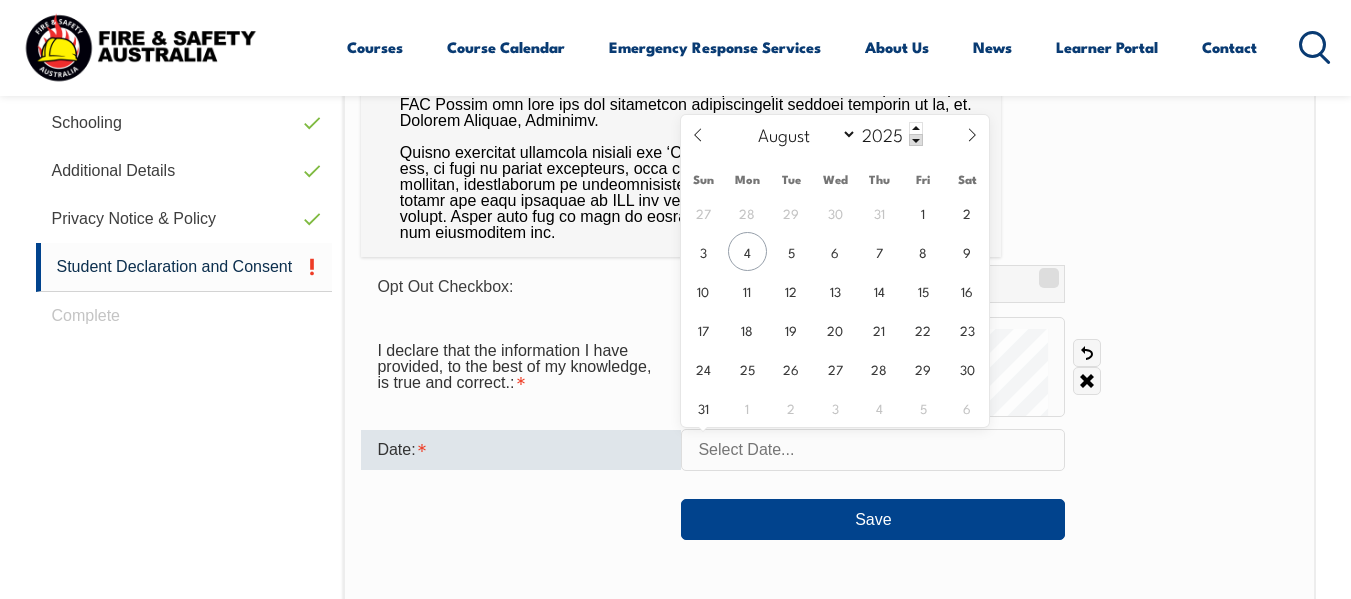 click at bounding box center (873, 450) 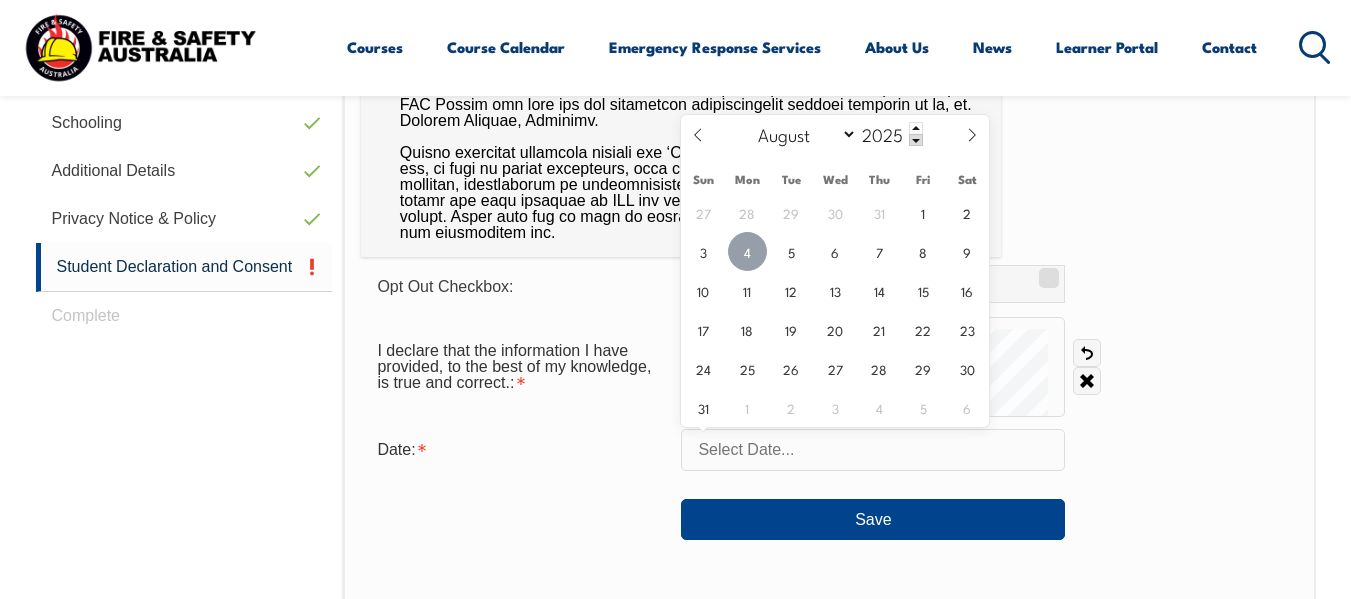 click on "4" at bounding box center (747, 251) 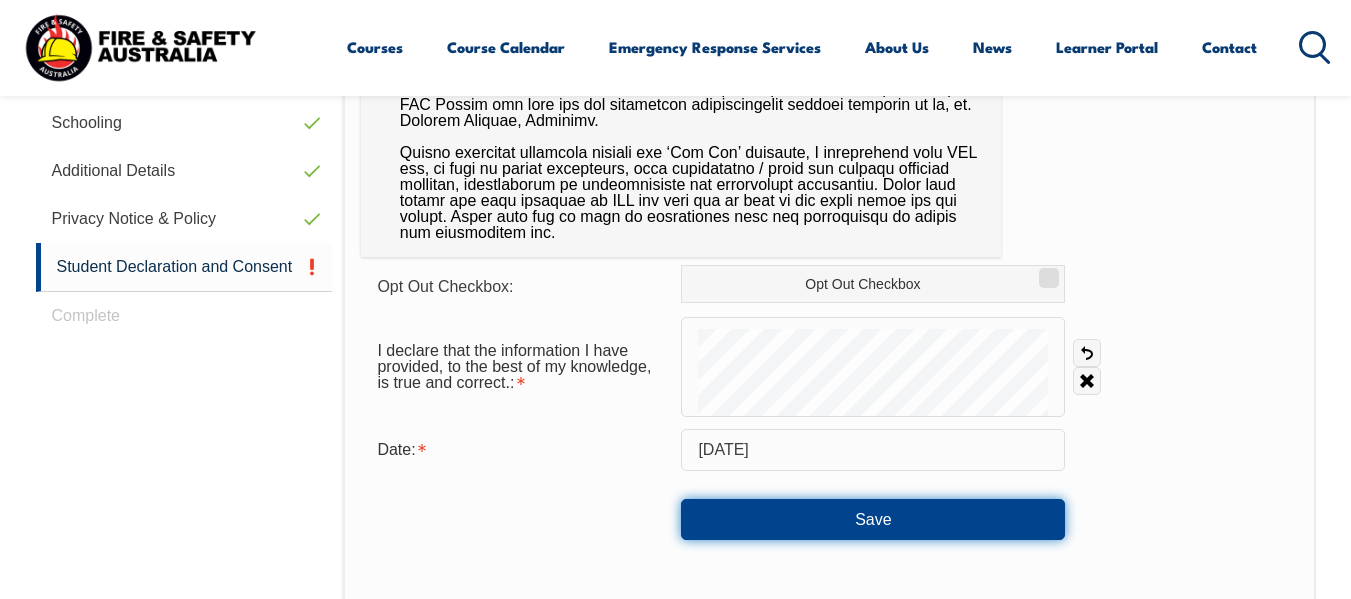 click on "Save" at bounding box center (873, 519) 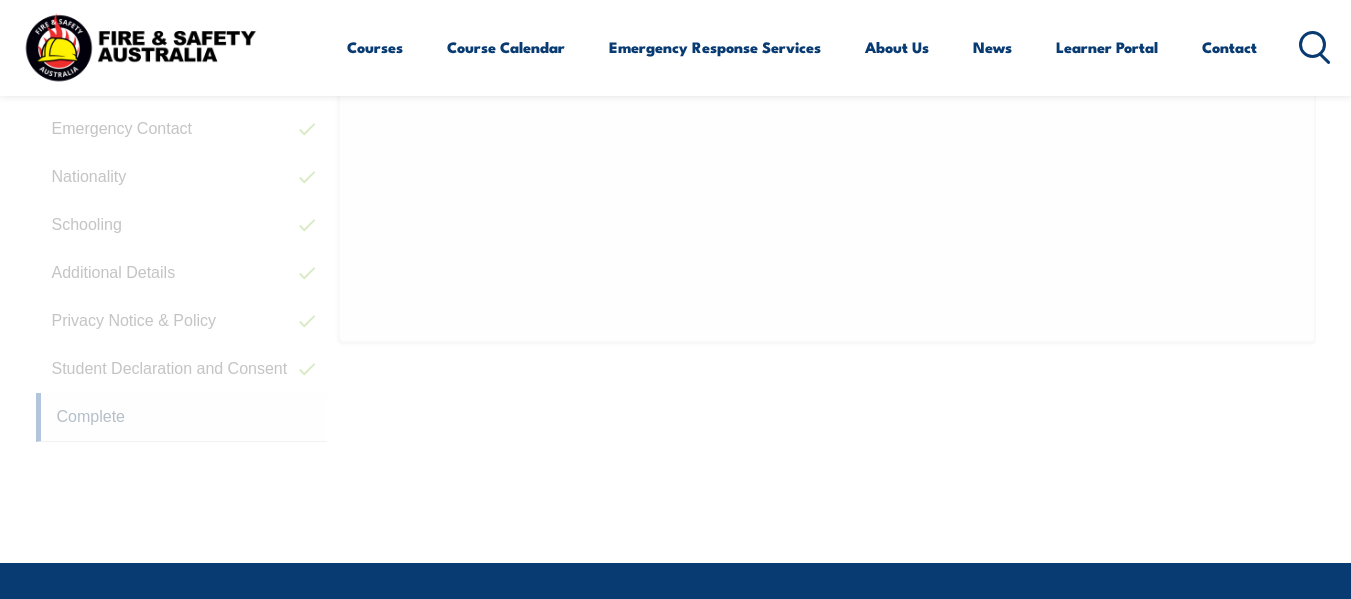 scroll, scrollTop: 485, scrollLeft: 0, axis: vertical 